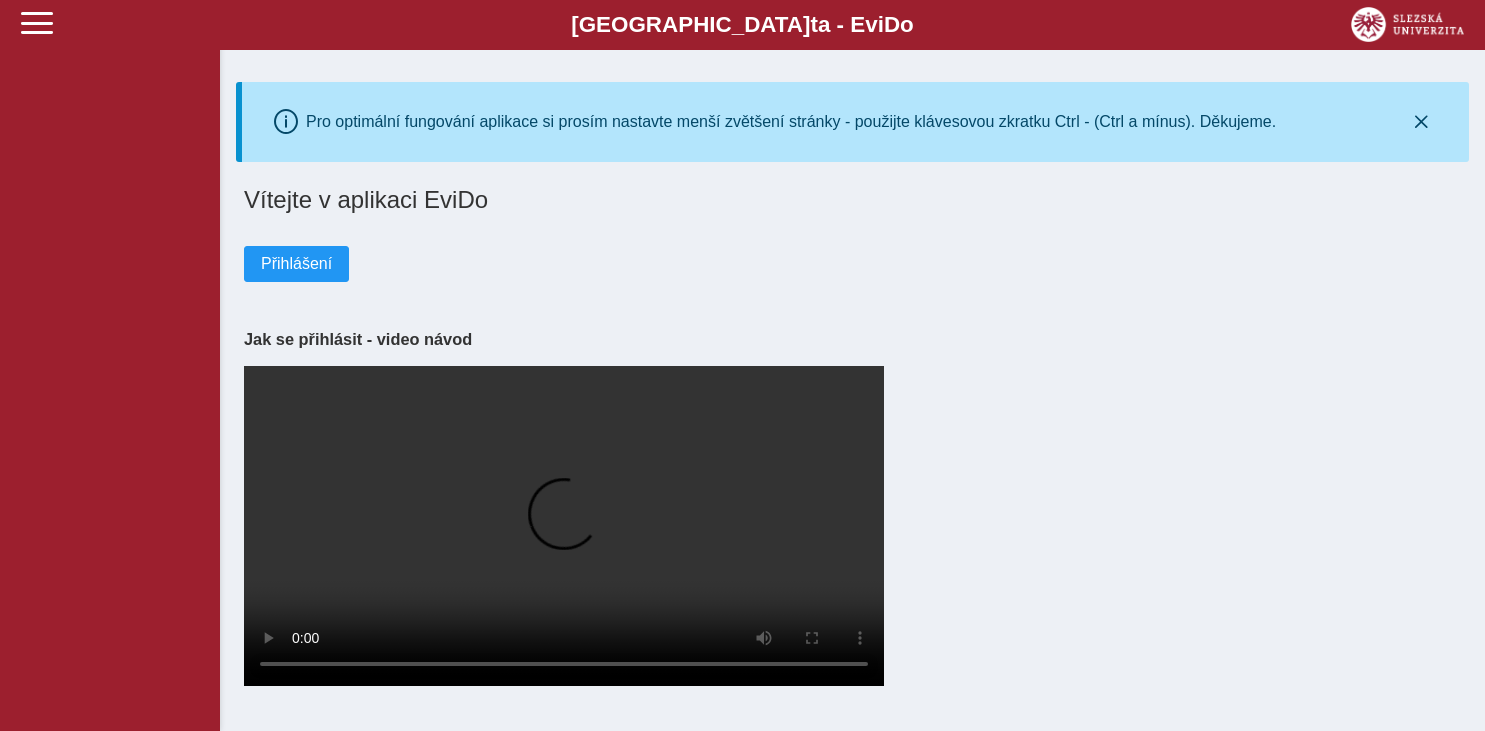 scroll, scrollTop: 0, scrollLeft: 0, axis: both 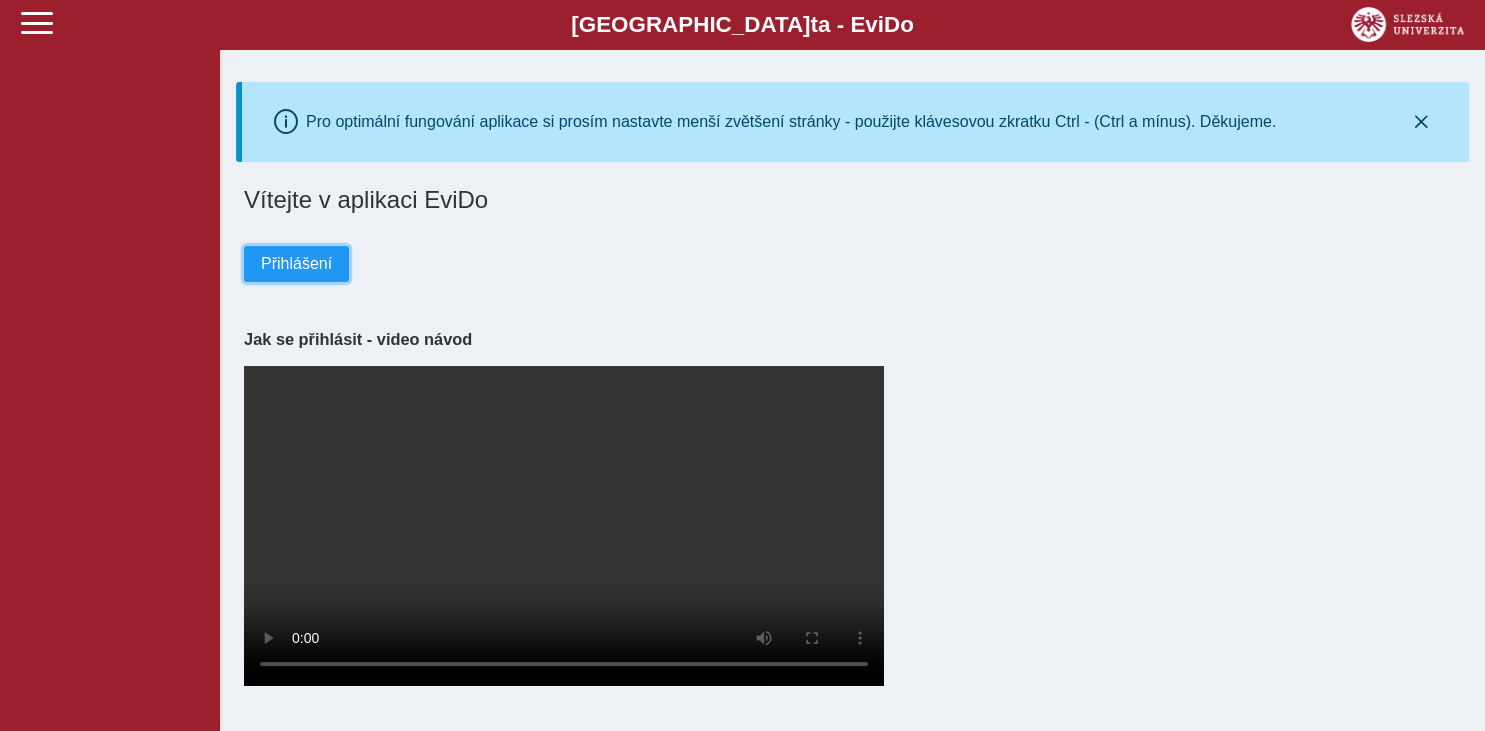 click on "Přihlášení" at bounding box center (296, 264) 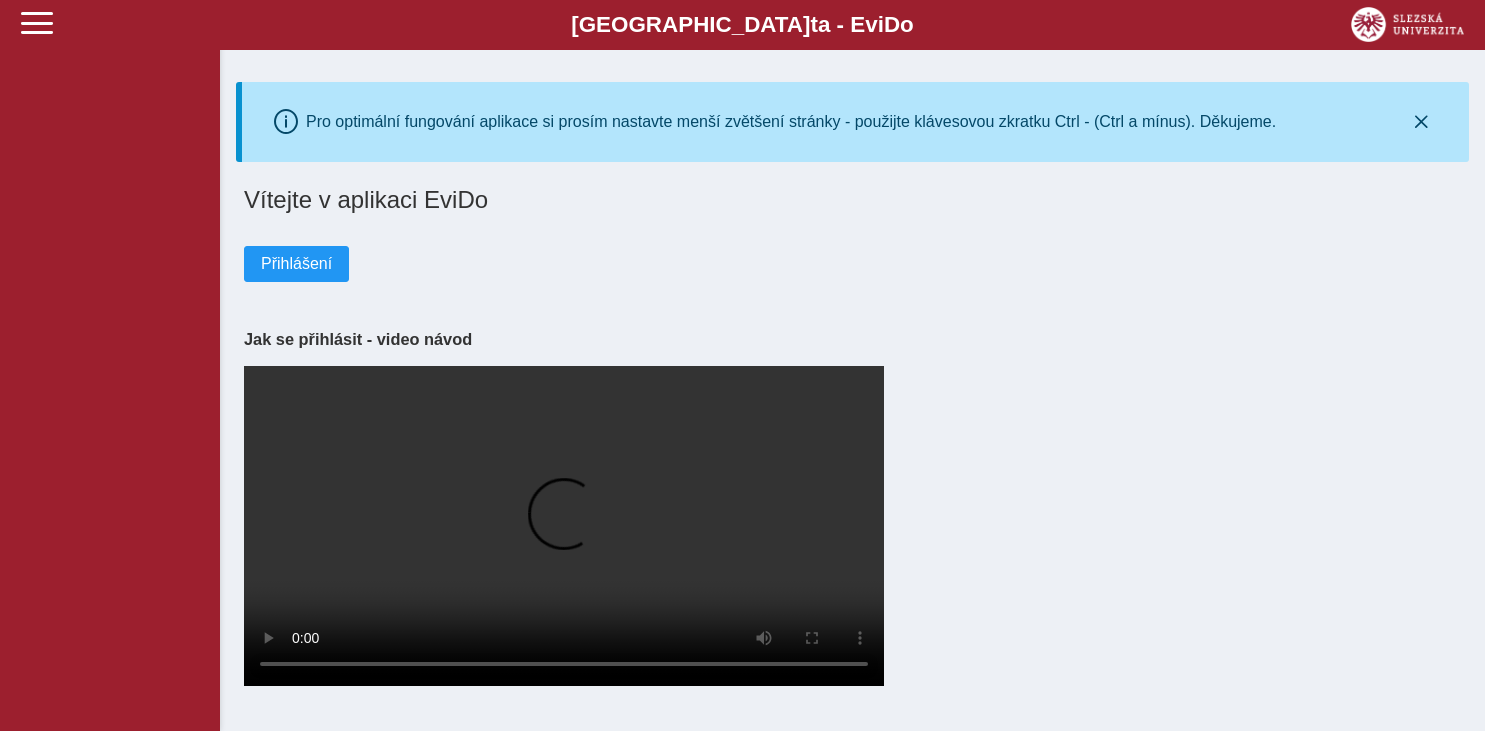 scroll, scrollTop: 0, scrollLeft: 0, axis: both 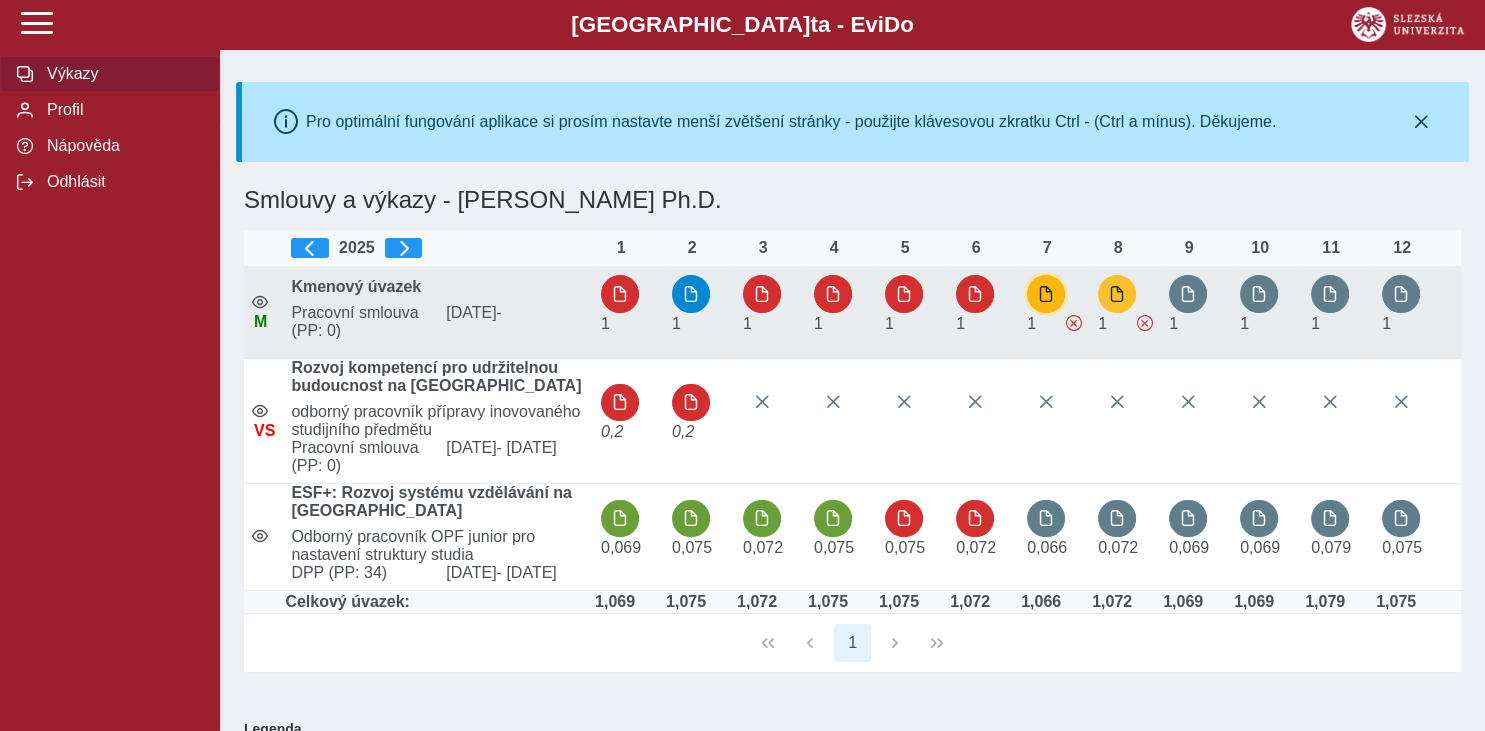 click at bounding box center [1046, 294] 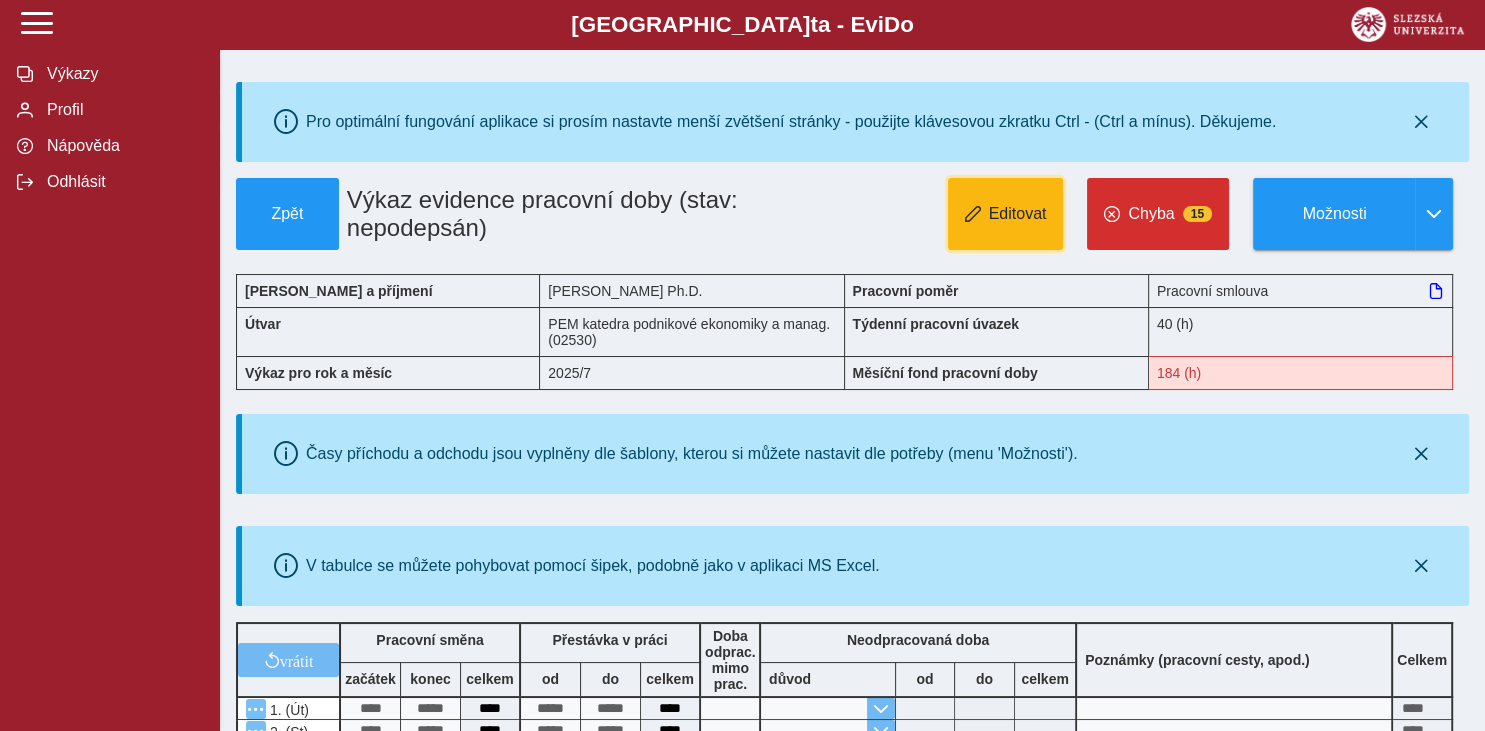 click on "Editovat" at bounding box center [1018, 214] 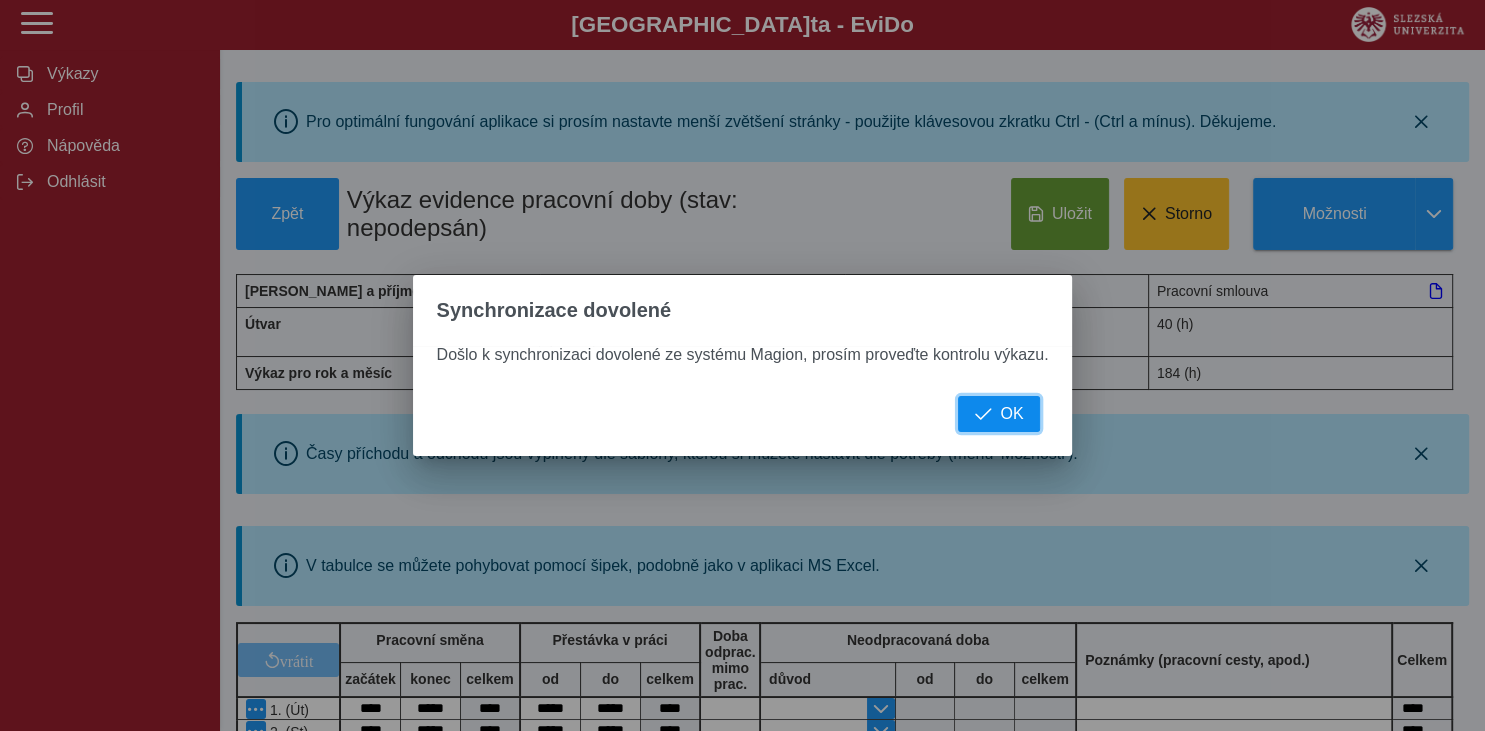click on "OK" at bounding box center (1011, 414) 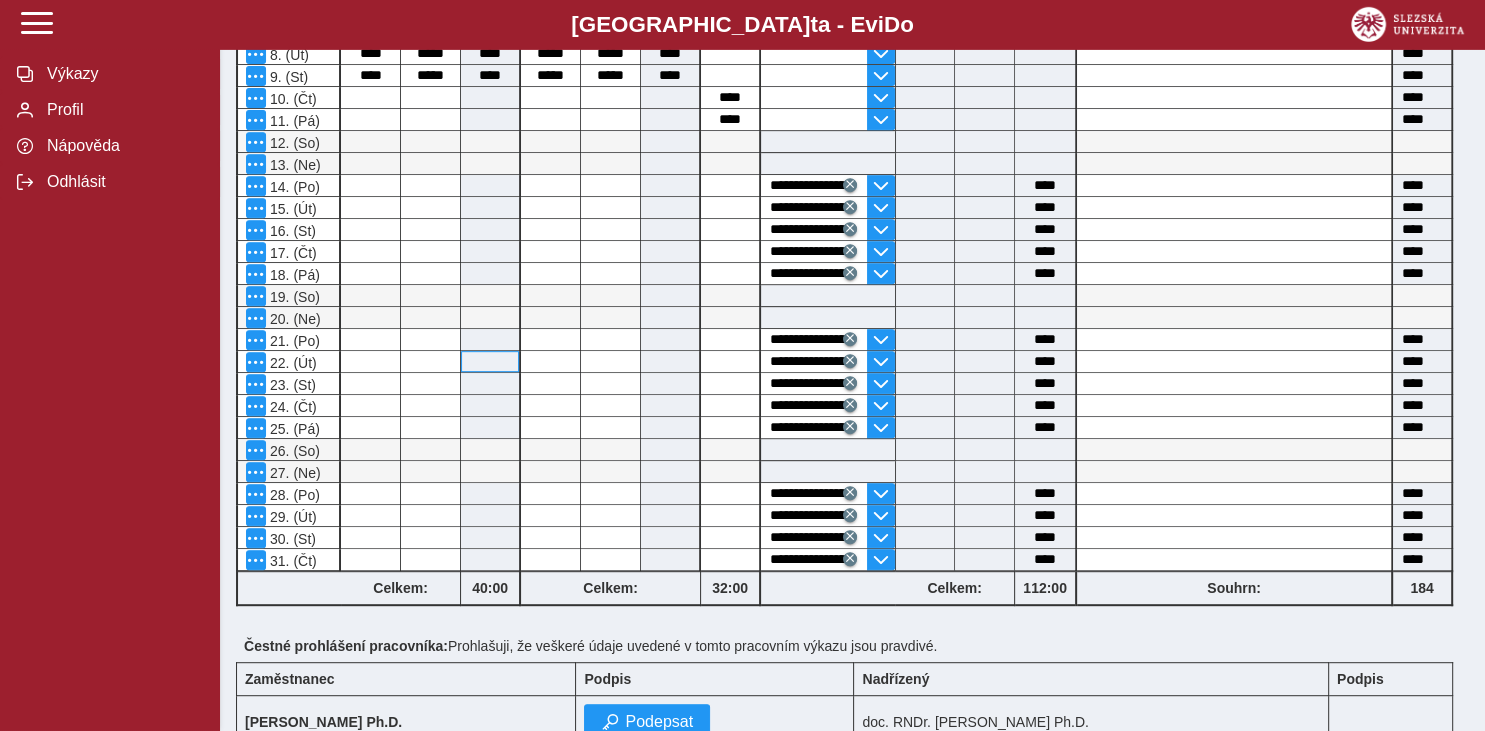 scroll, scrollTop: 844, scrollLeft: 0, axis: vertical 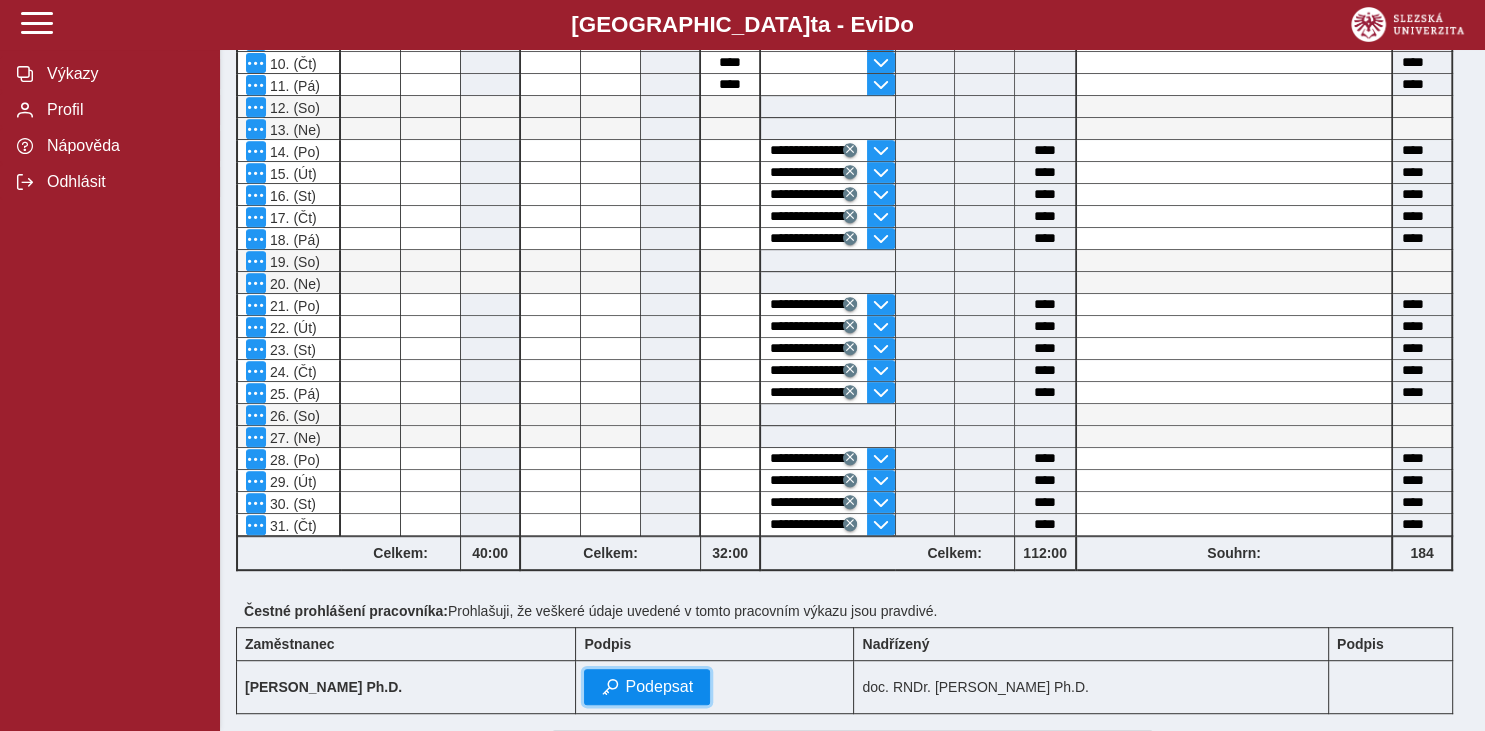 click on "Podepsat" at bounding box center [659, 687] 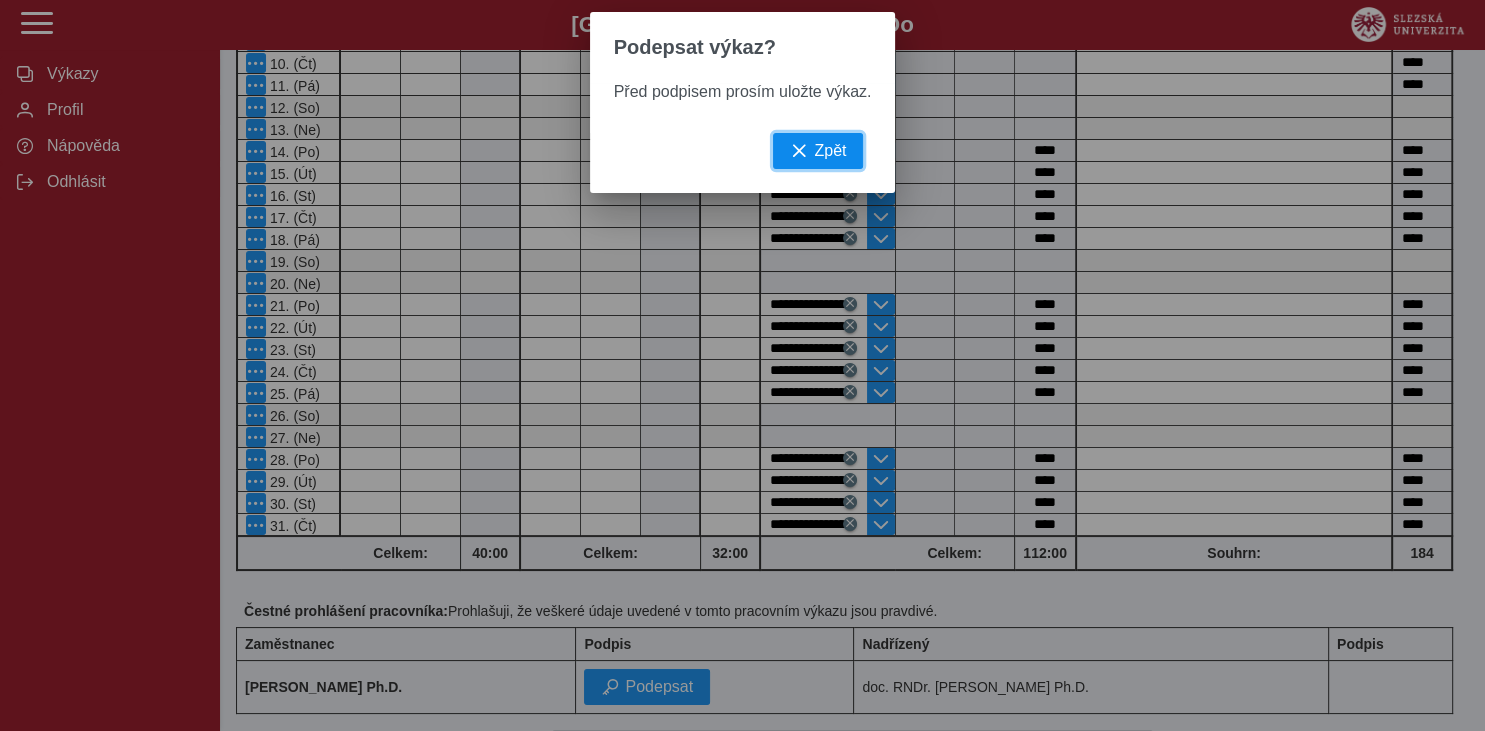 click on "Zpět" at bounding box center (830, 151) 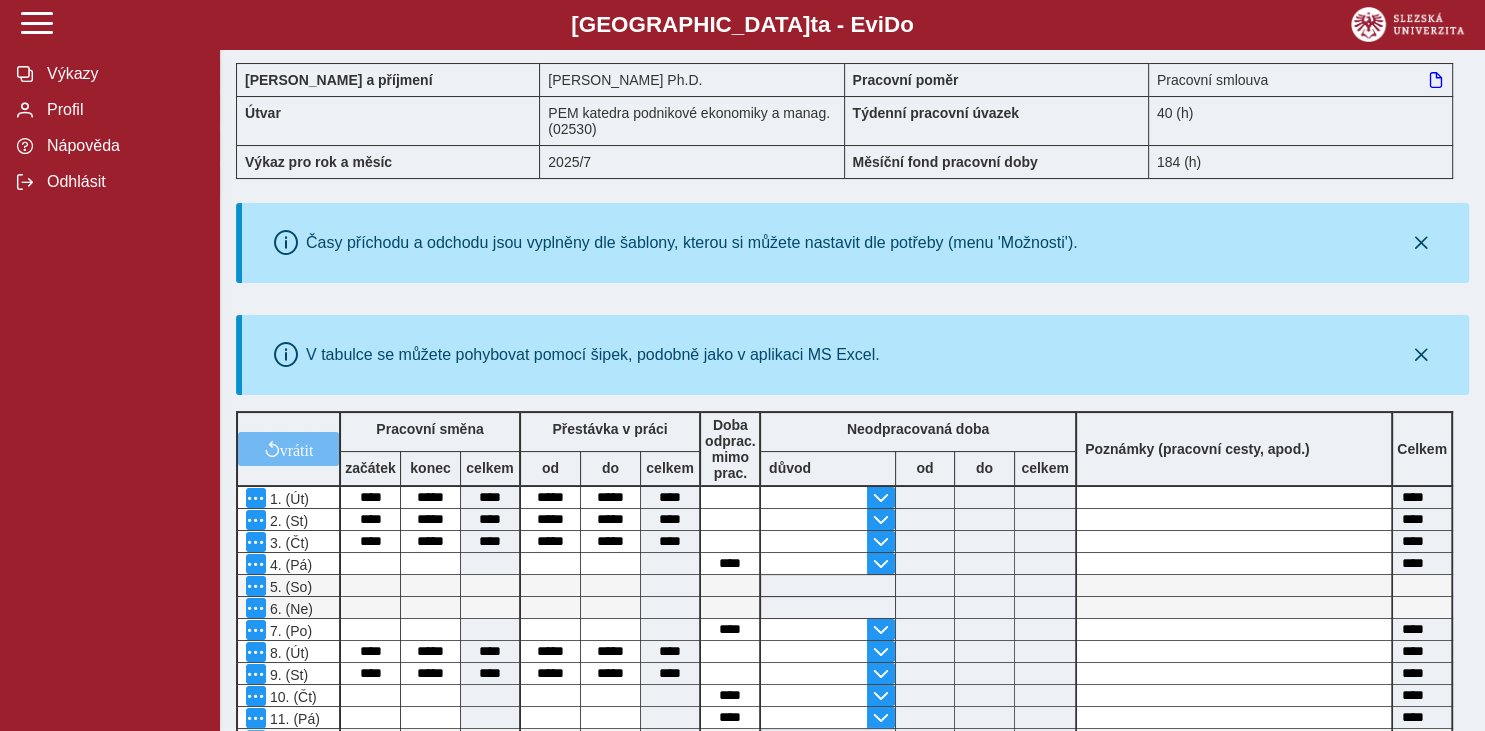 scroll, scrollTop: 0, scrollLeft: 0, axis: both 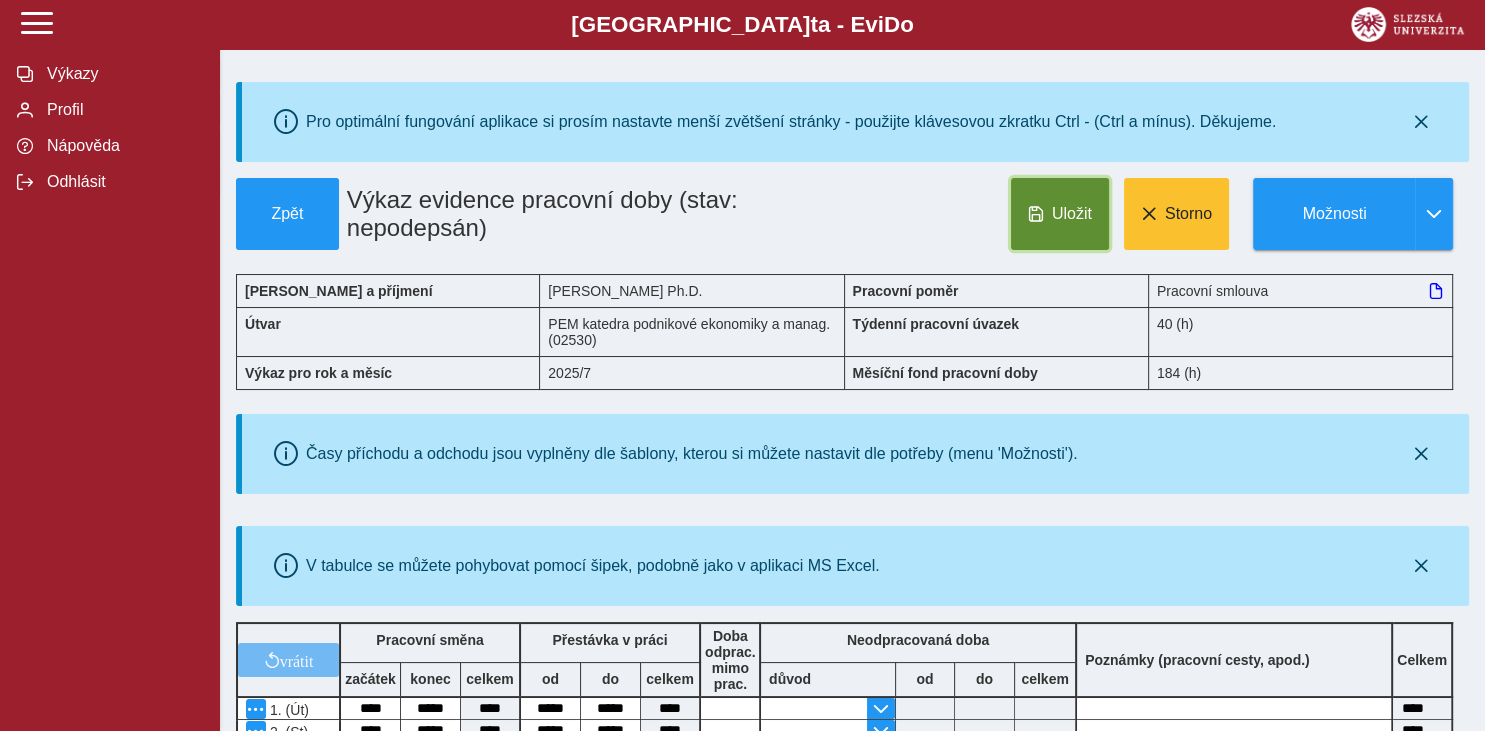 click on "Uložit" at bounding box center (1072, 214) 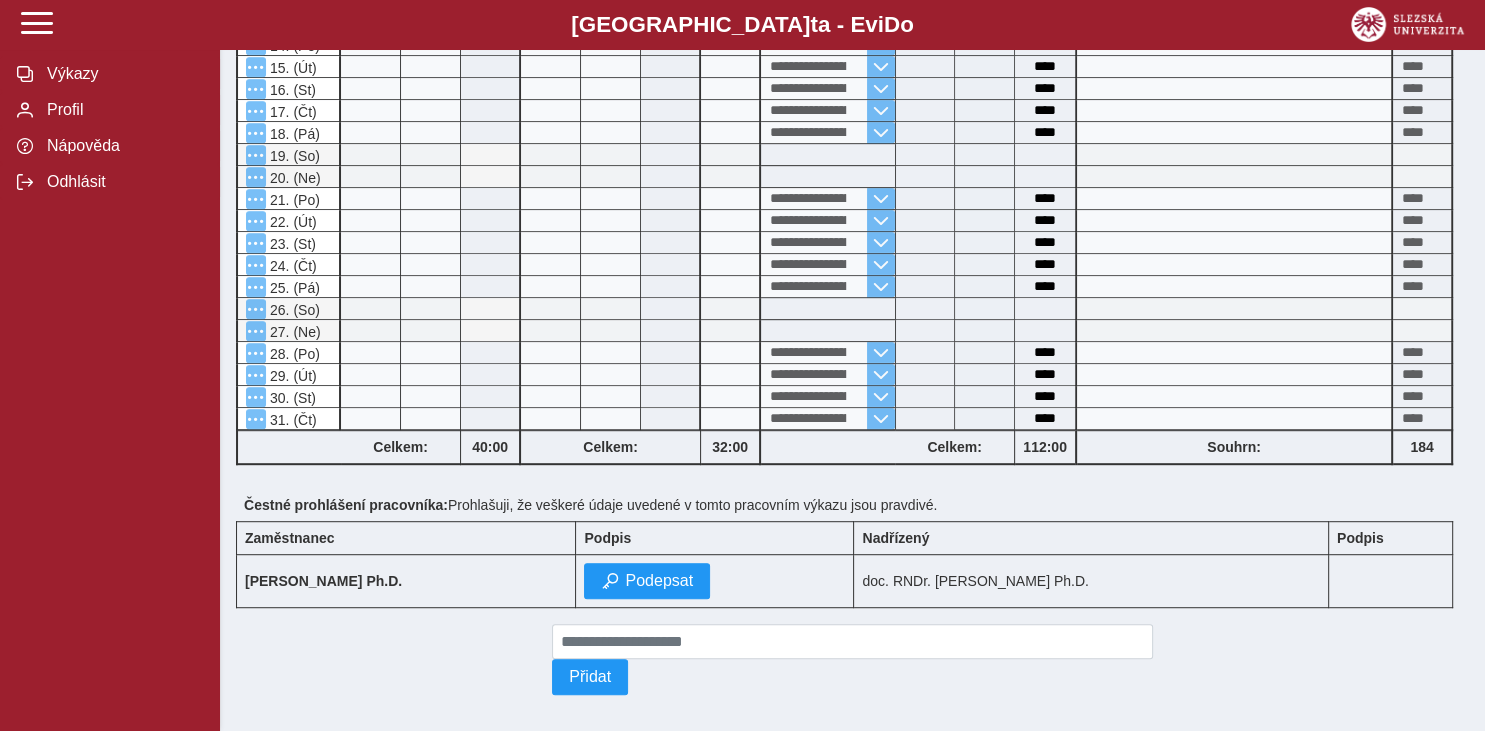 scroll, scrollTop: 970, scrollLeft: 0, axis: vertical 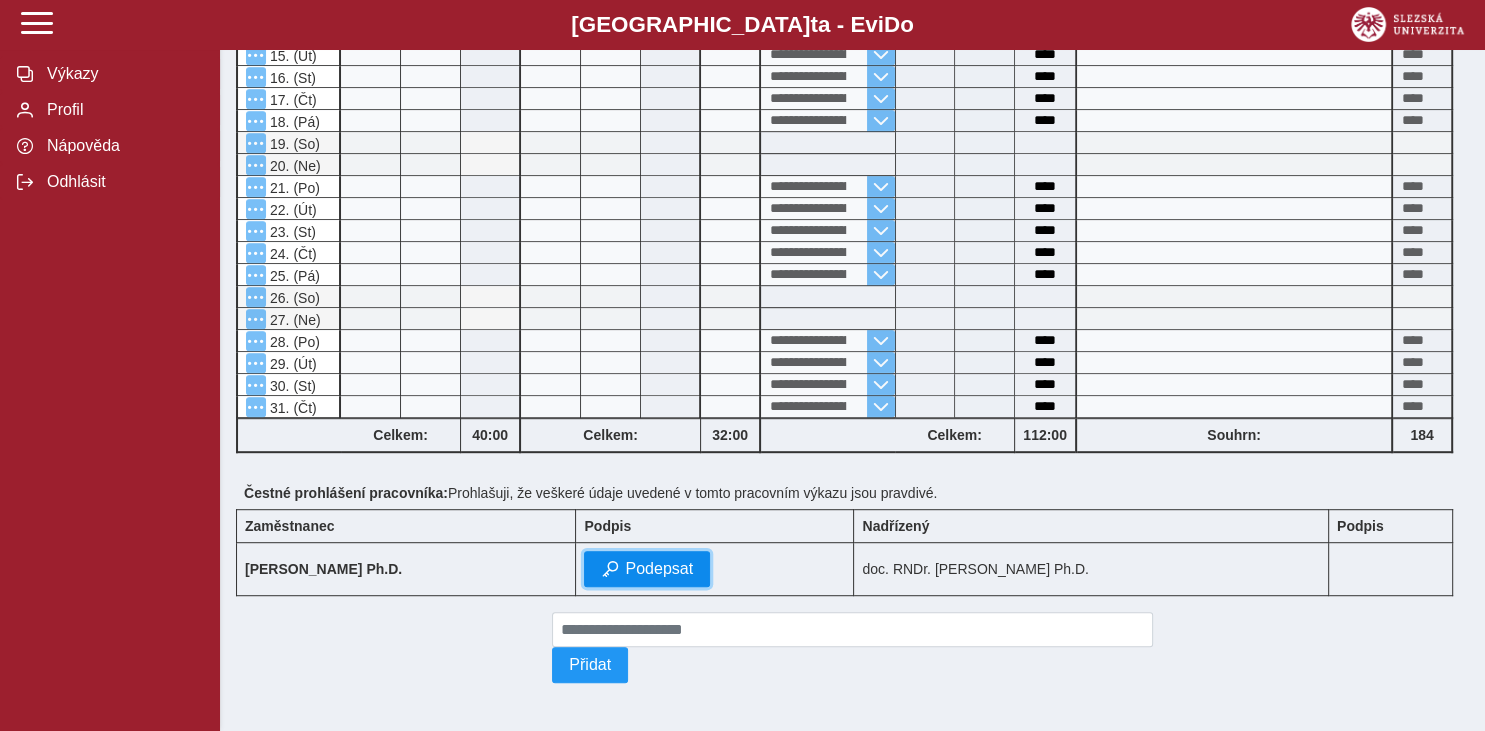 click on "Podepsat" at bounding box center (659, 569) 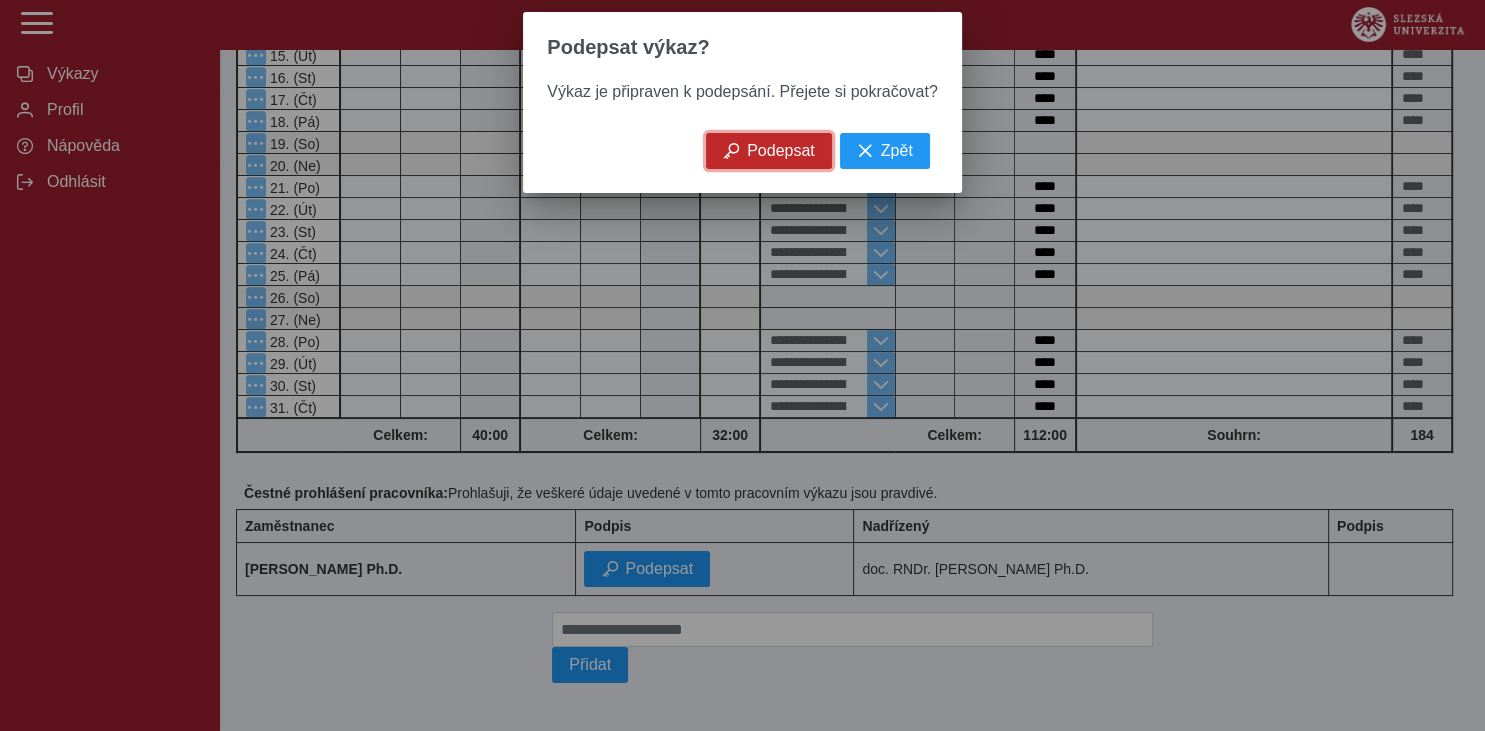 click on "Podepsat" at bounding box center [781, 151] 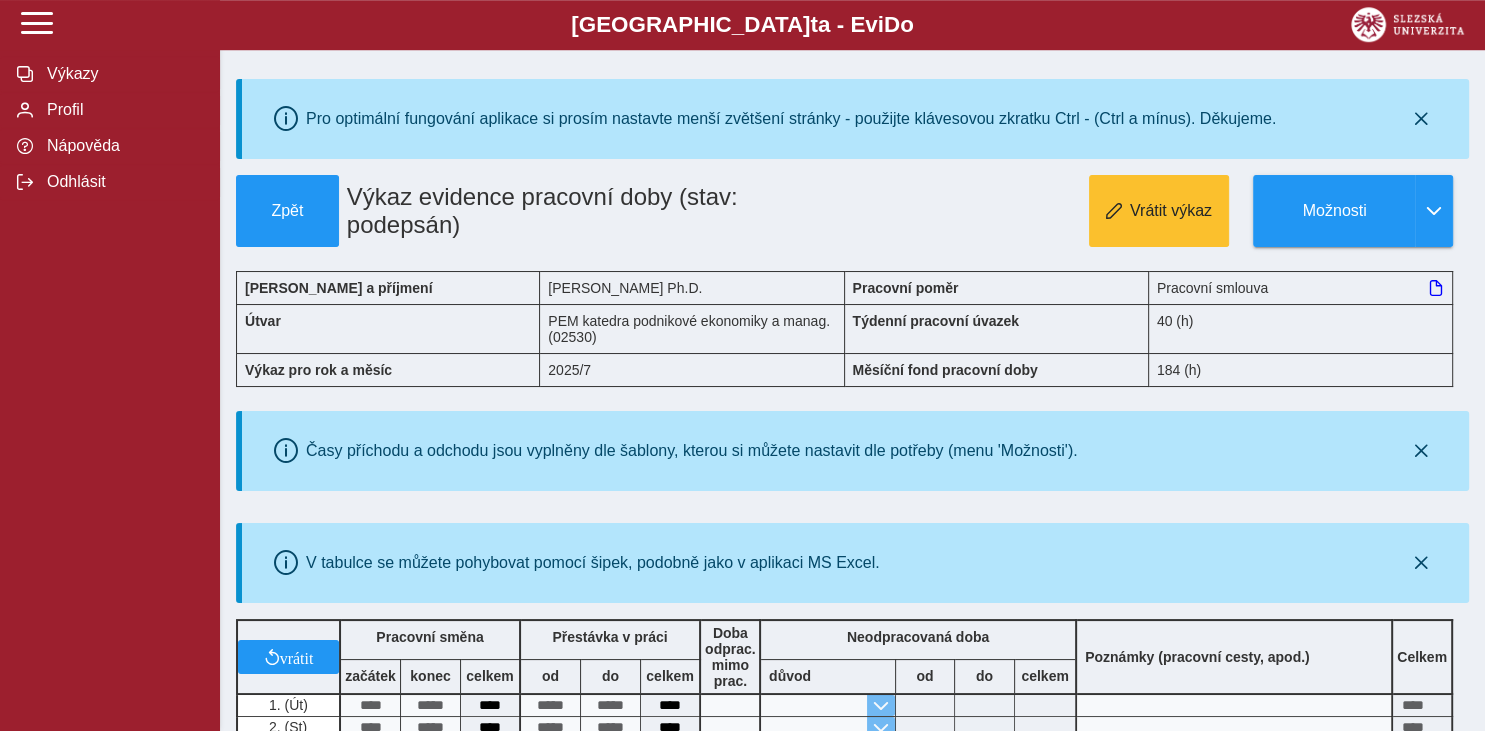 scroll, scrollTop: 0, scrollLeft: 0, axis: both 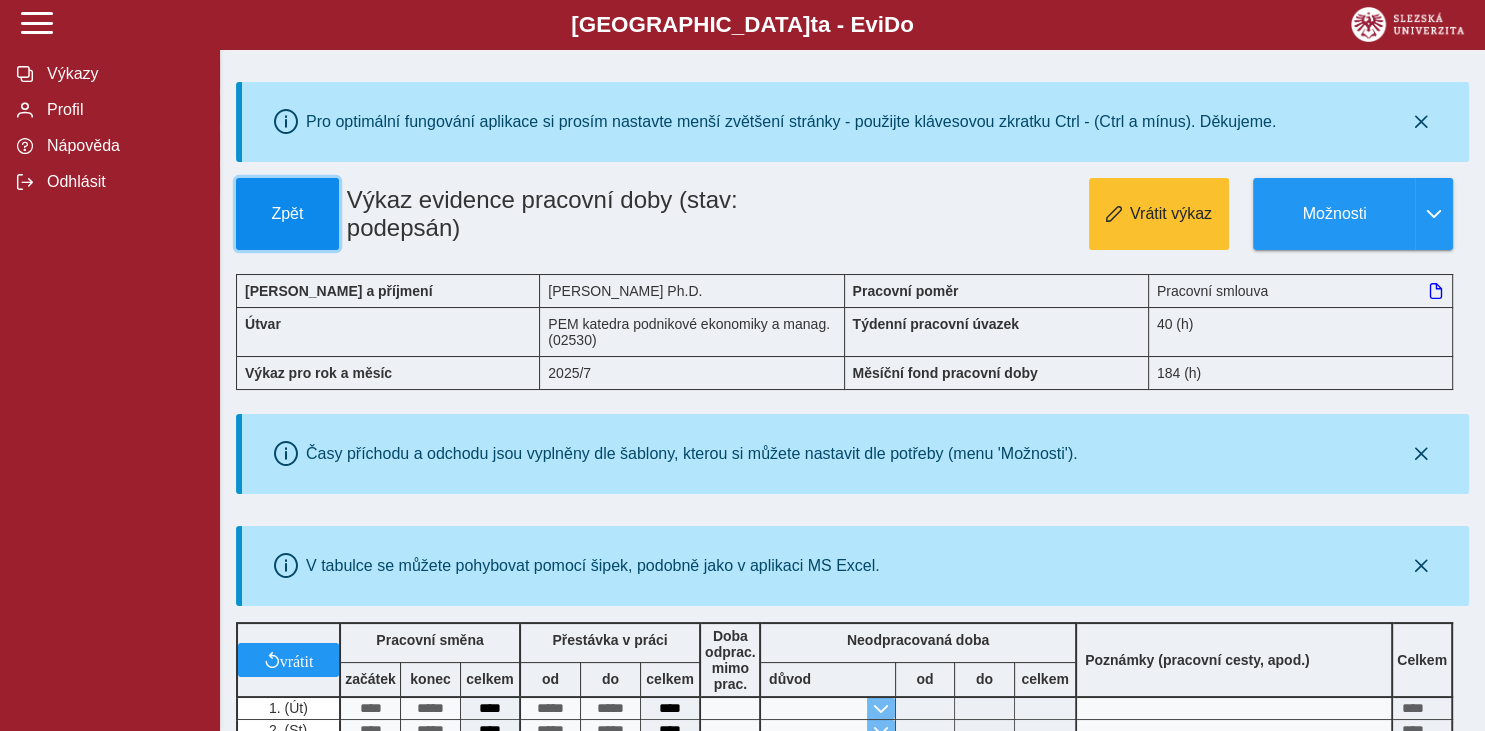 click on "Zpět" at bounding box center (287, 214) 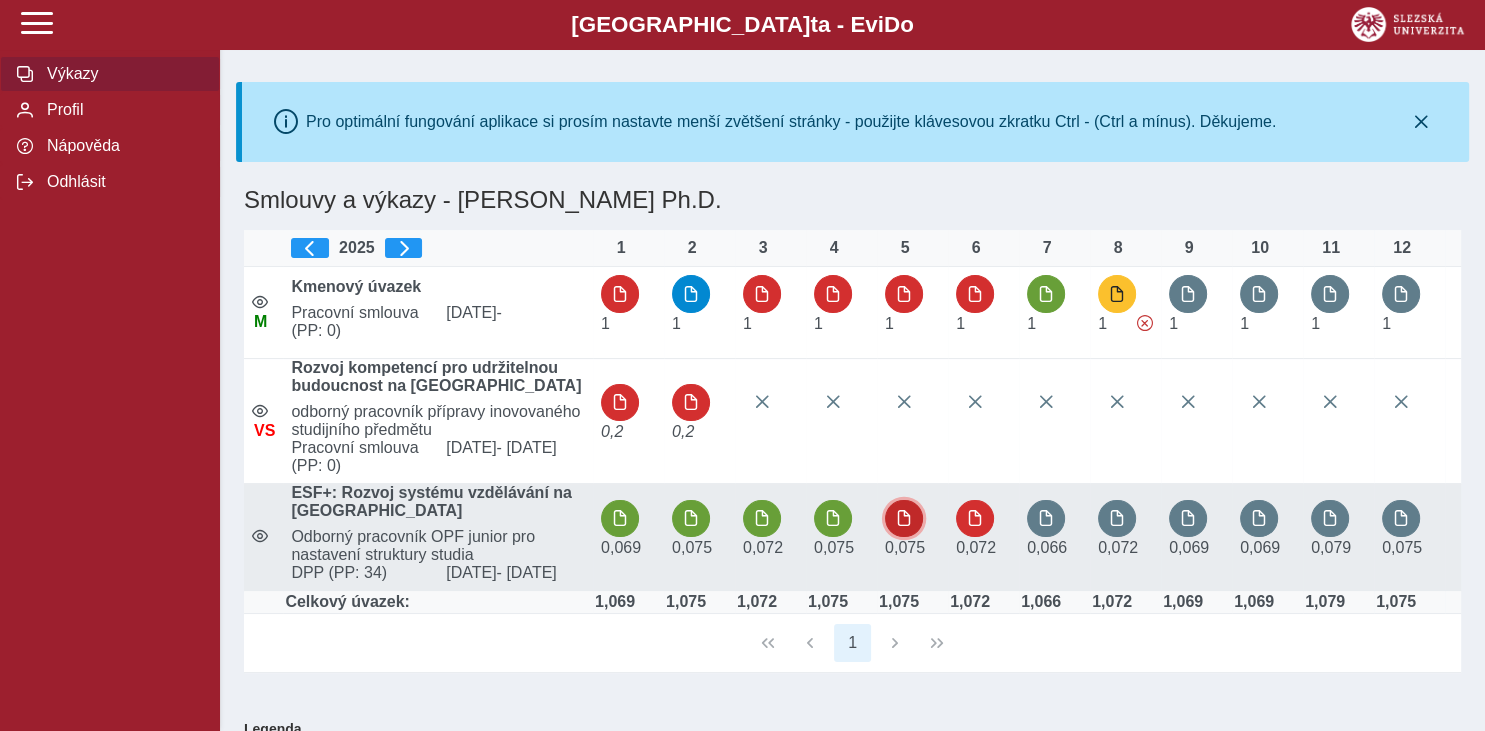 click at bounding box center (904, 518) 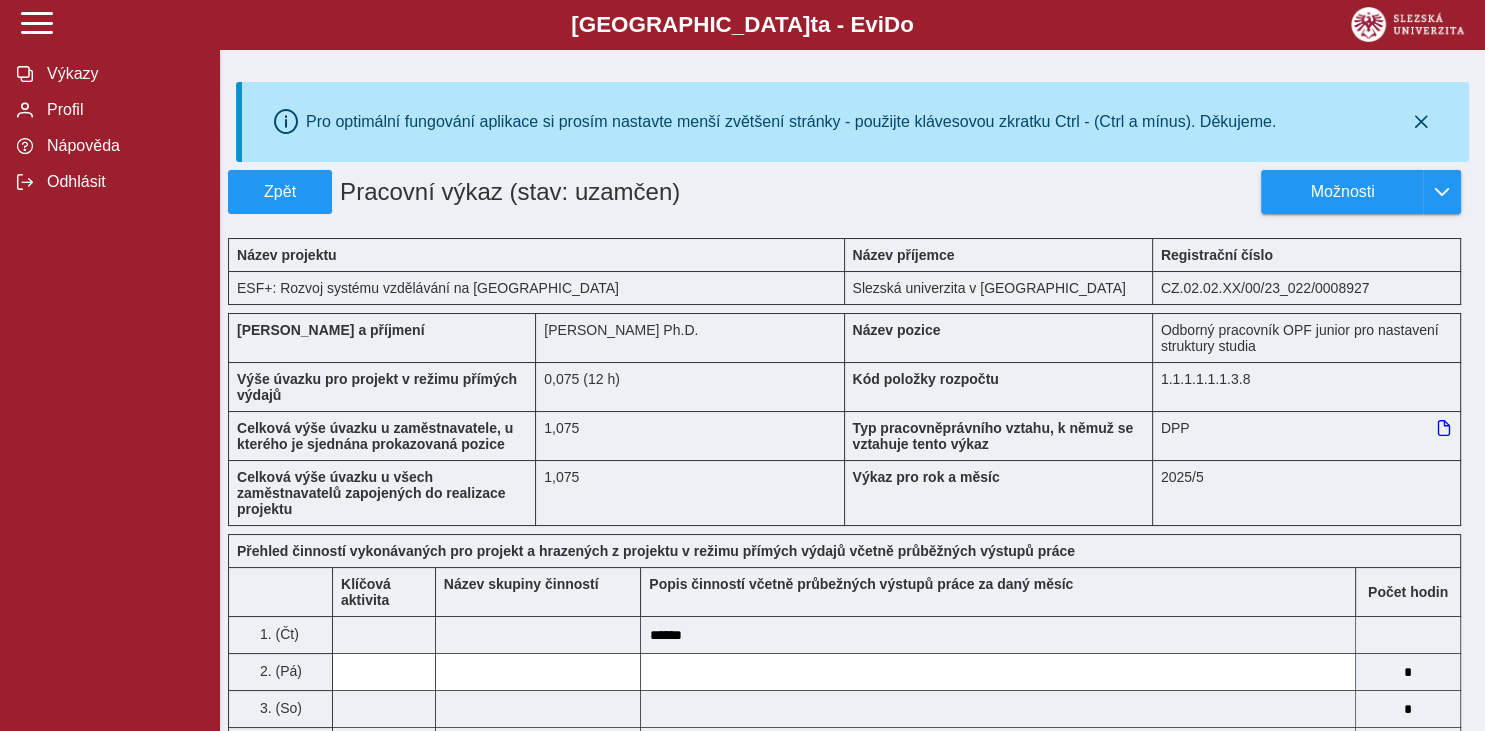 type 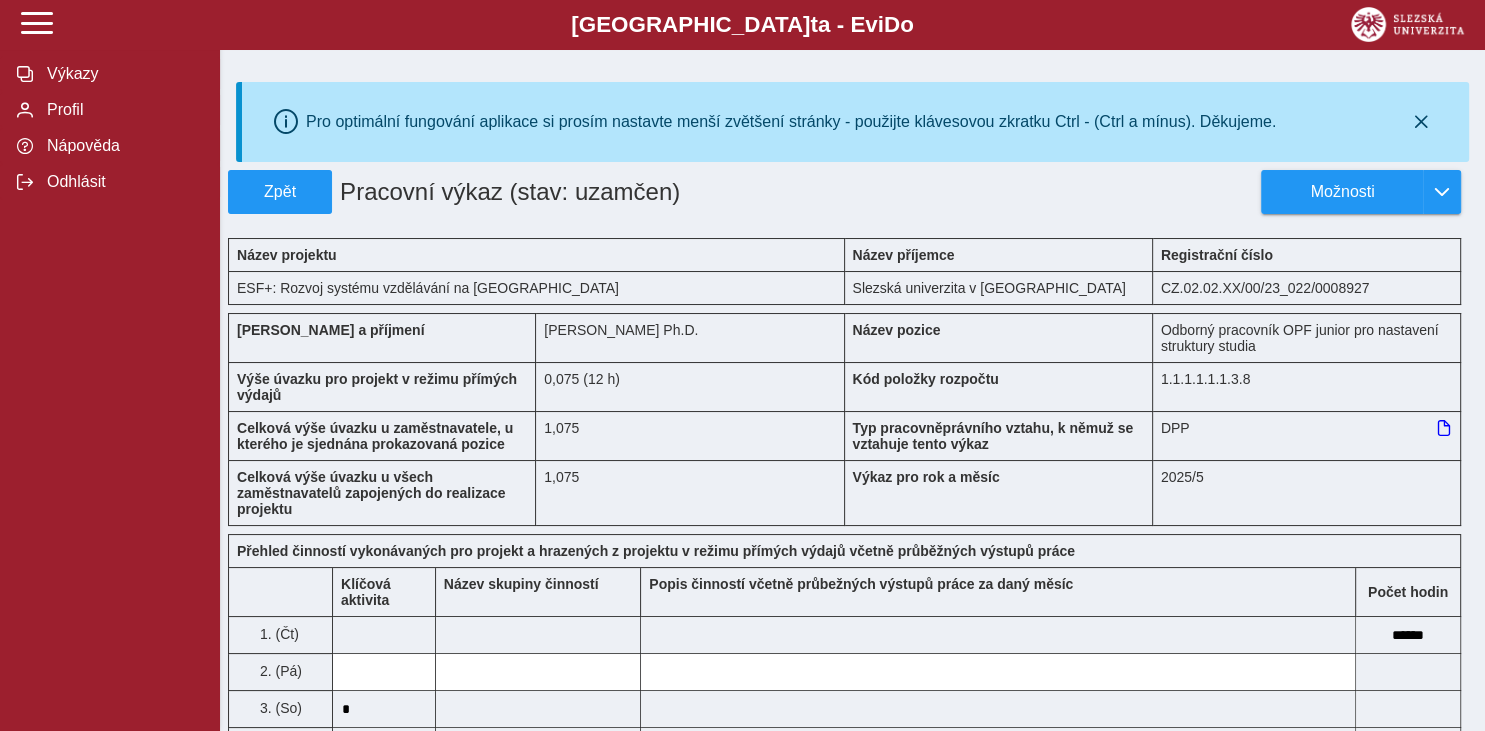 type 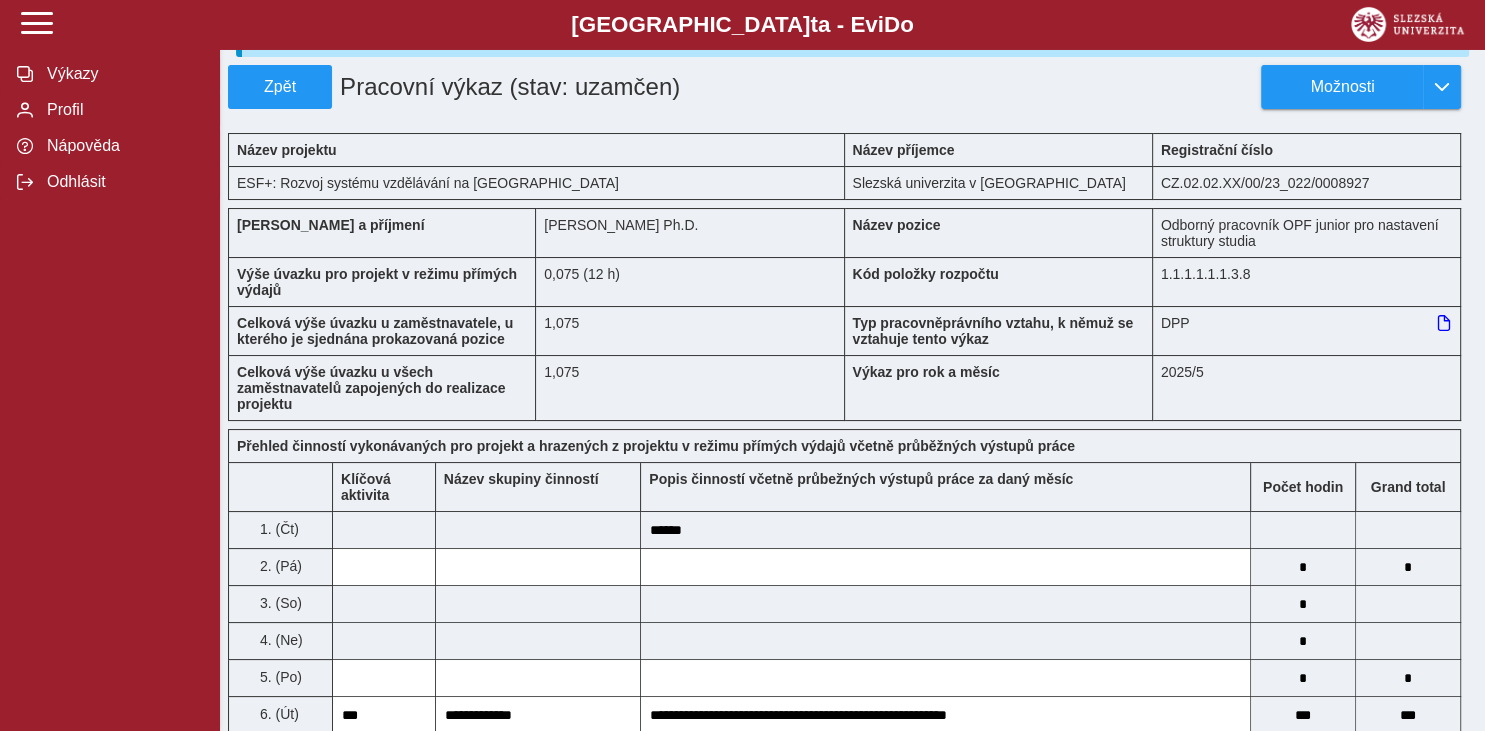 scroll, scrollTop: 0, scrollLeft: 0, axis: both 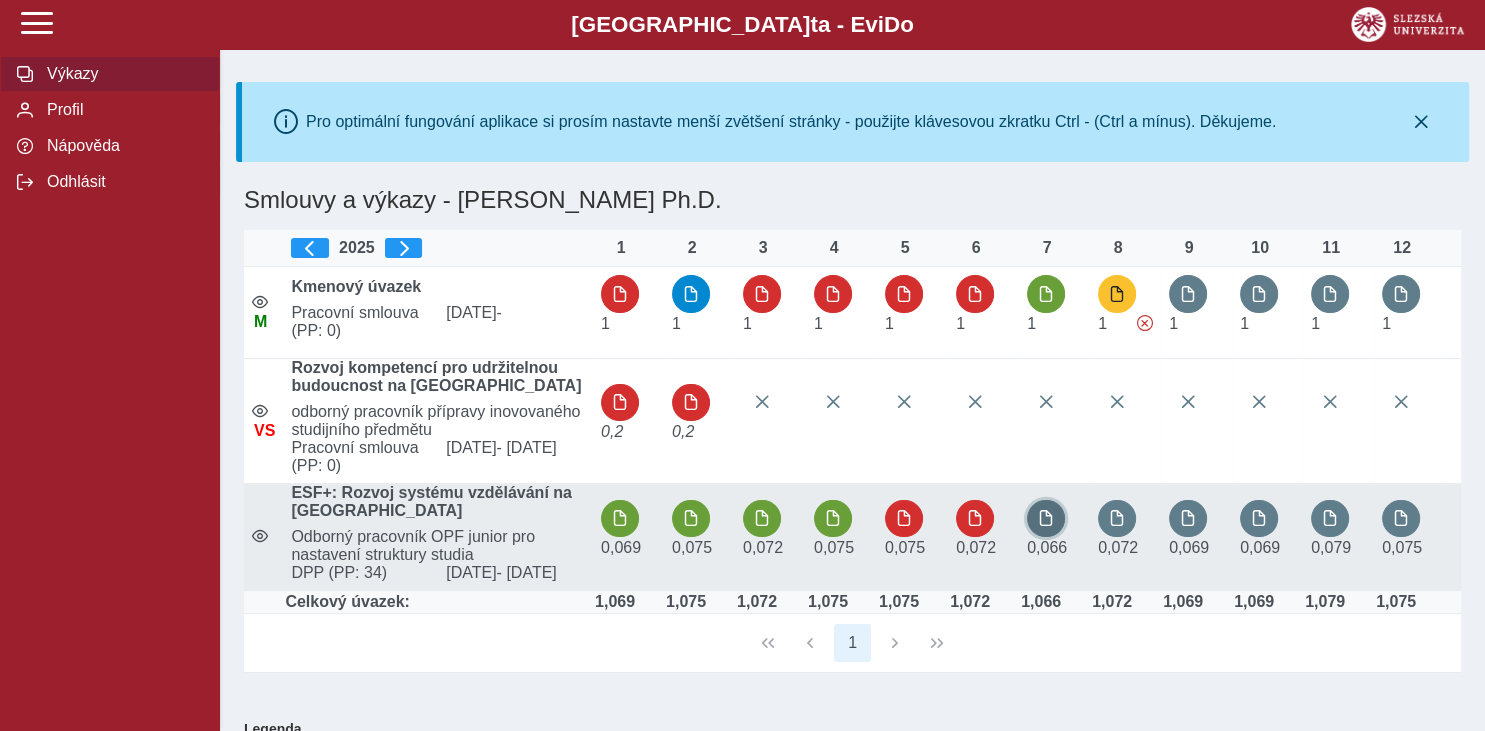click at bounding box center [1046, 518] 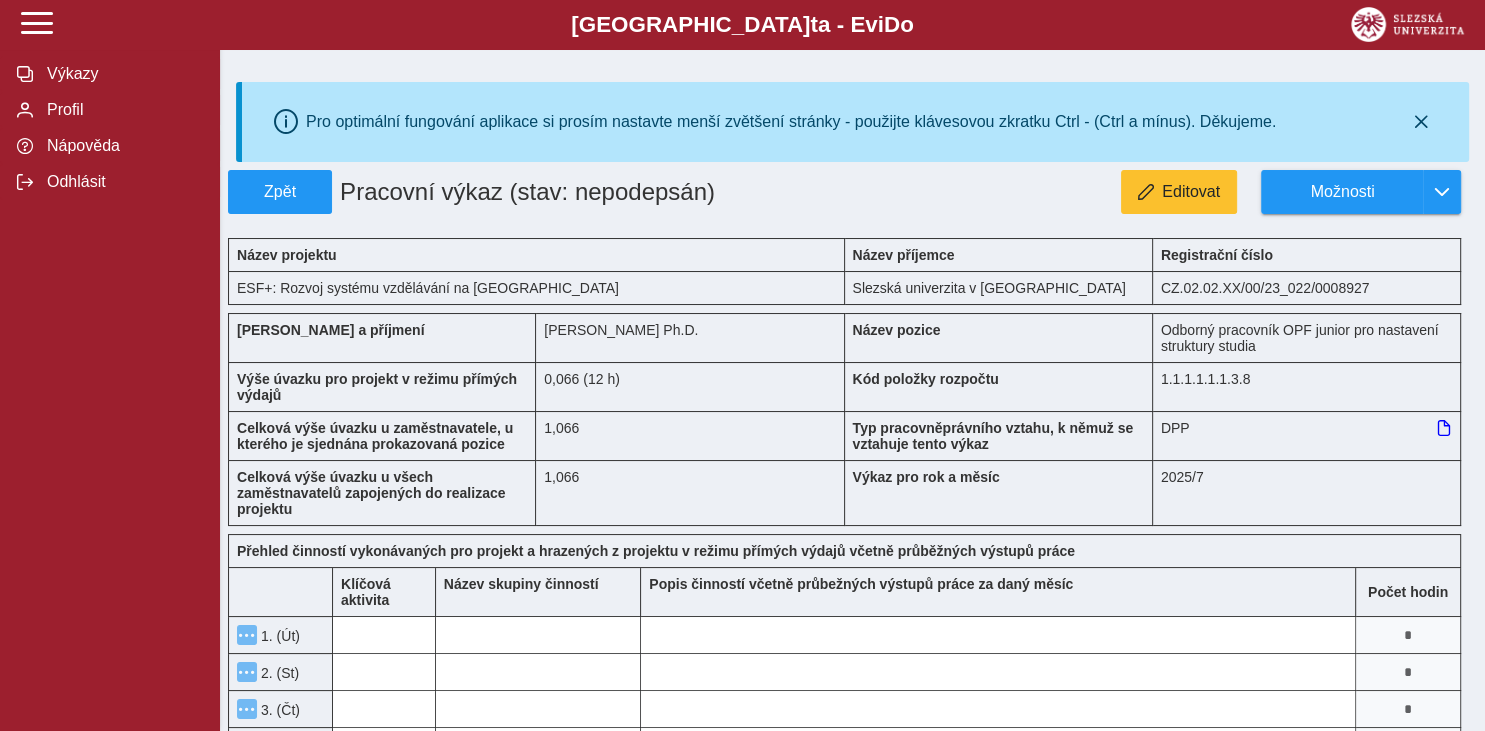 type 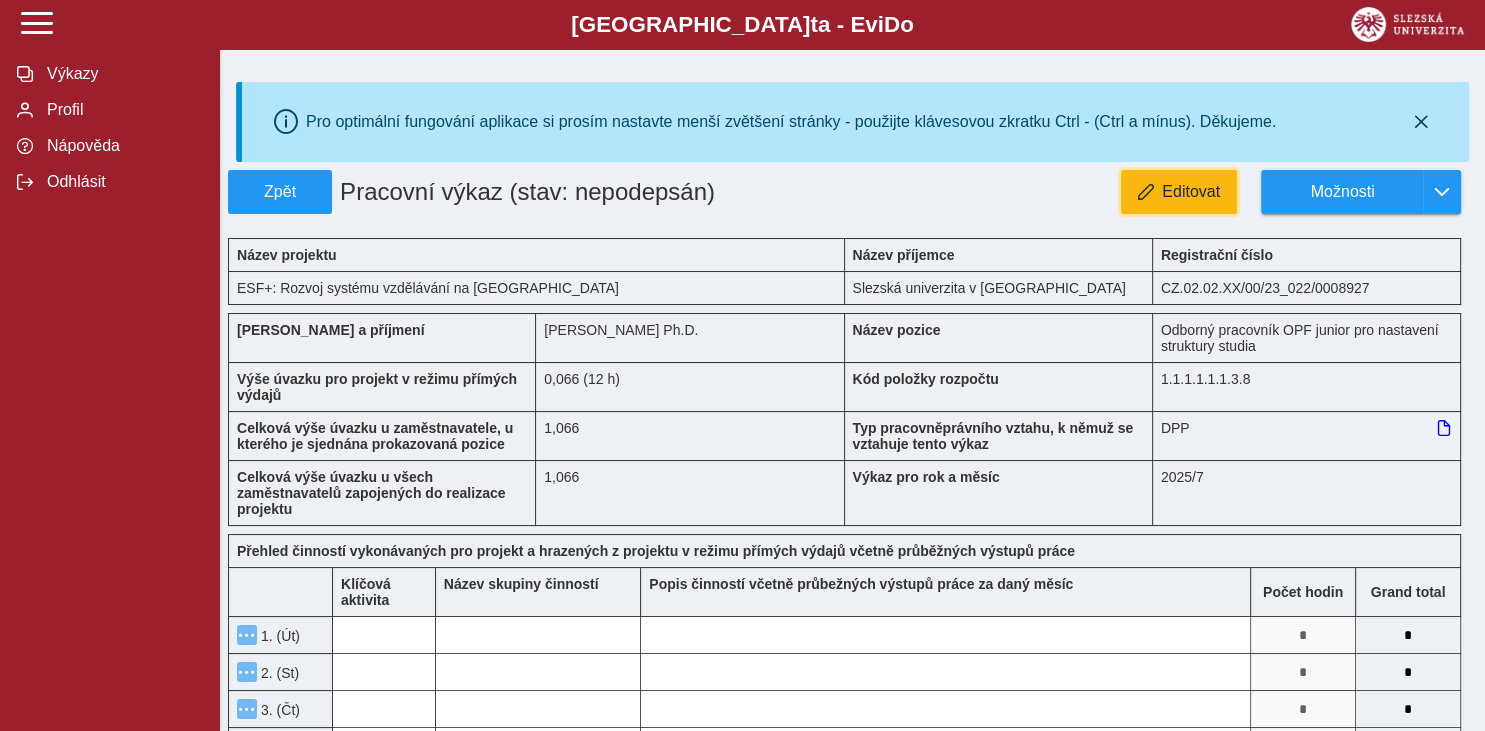 click on "Editovat" at bounding box center (1191, 192) 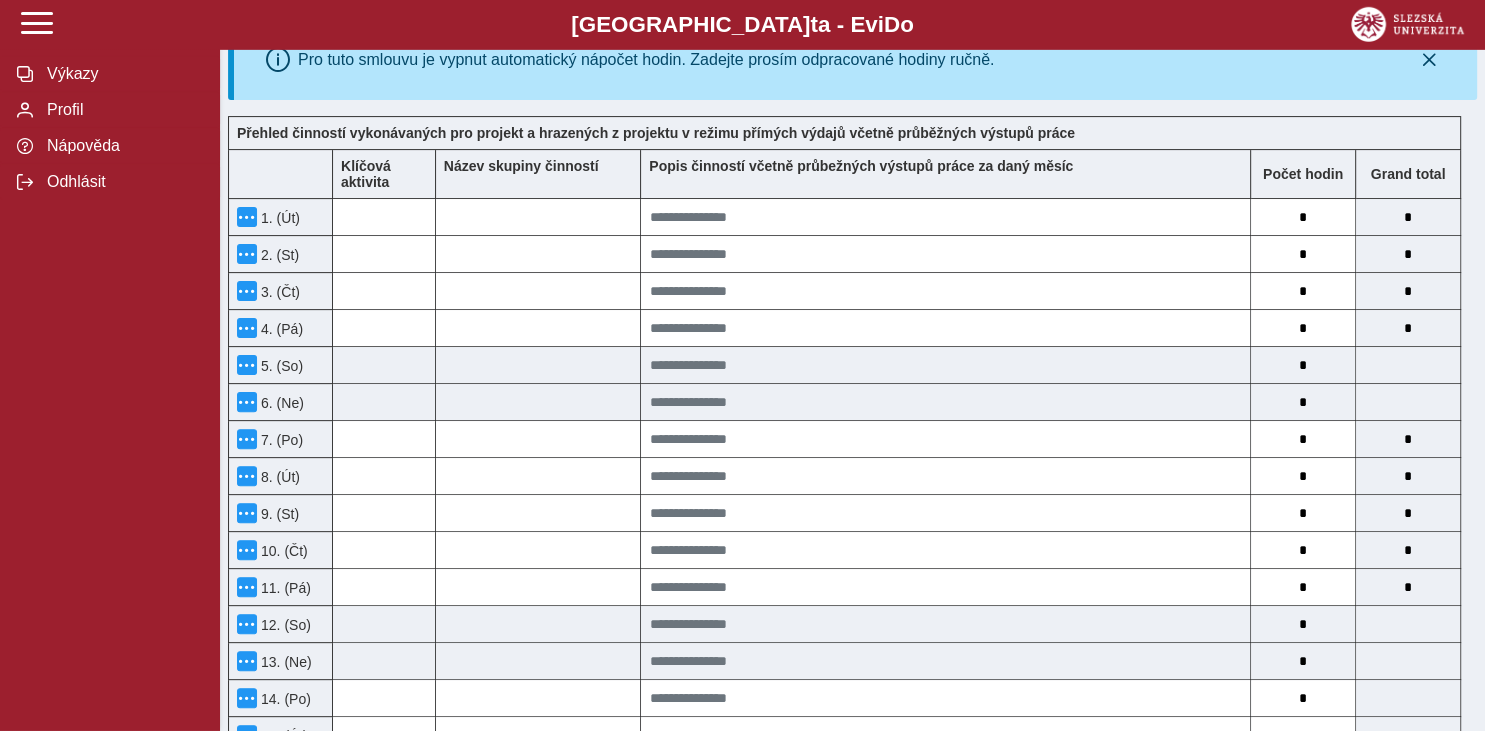 scroll, scrollTop: 528, scrollLeft: 0, axis: vertical 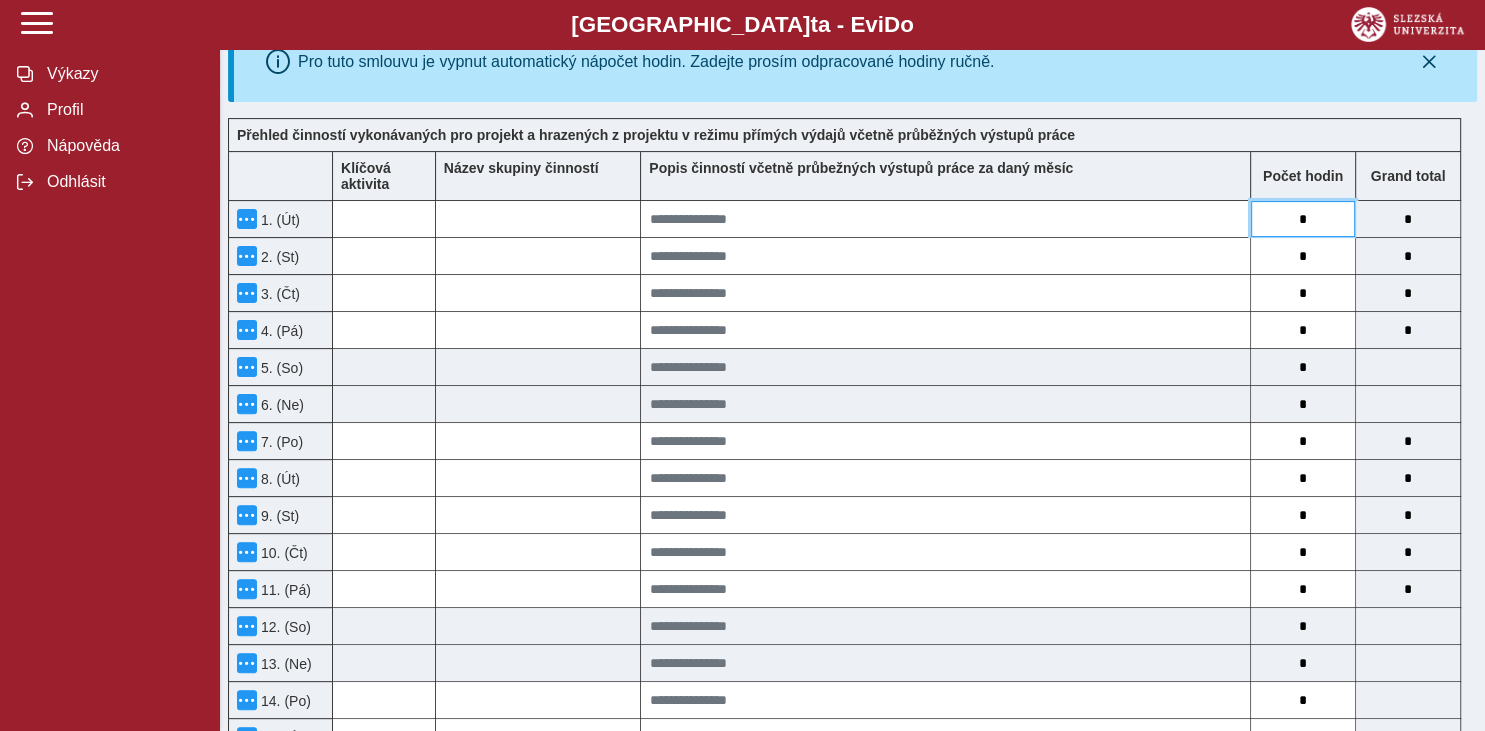 click on "*" at bounding box center (1303, 219) 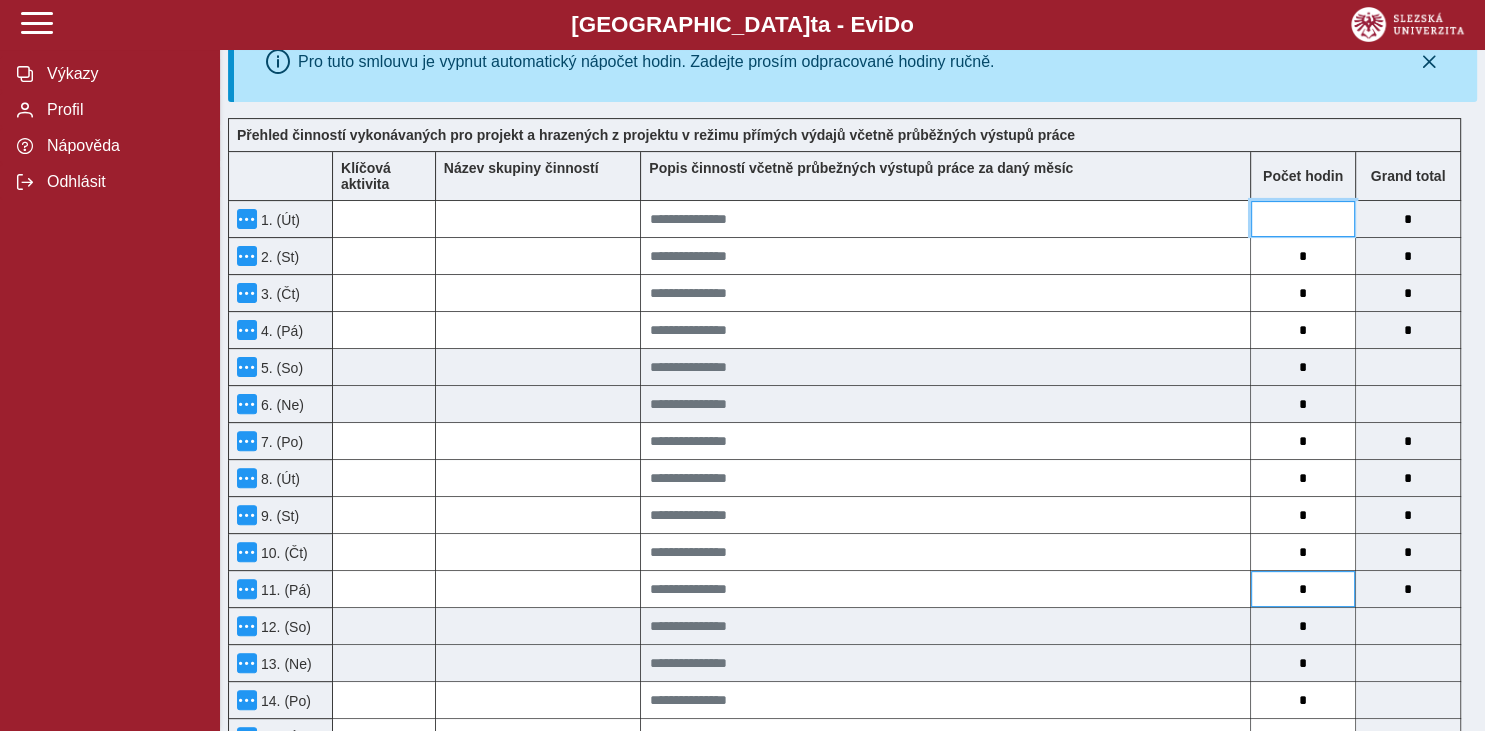type on "*" 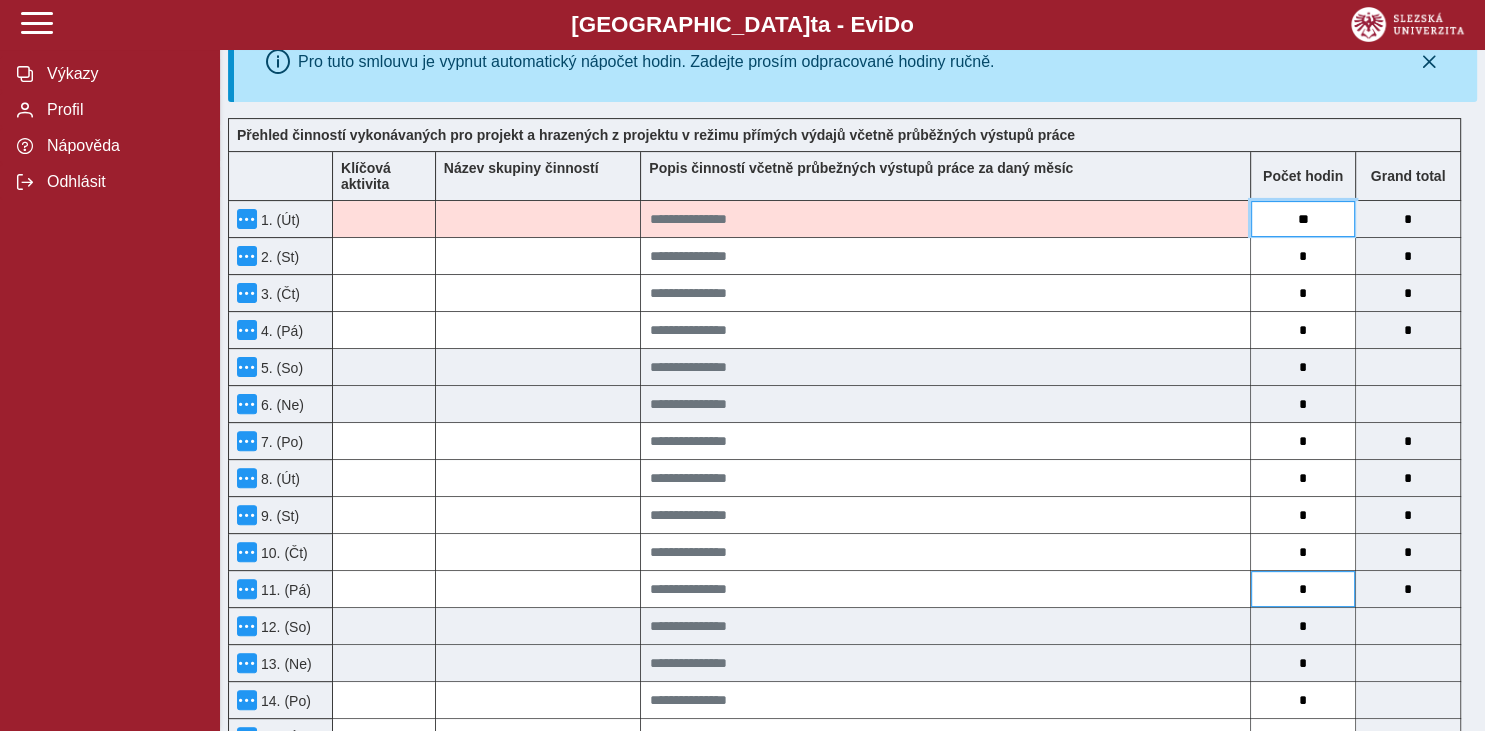 type on "***" 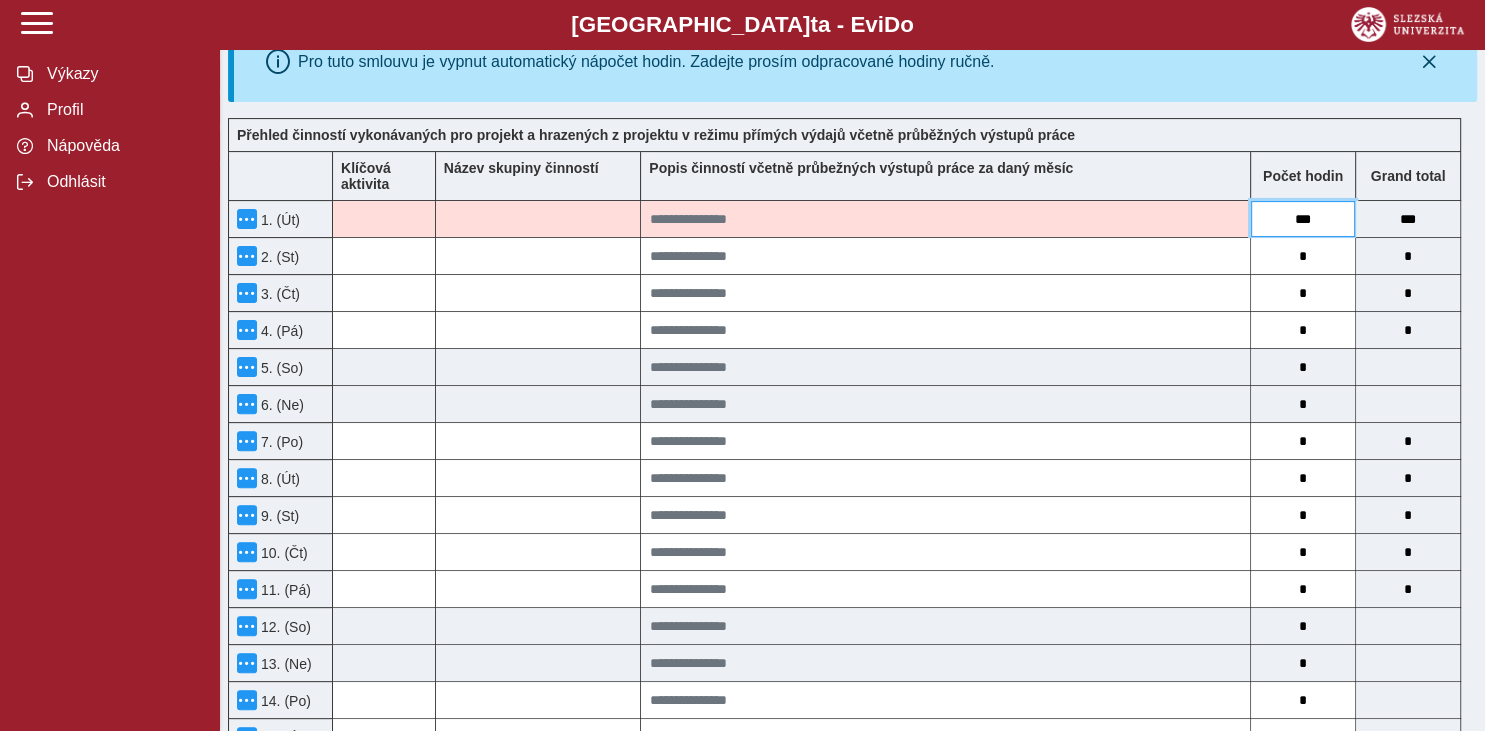 drag, startPoint x: 1324, startPoint y: 234, endPoint x: 1288, endPoint y: 228, distance: 36.496574 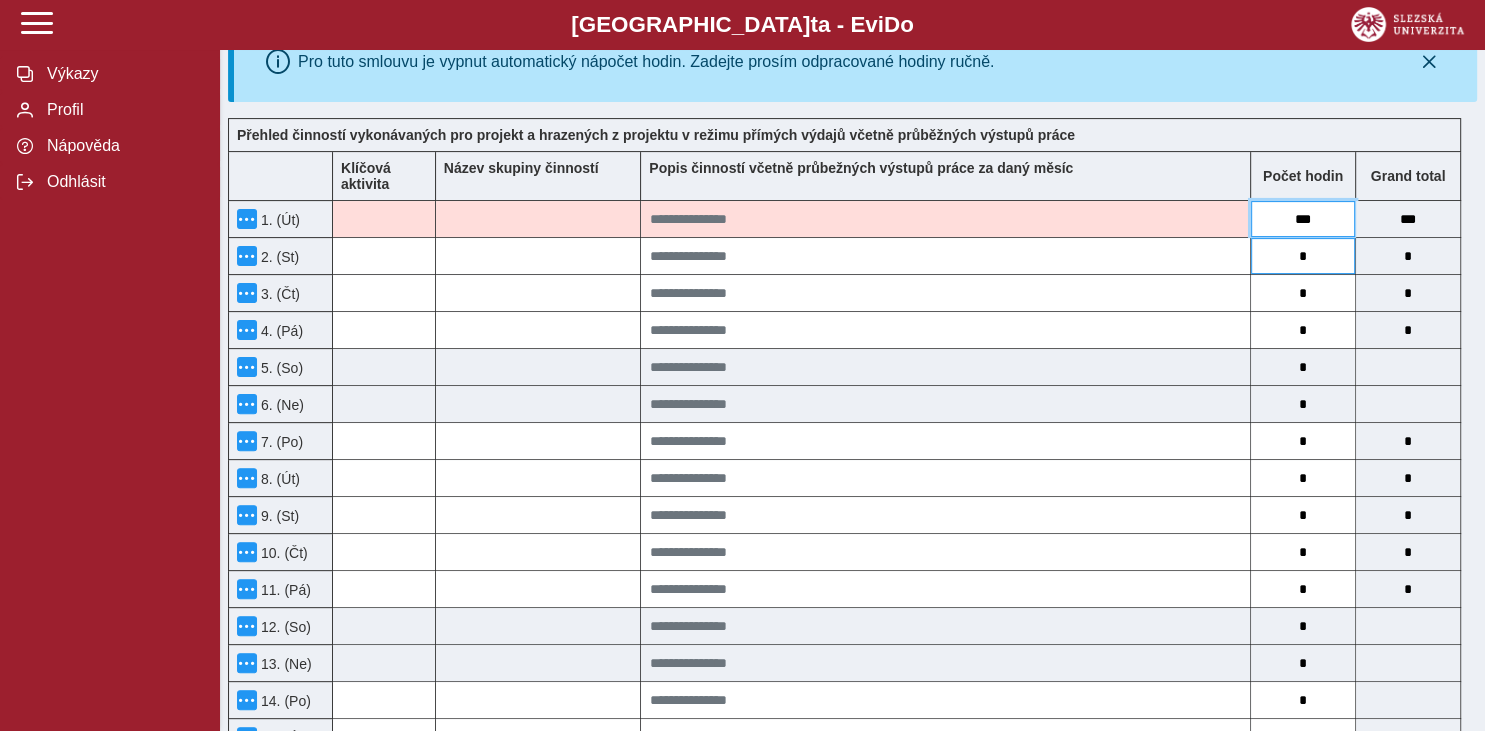type on "***" 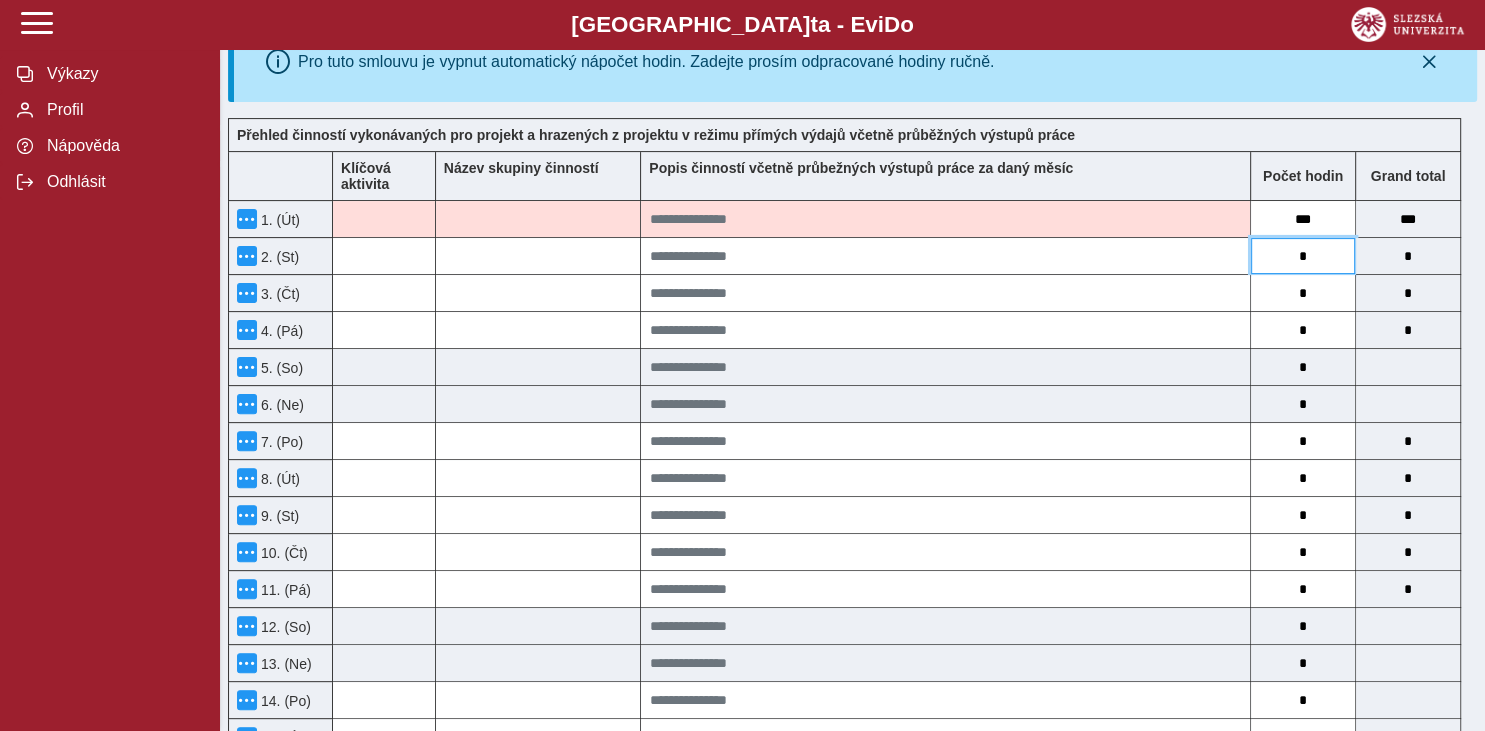 drag, startPoint x: 1317, startPoint y: 266, endPoint x: 1296, endPoint y: 268, distance: 21.095022 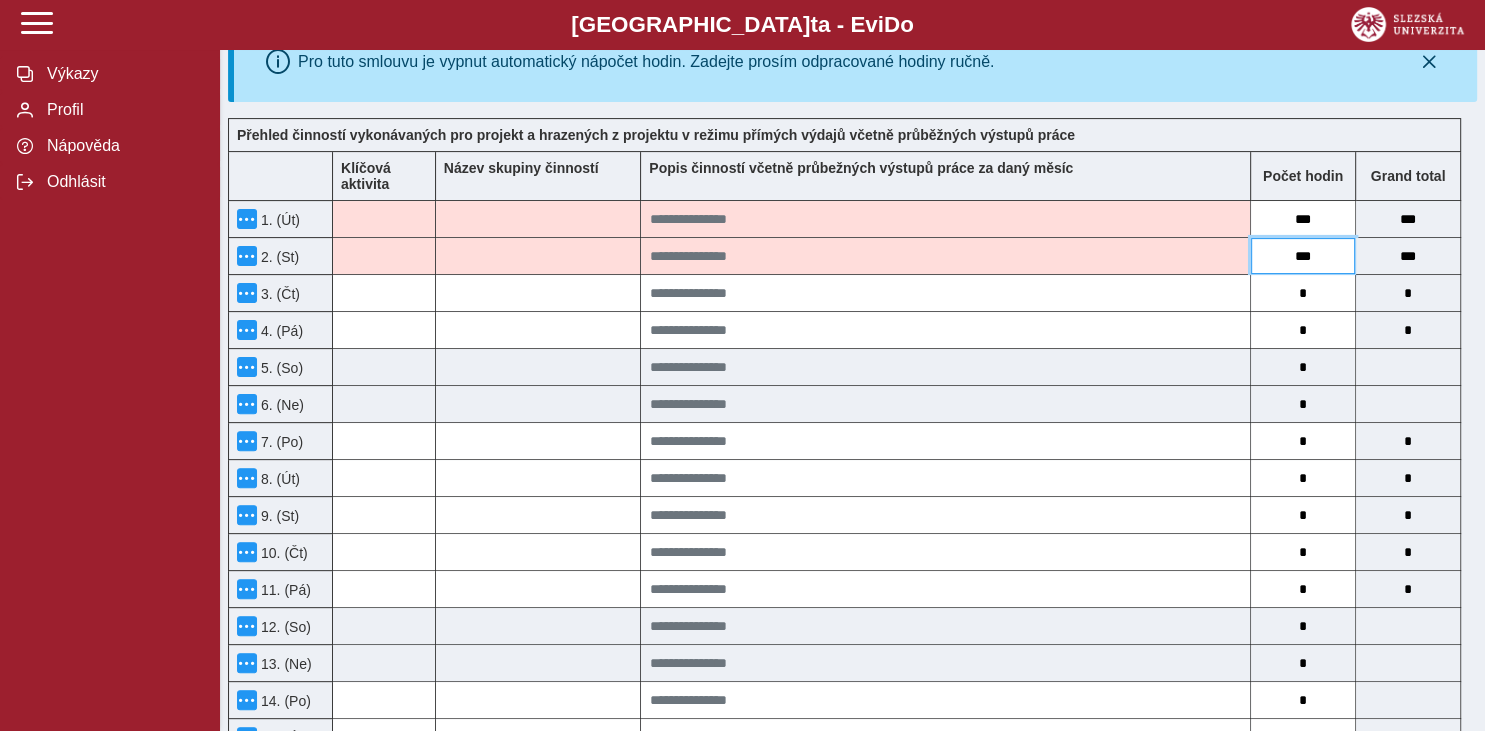 click on "***" at bounding box center [1303, 256] 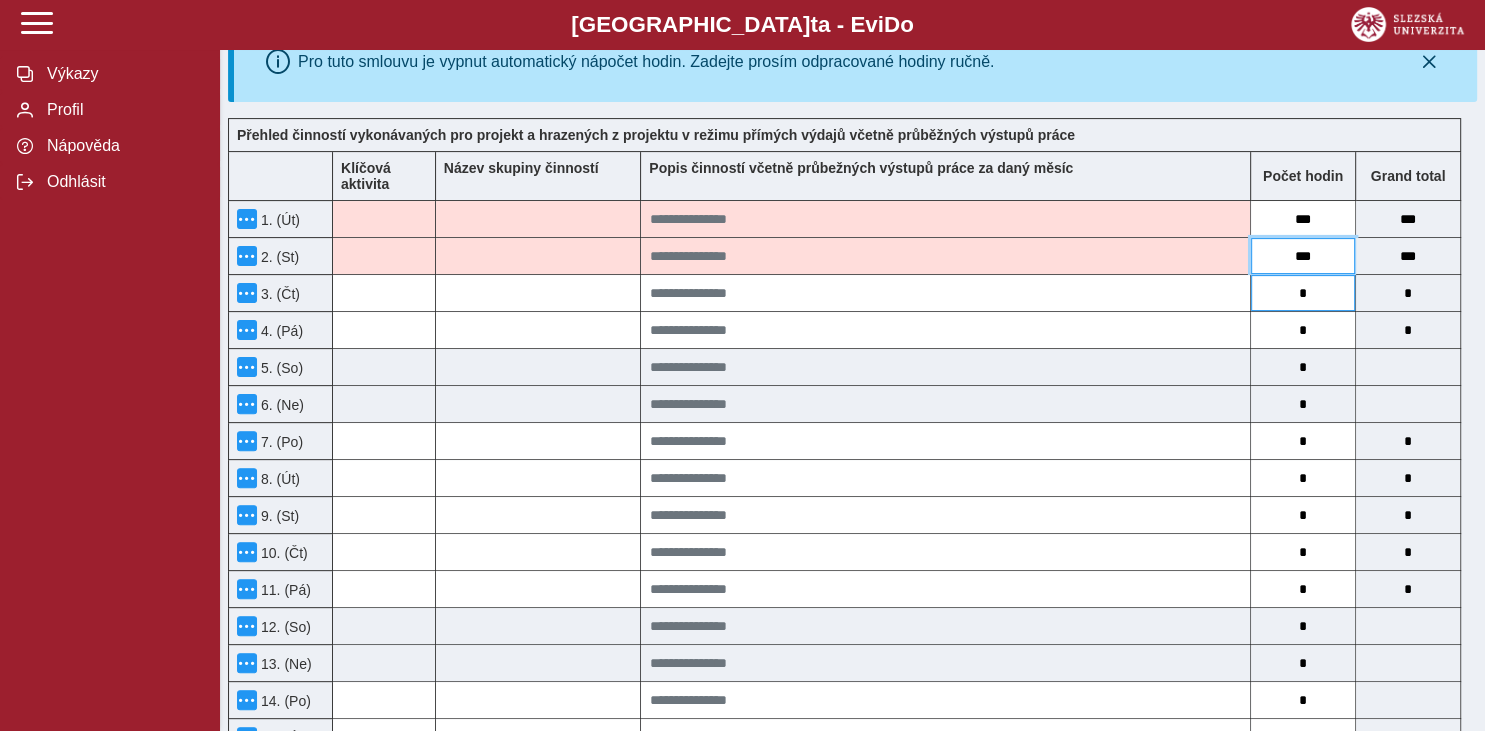 type on "***" 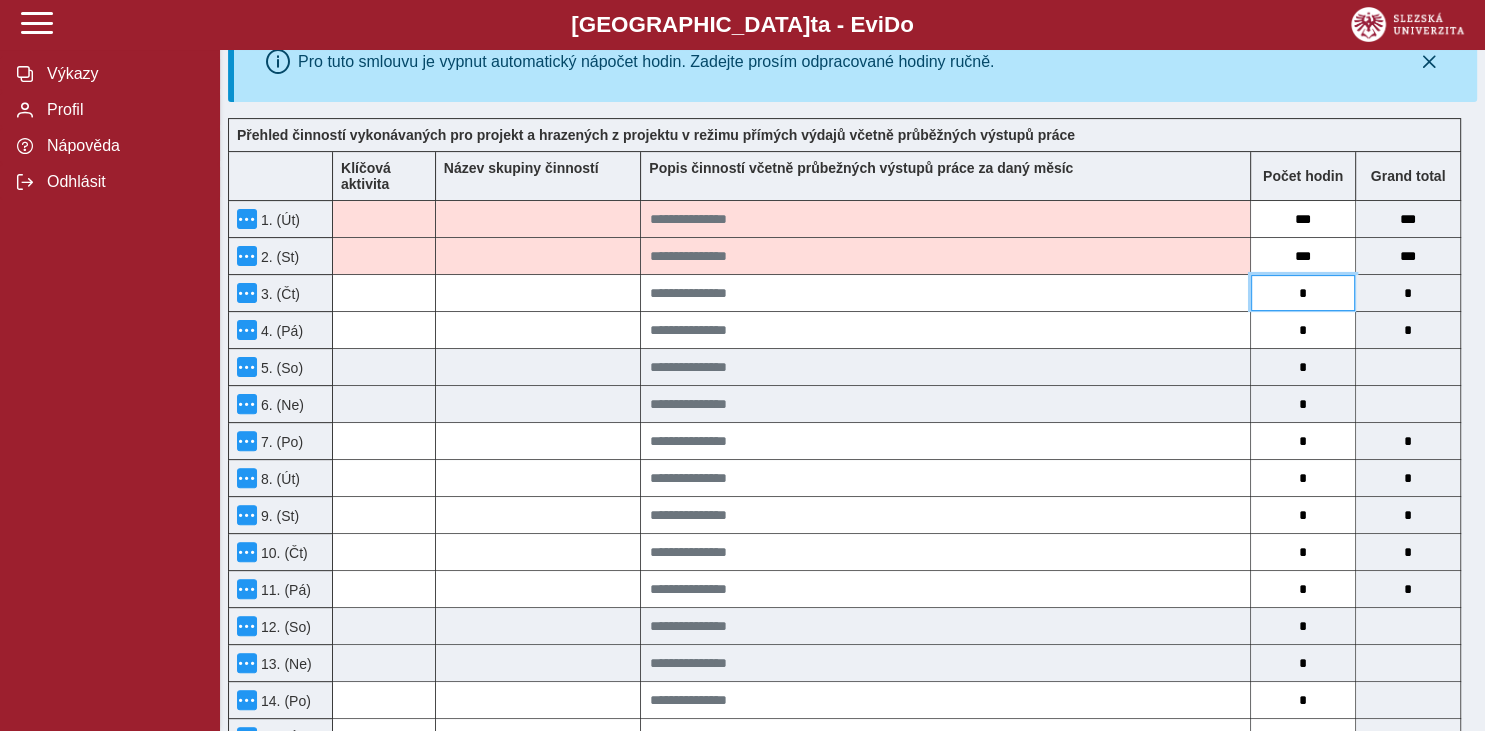 drag, startPoint x: 1312, startPoint y: 305, endPoint x: 1296, endPoint y: 304, distance: 16.03122 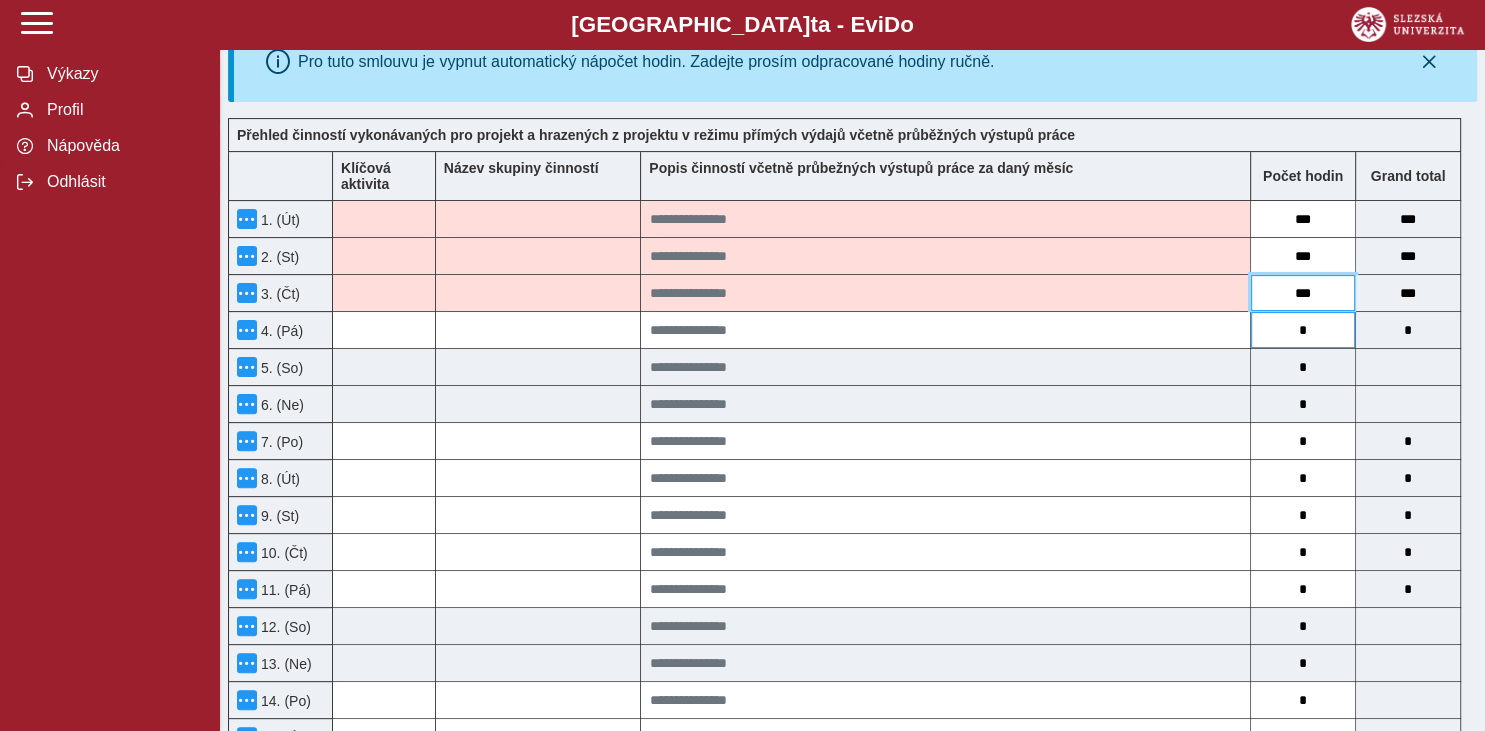 drag, startPoint x: 1296, startPoint y: 297, endPoint x: 1296, endPoint y: 331, distance: 34 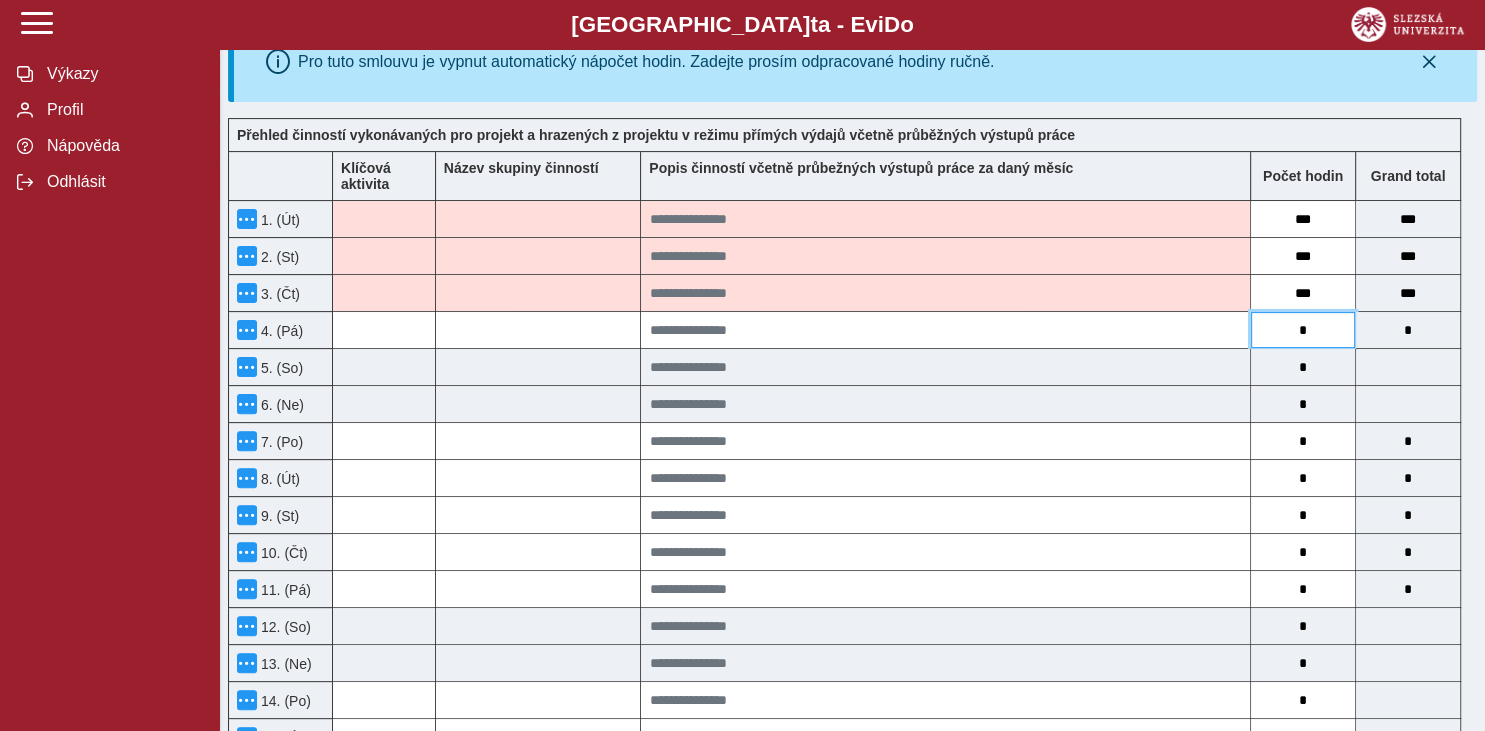 drag, startPoint x: 1319, startPoint y: 340, endPoint x: 1289, endPoint y: 340, distance: 30 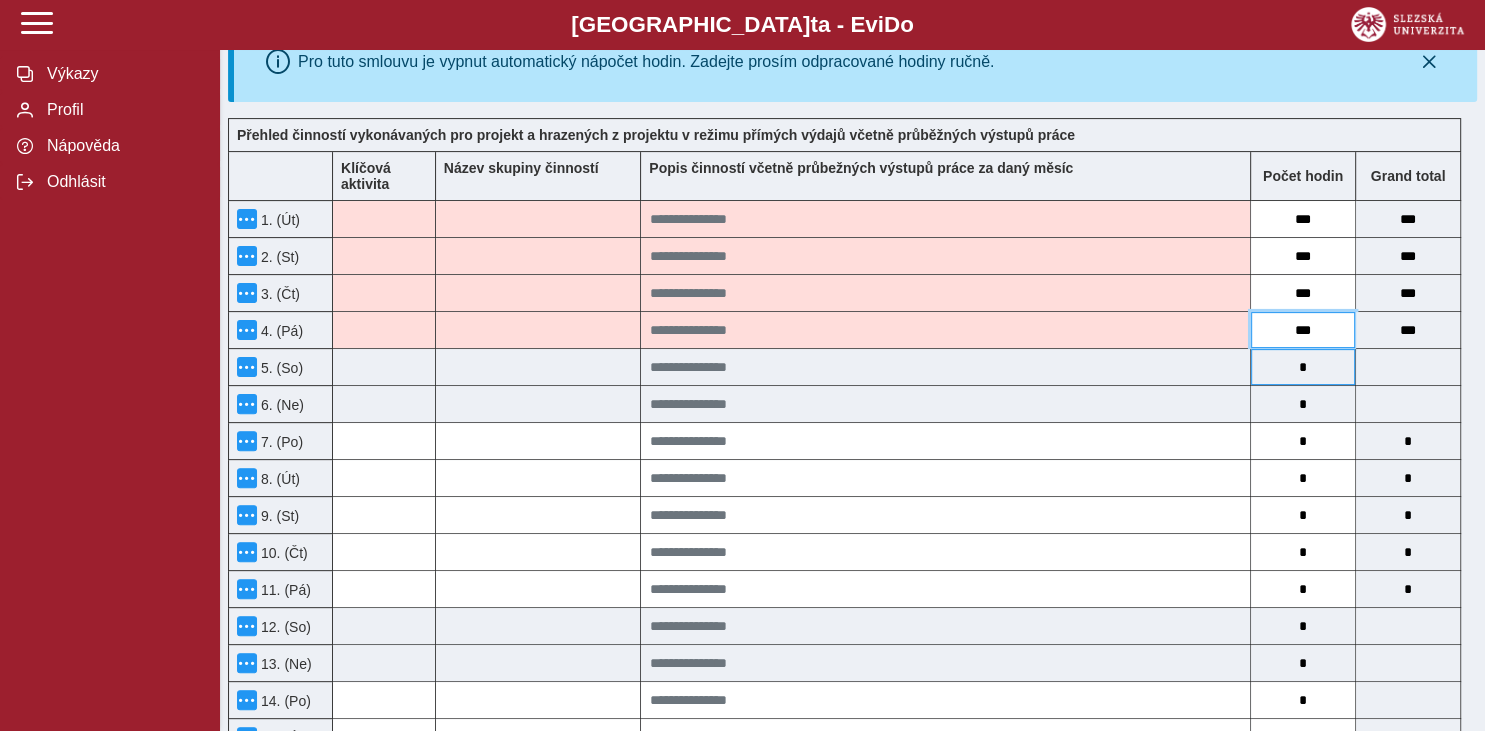 type on "***" 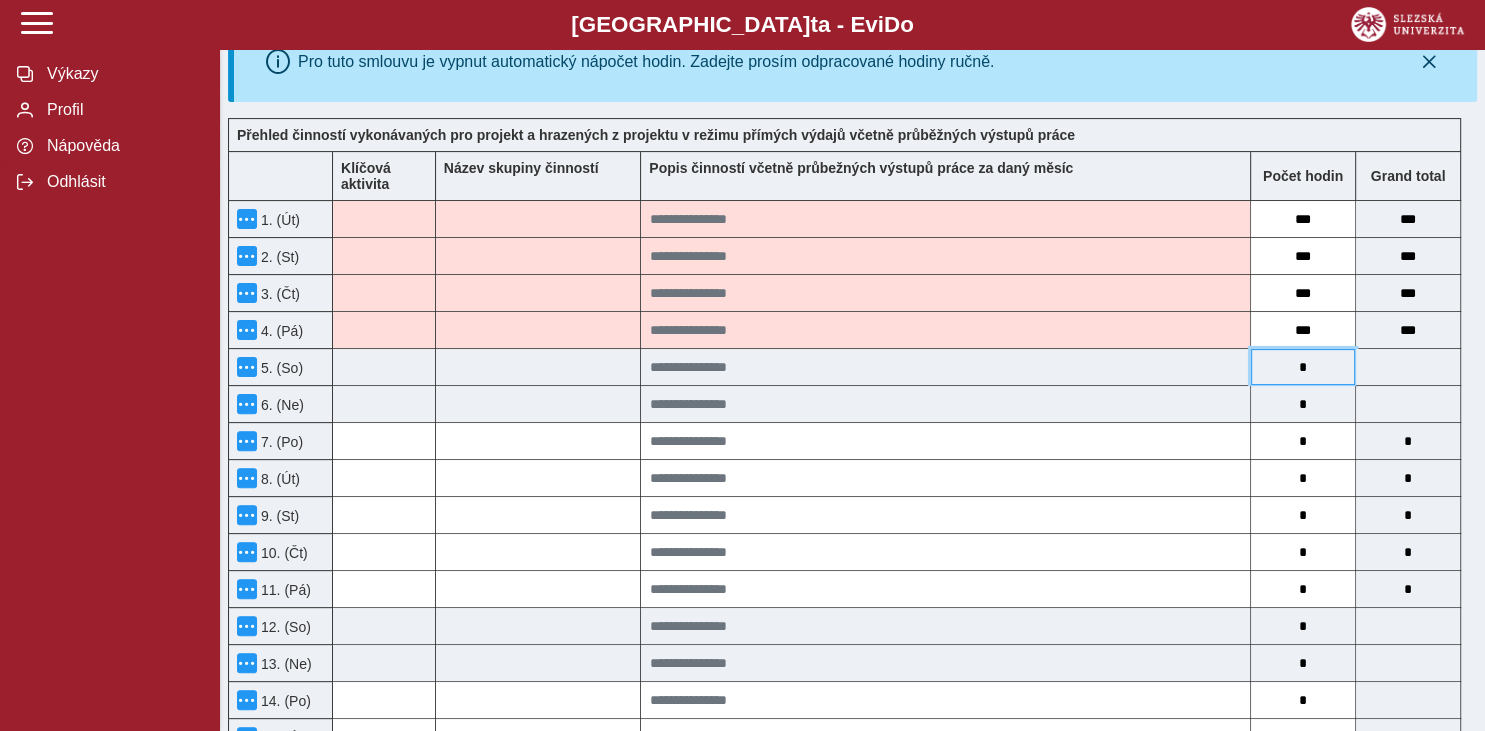 drag, startPoint x: 1308, startPoint y: 378, endPoint x: 1294, endPoint y: 376, distance: 14.142136 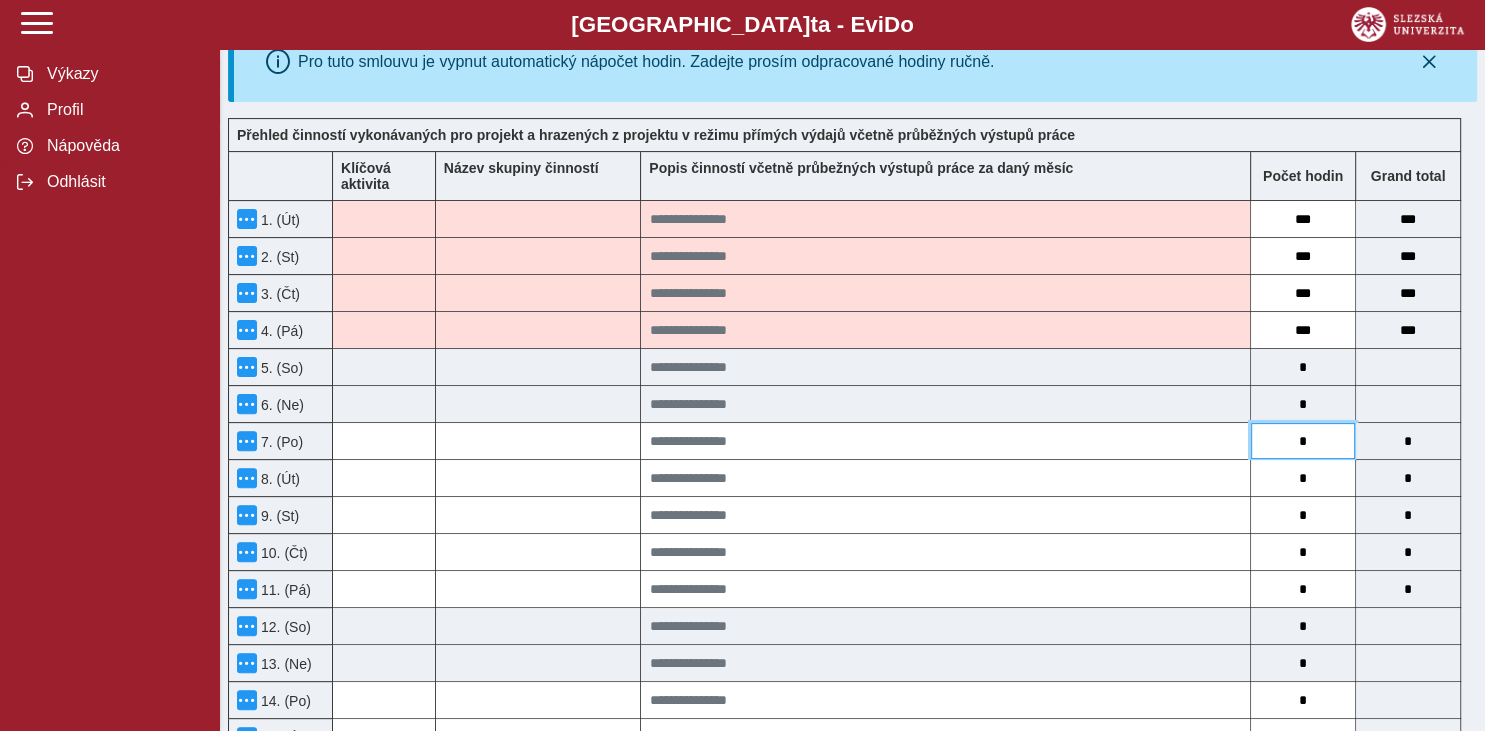 drag, startPoint x: 1320, startPoint y: 449, endPoint x: 1289, endPoint y: 449, distance: 31 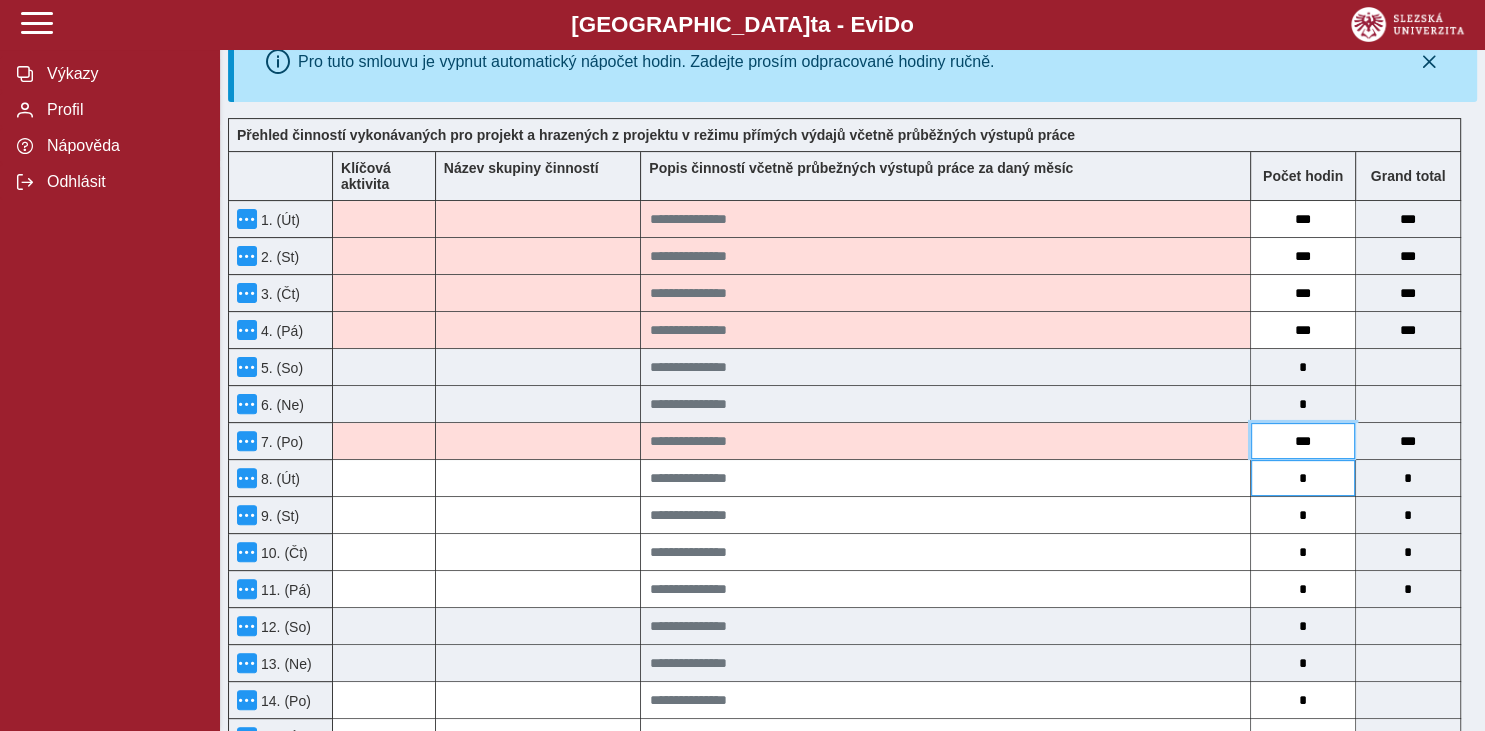 type on "***" 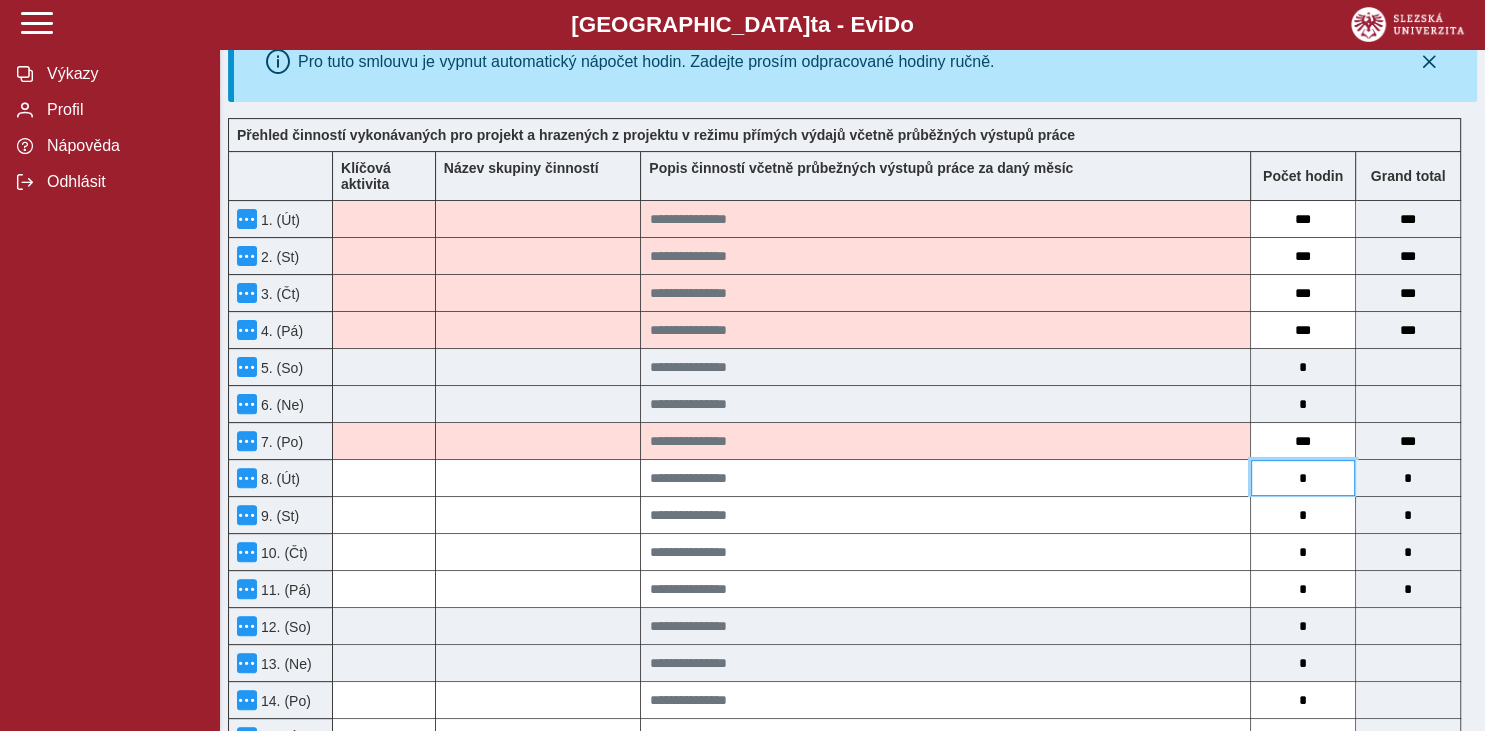 drag, startPoint x: 1319, startPoint y: 482, endPoint x: 1288, endPoint y: 484, distance: 31.06445 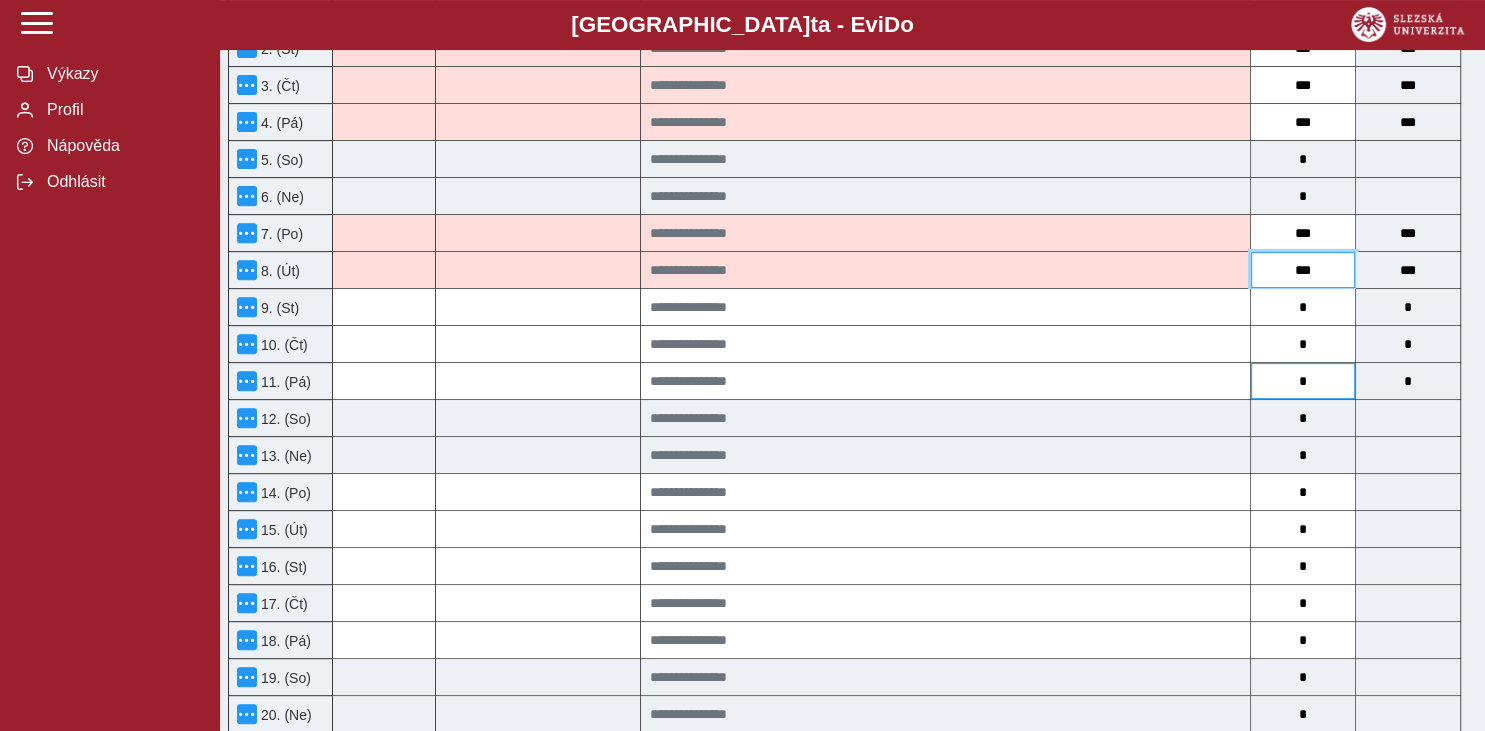 scroll, scrollTop: 739, scrollLeft: 0, axis: vertical 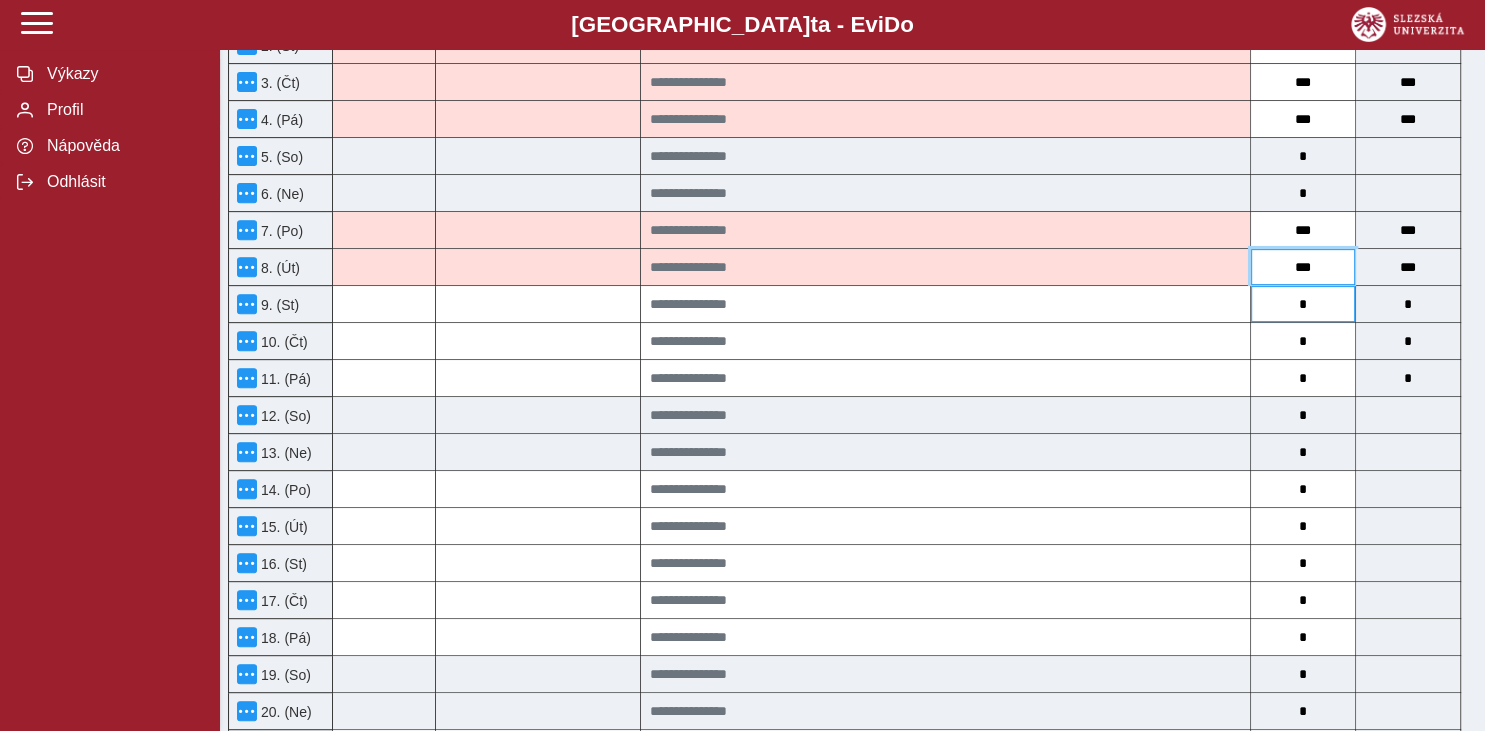 type on "***" 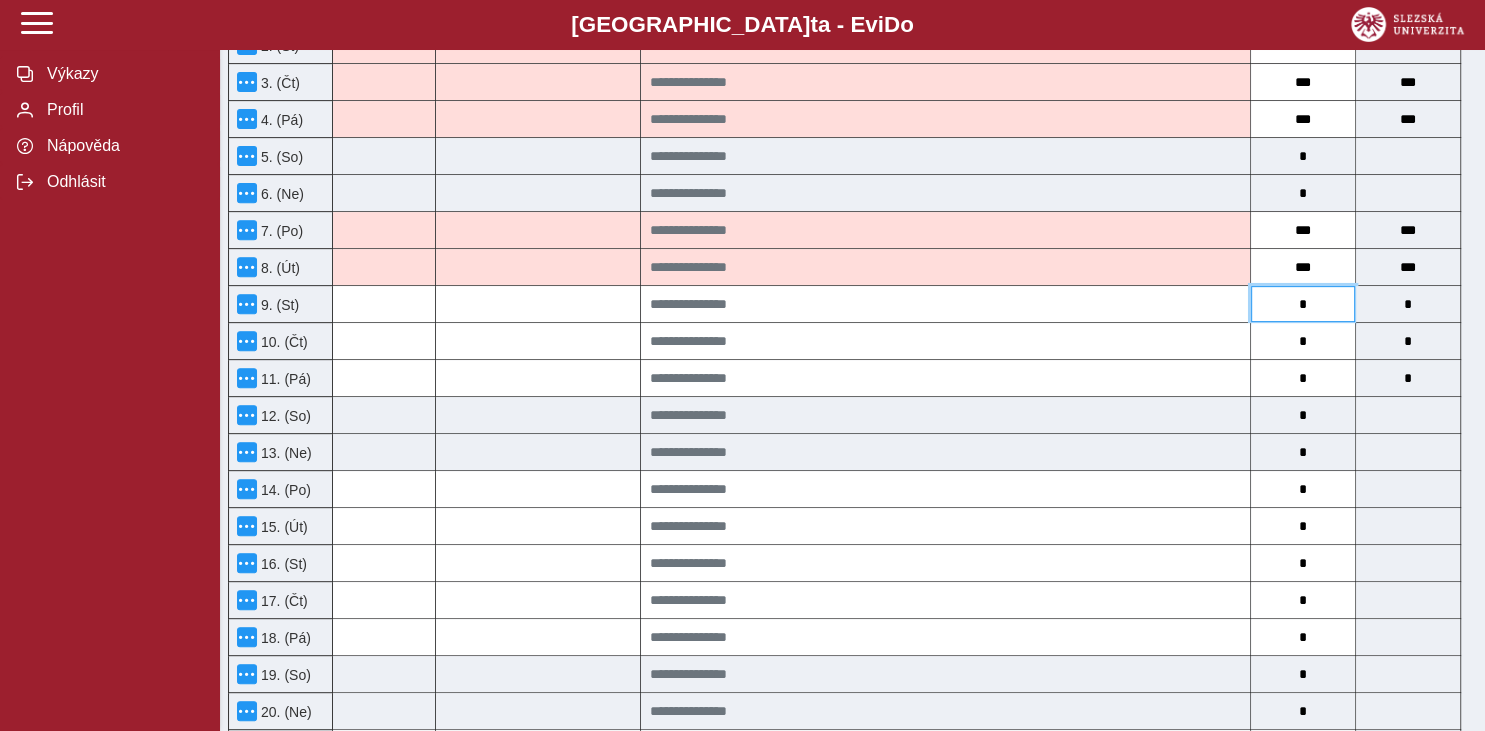 drag, startPoint x: 1318, startPoint y: 311, endPoint x: 1297, endPoint y: 312, distance: 21.023796 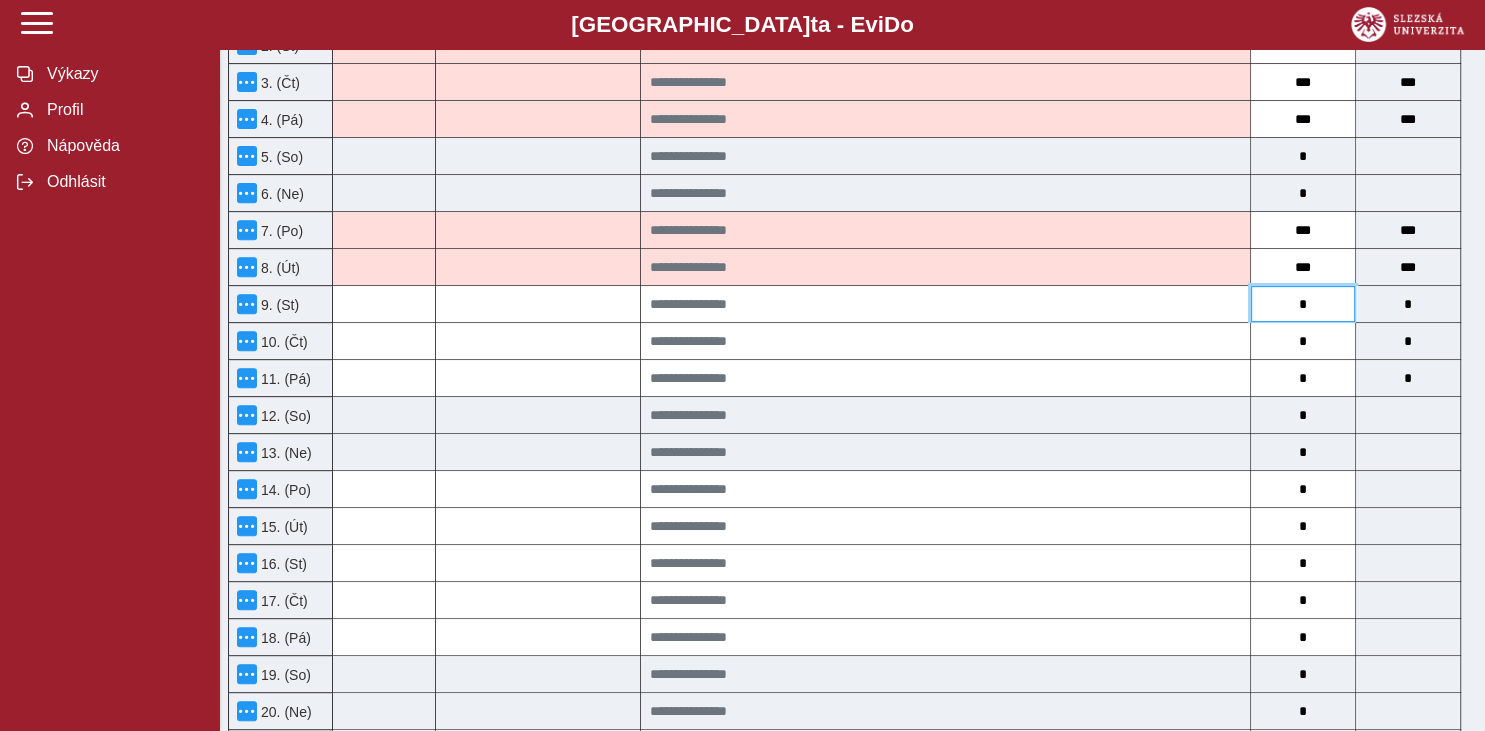 paste on "**" 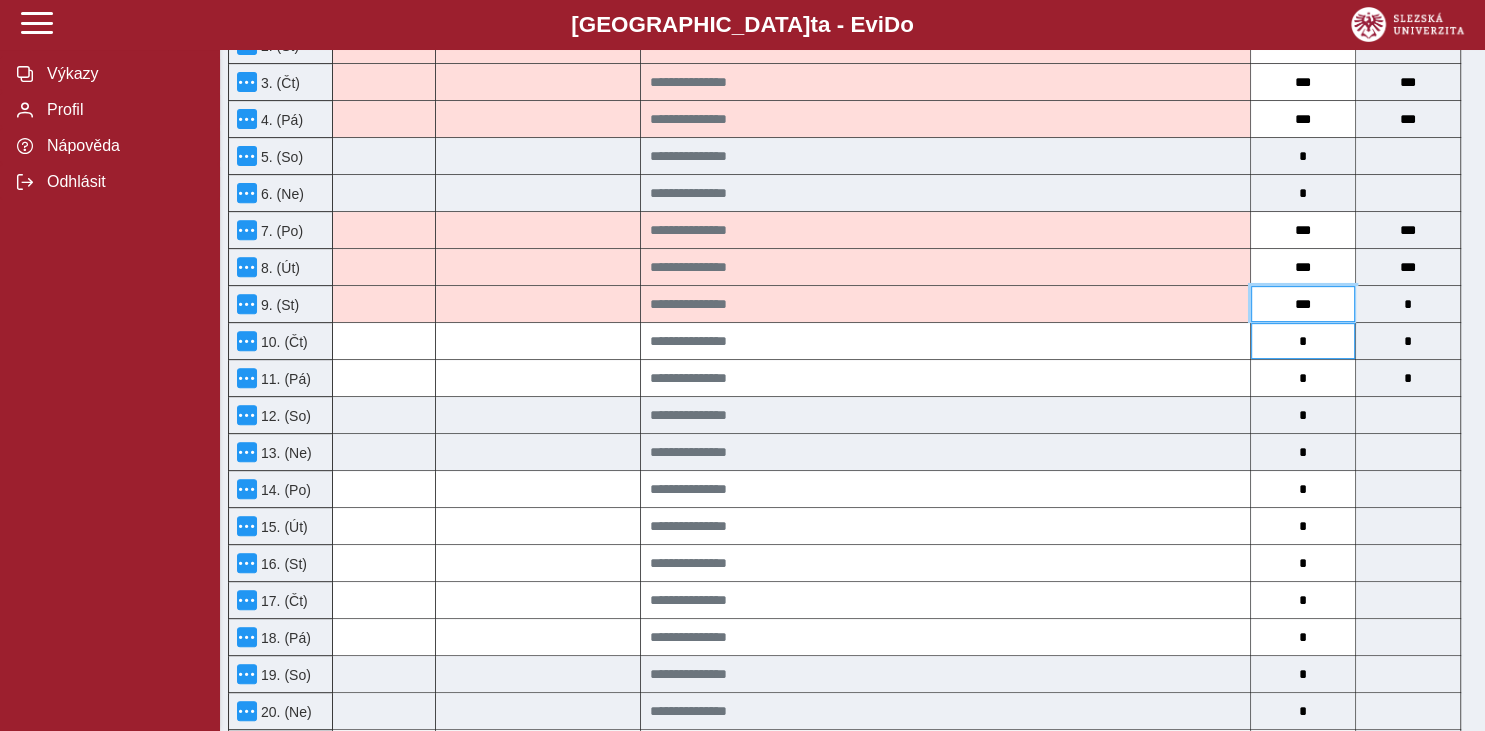 type on "***" 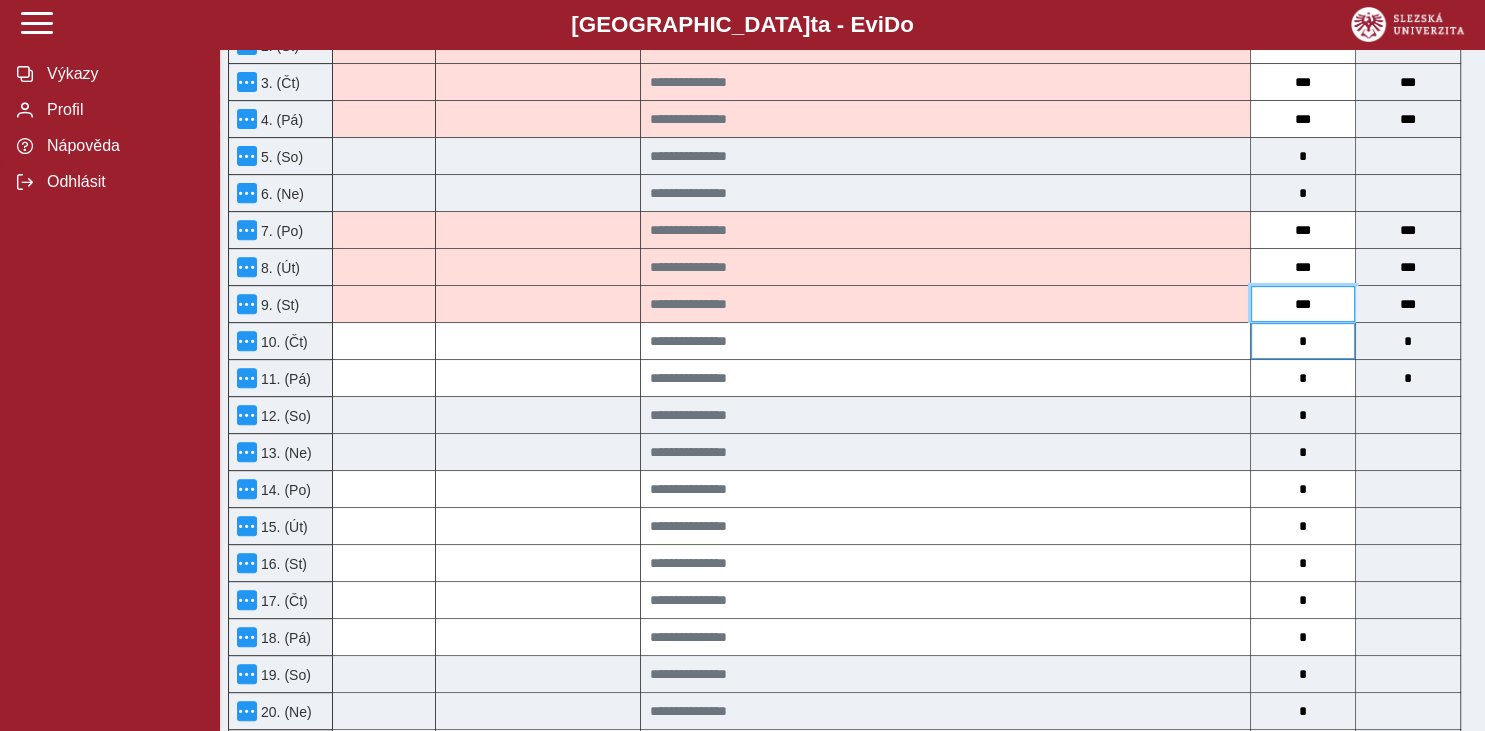 type on "***" 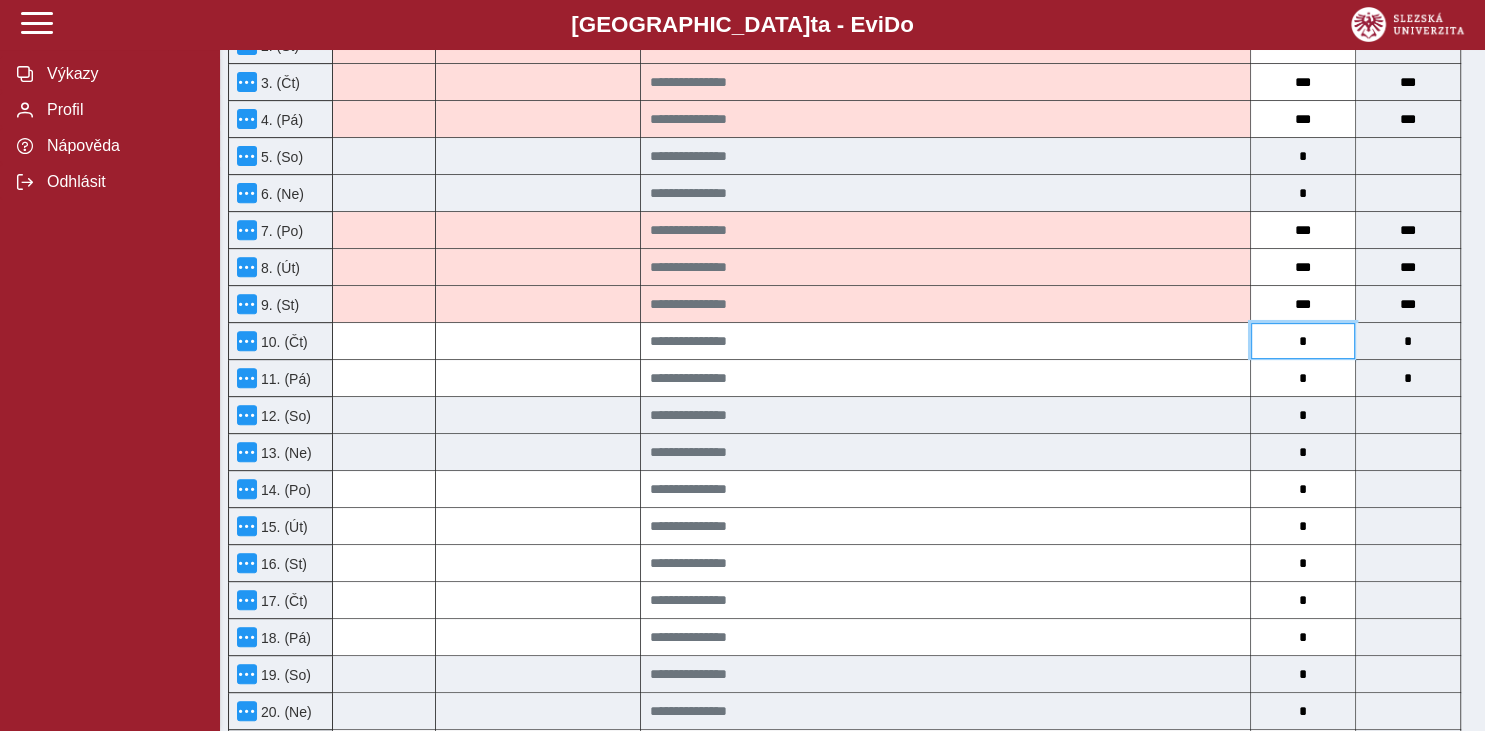 drag, startPoint x: 1318, startPoint y: 342, endPoint x: 1295, endPoint y: 346, distance: 23.345236 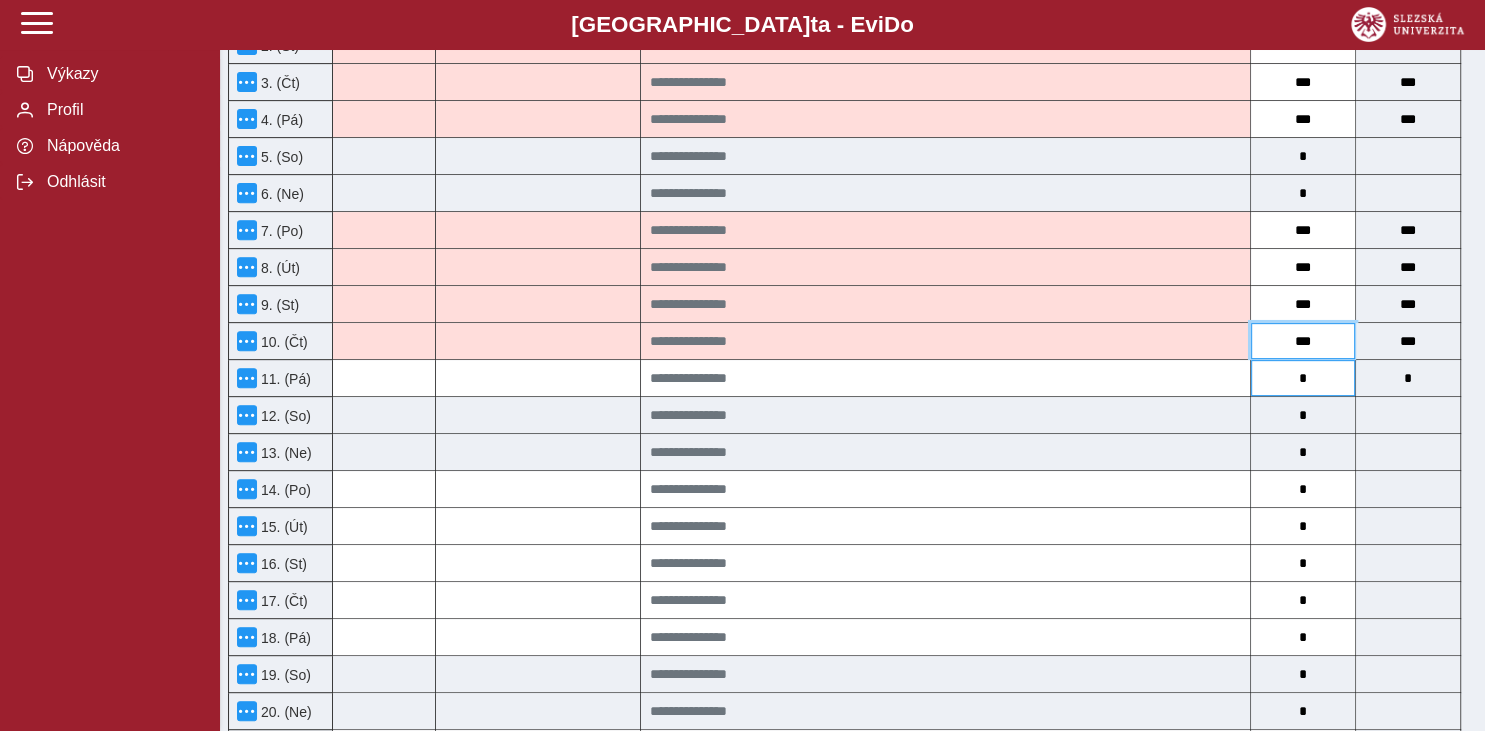 type on "***" 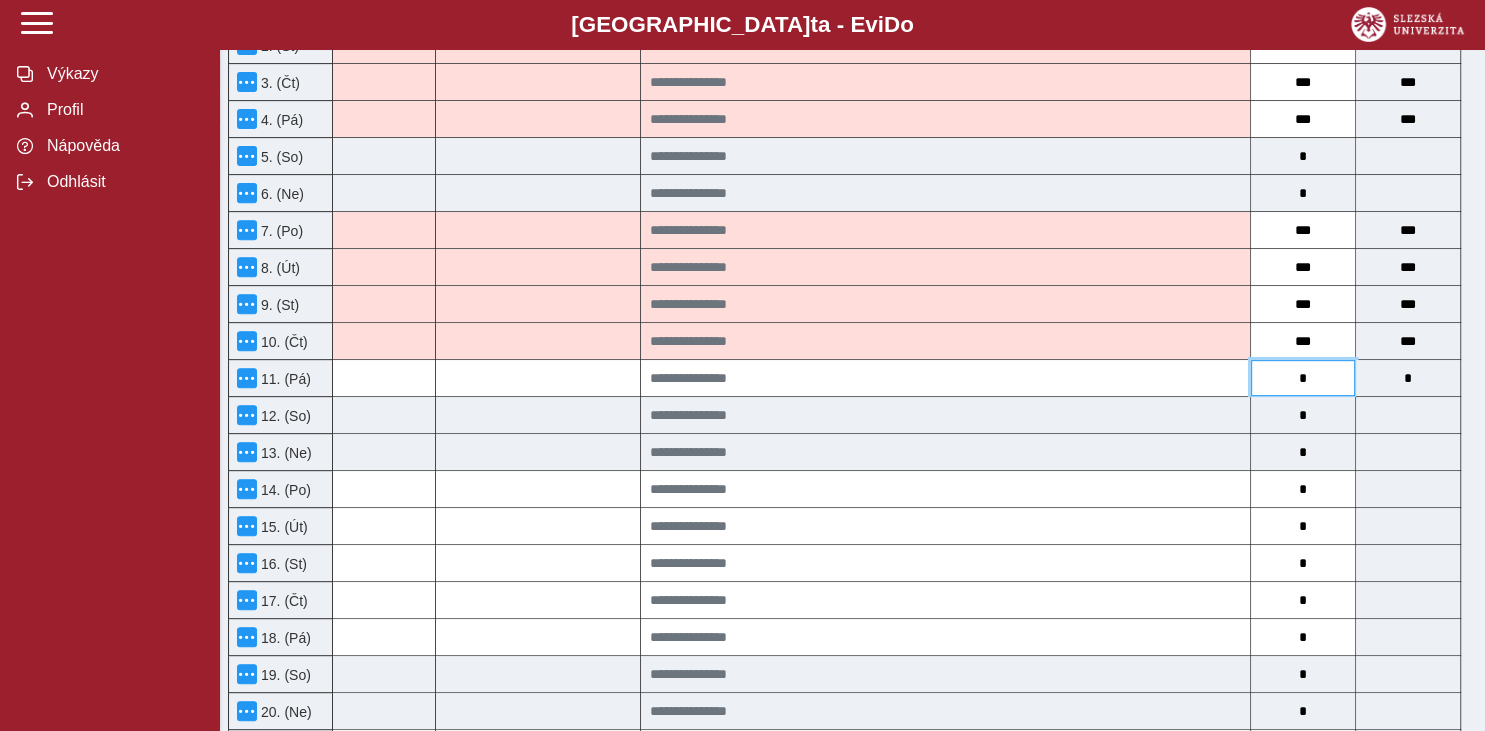 drag, startPoint x: 1315, startPoint y: 386, endPoint x: 1289, endPoint y: 387, distance: 26.019224 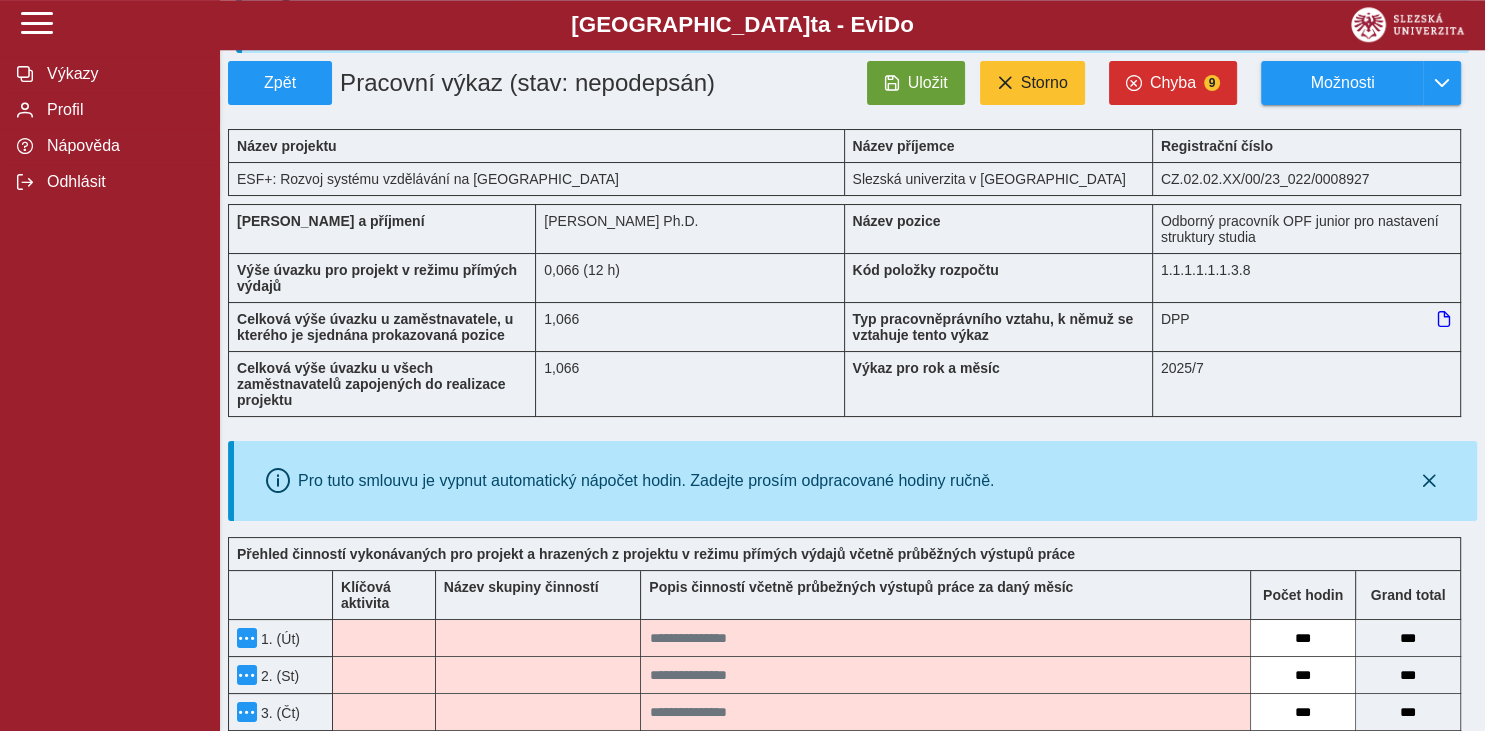 scroll, scrollTop: 105, scrollLeft: 0, axis: vertical 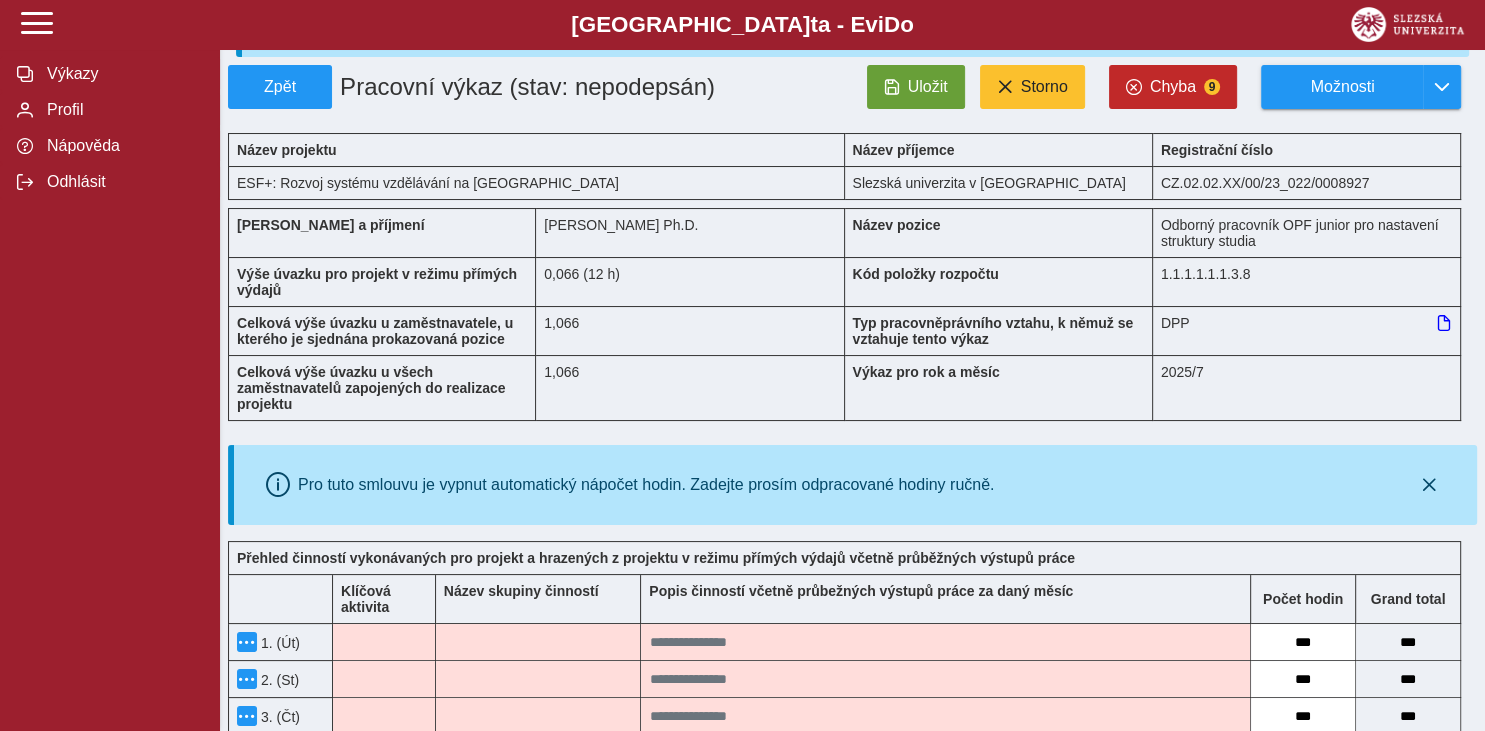 type on "***" 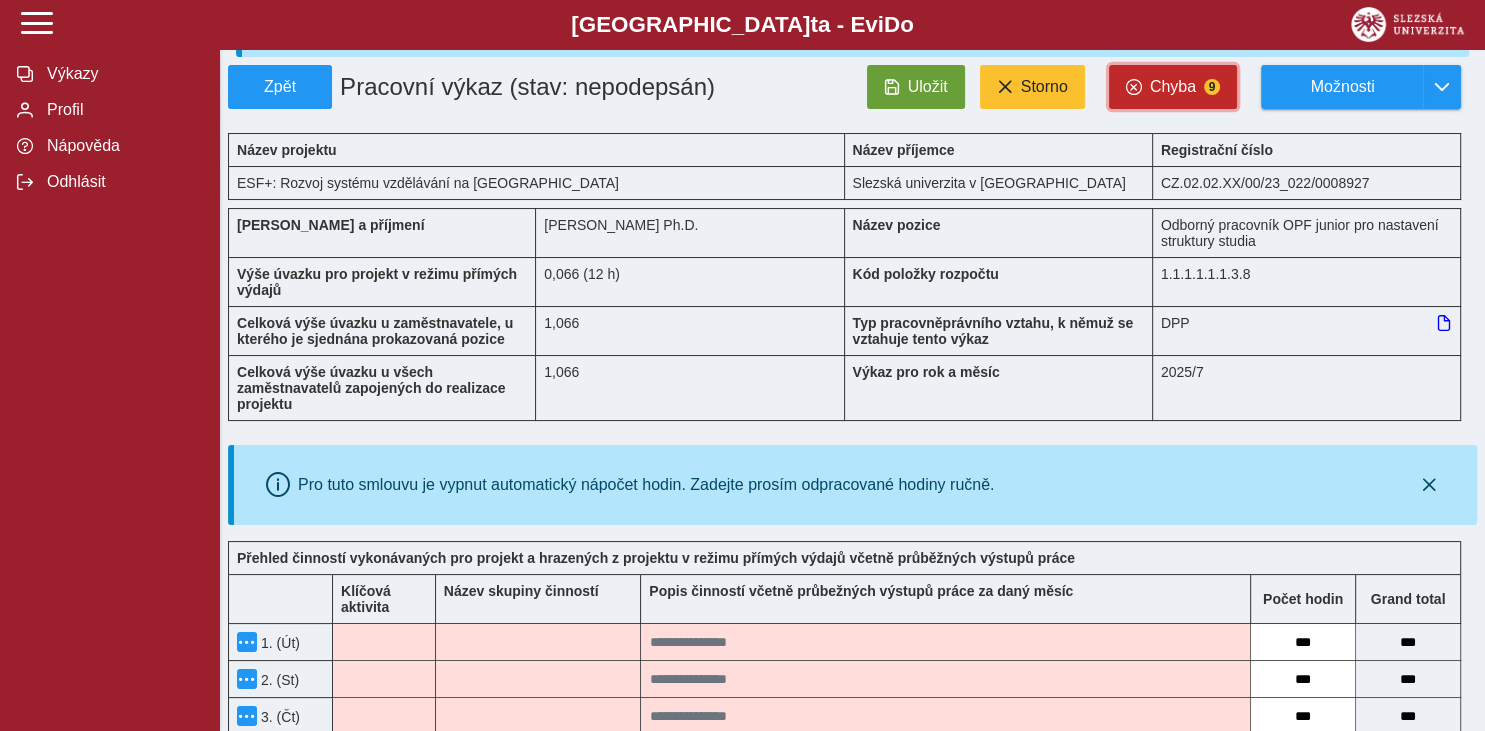 click on "Chyba" at bounding box center [1173, 87] 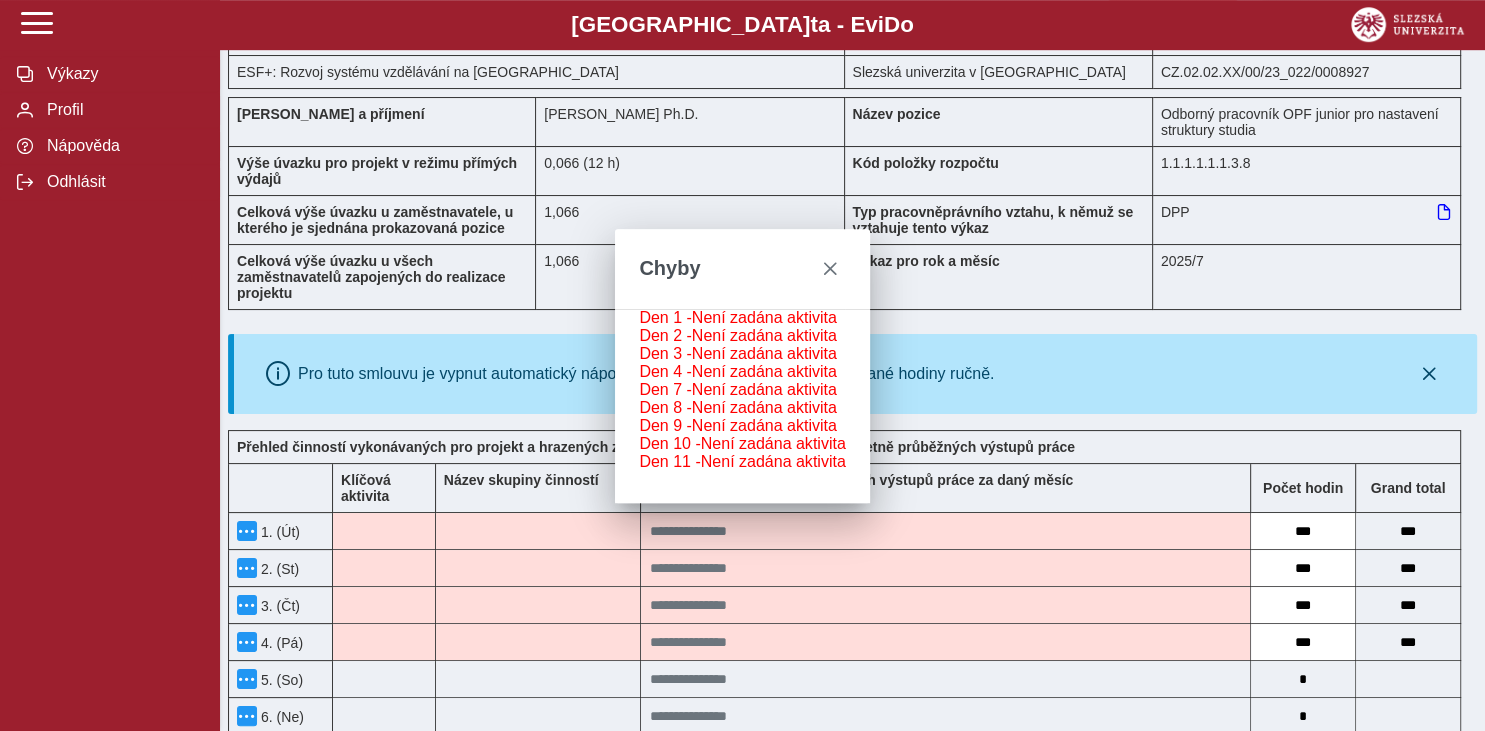 scroll, scrollTop: 422, scrollLeft: 0, axis: vertical 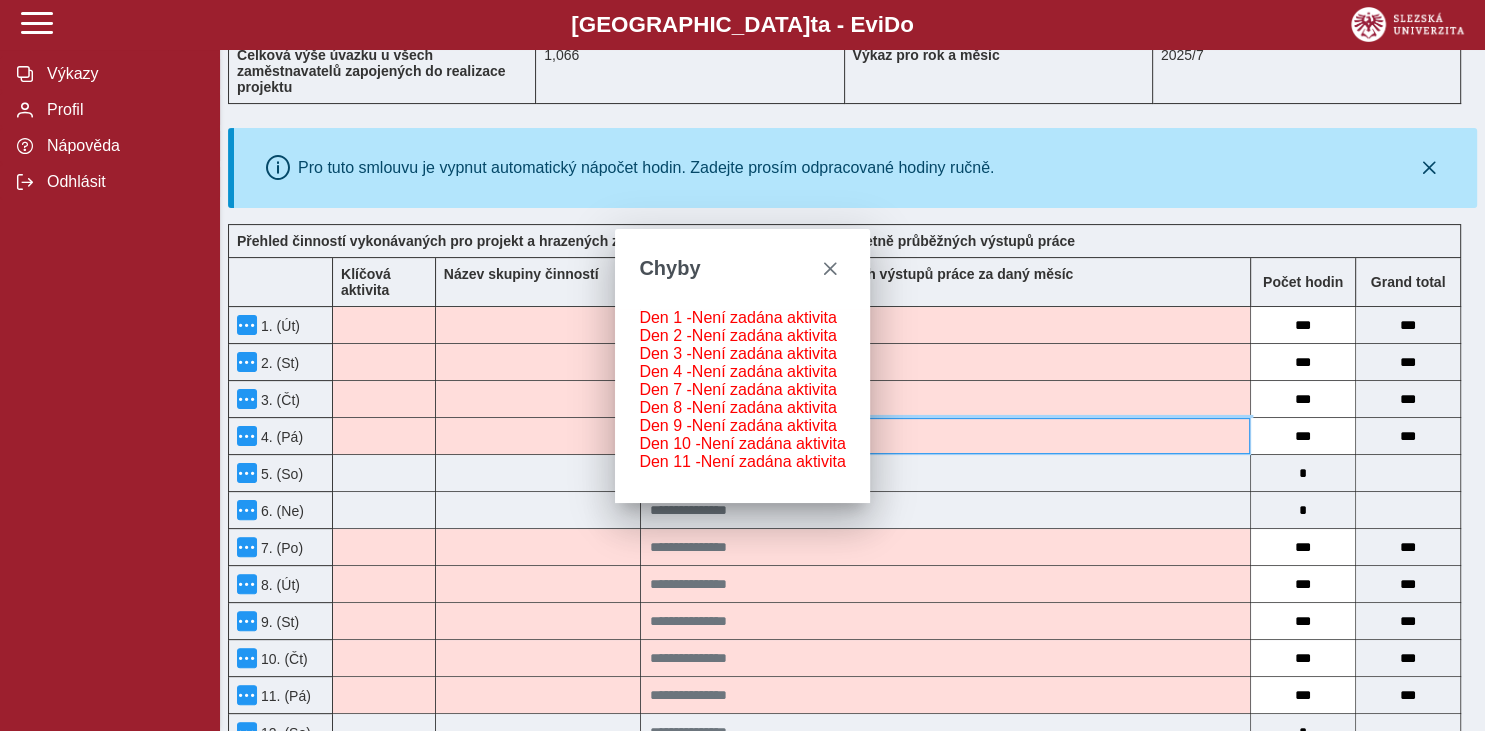 click at bounding box center (945, 436) 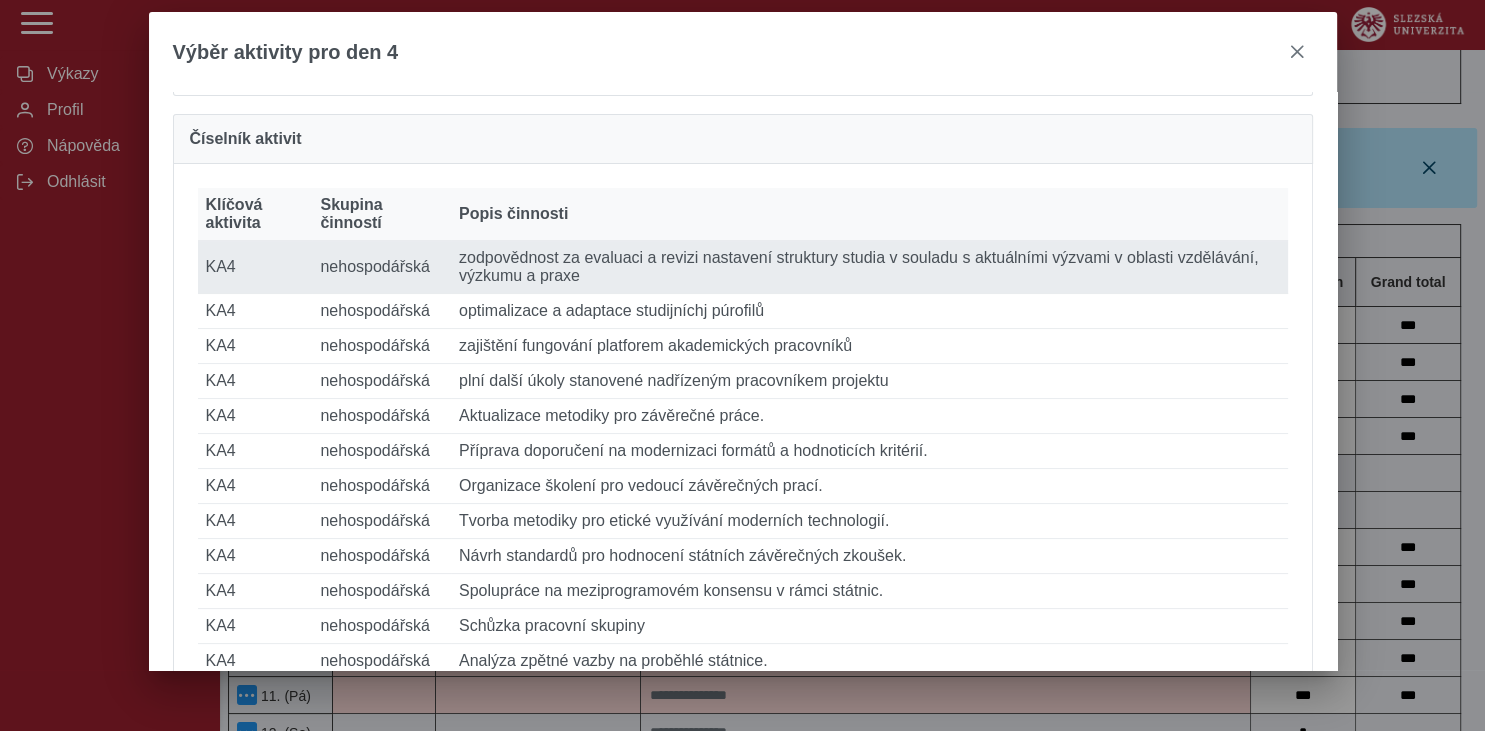 scroll, scrollTop: 259, scrollLeft: 0, axis: vertical 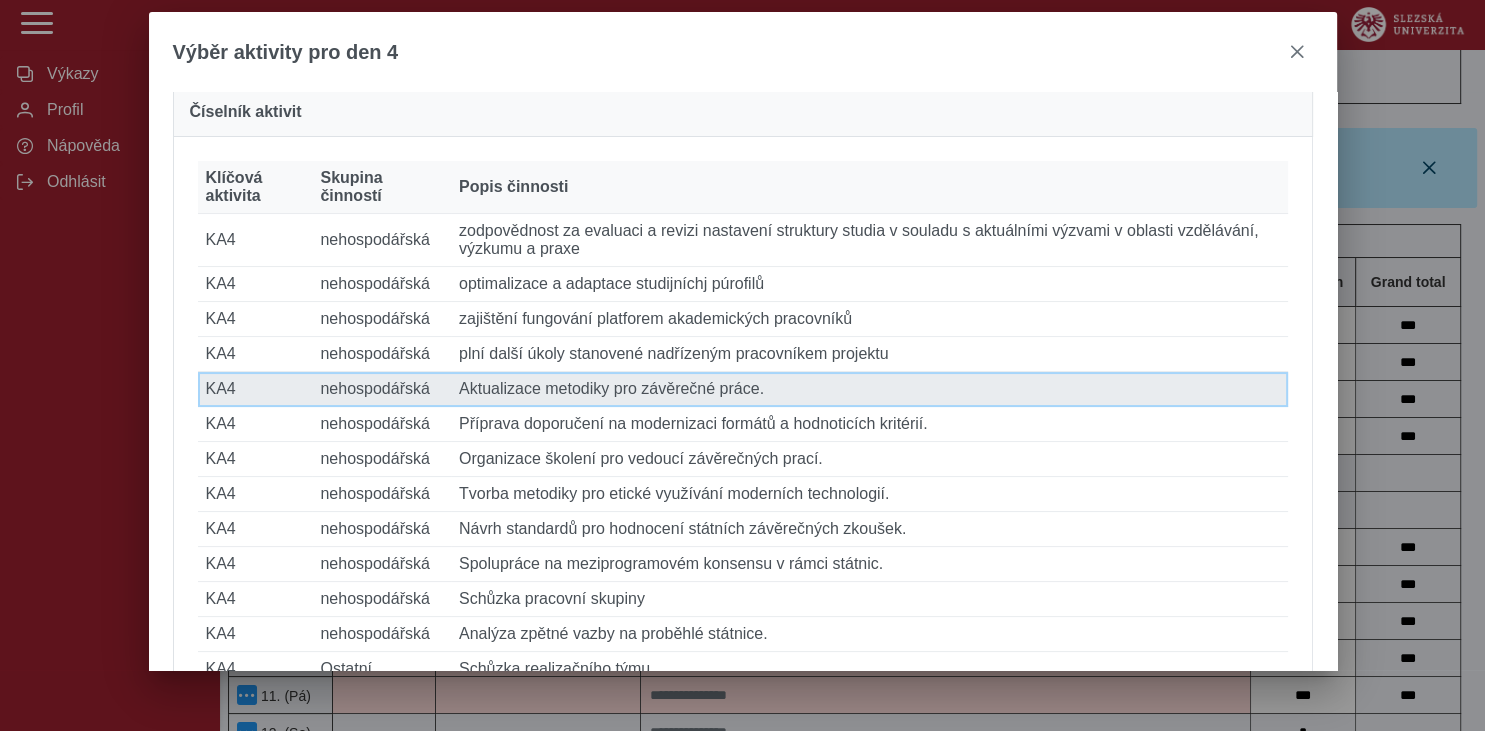 click on "Popis činnosti Aktualizace metodiky pro závěrečné práce." at bounding box center (869, 389) 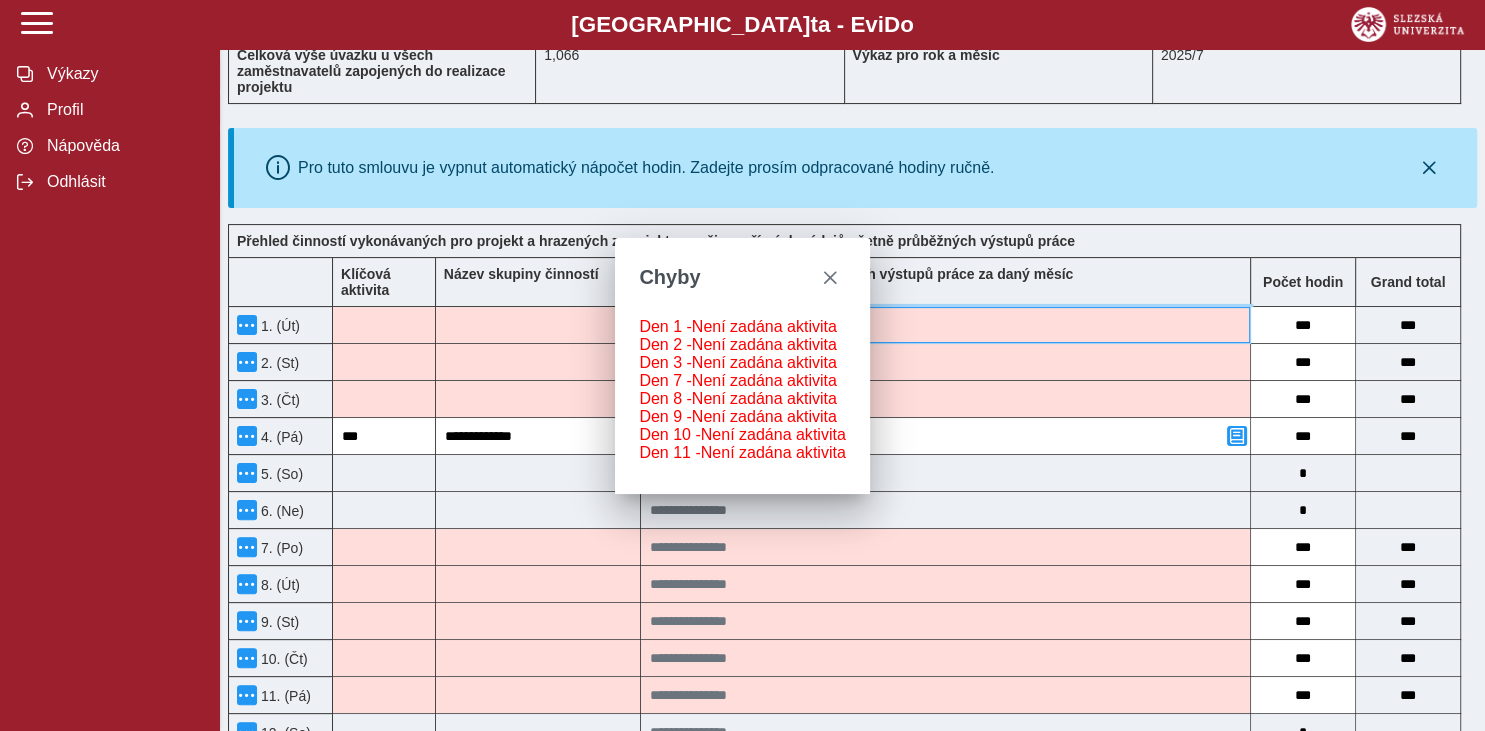 click at bounding box center (945, 325) 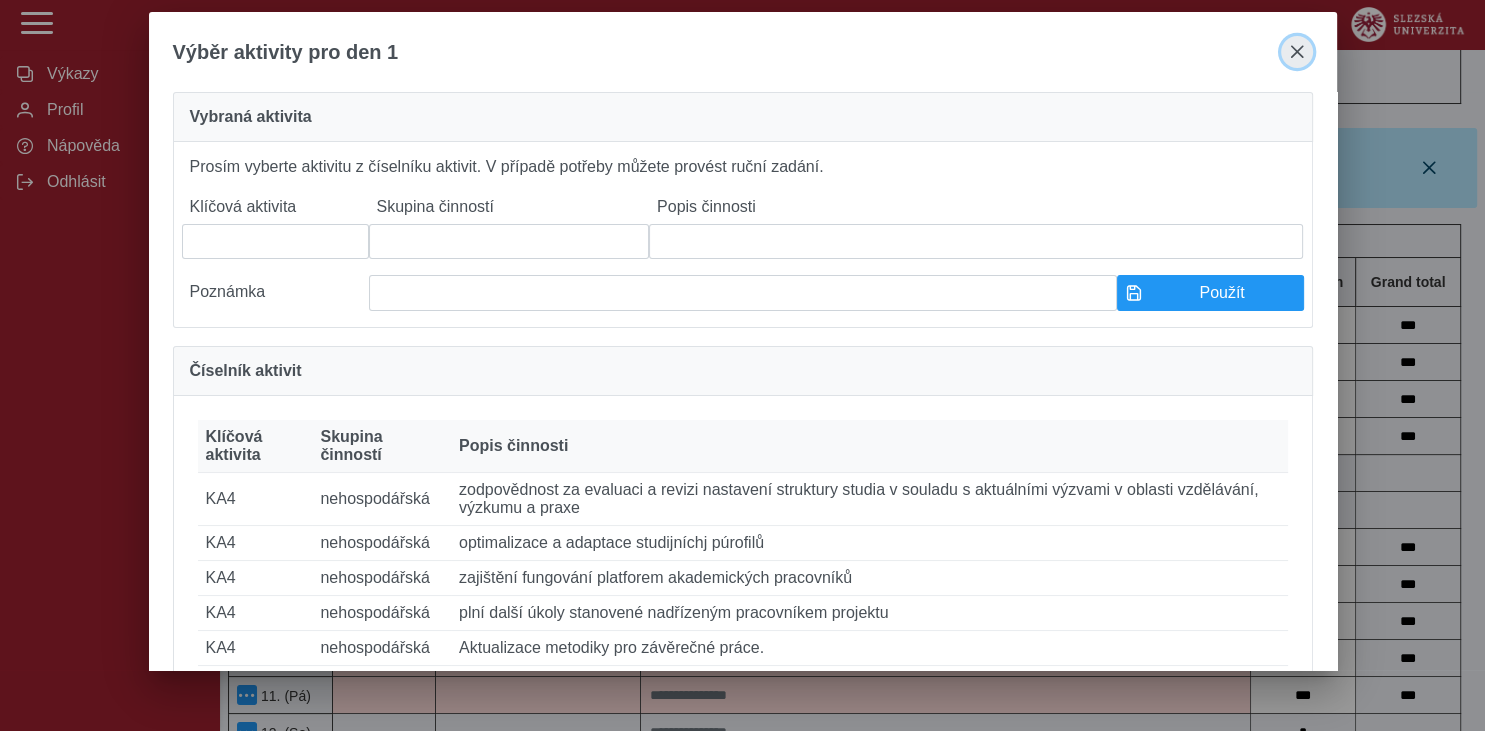 click at bounding box center (1297, 52) 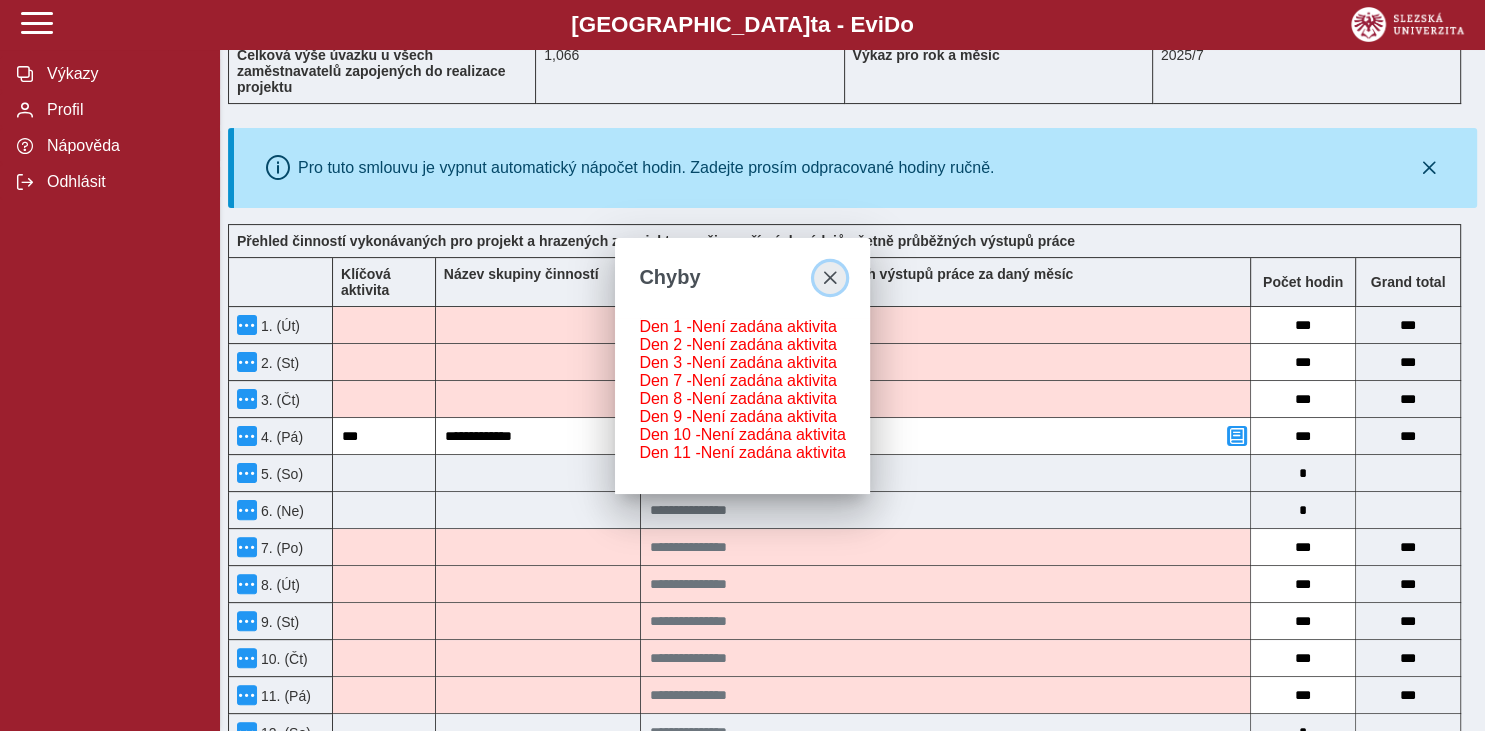 click at bounding box center (830, 278) 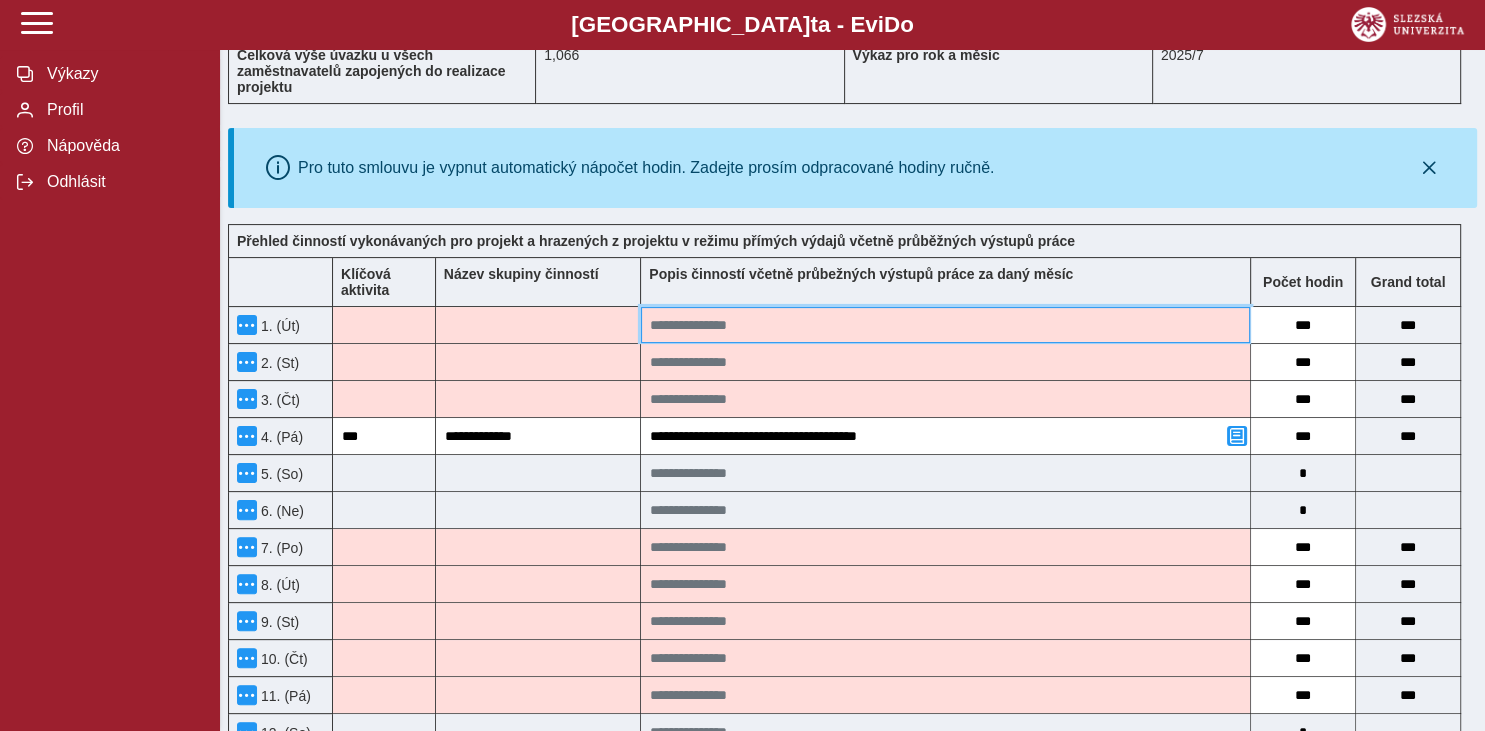 click at bounding box center [945, 325] 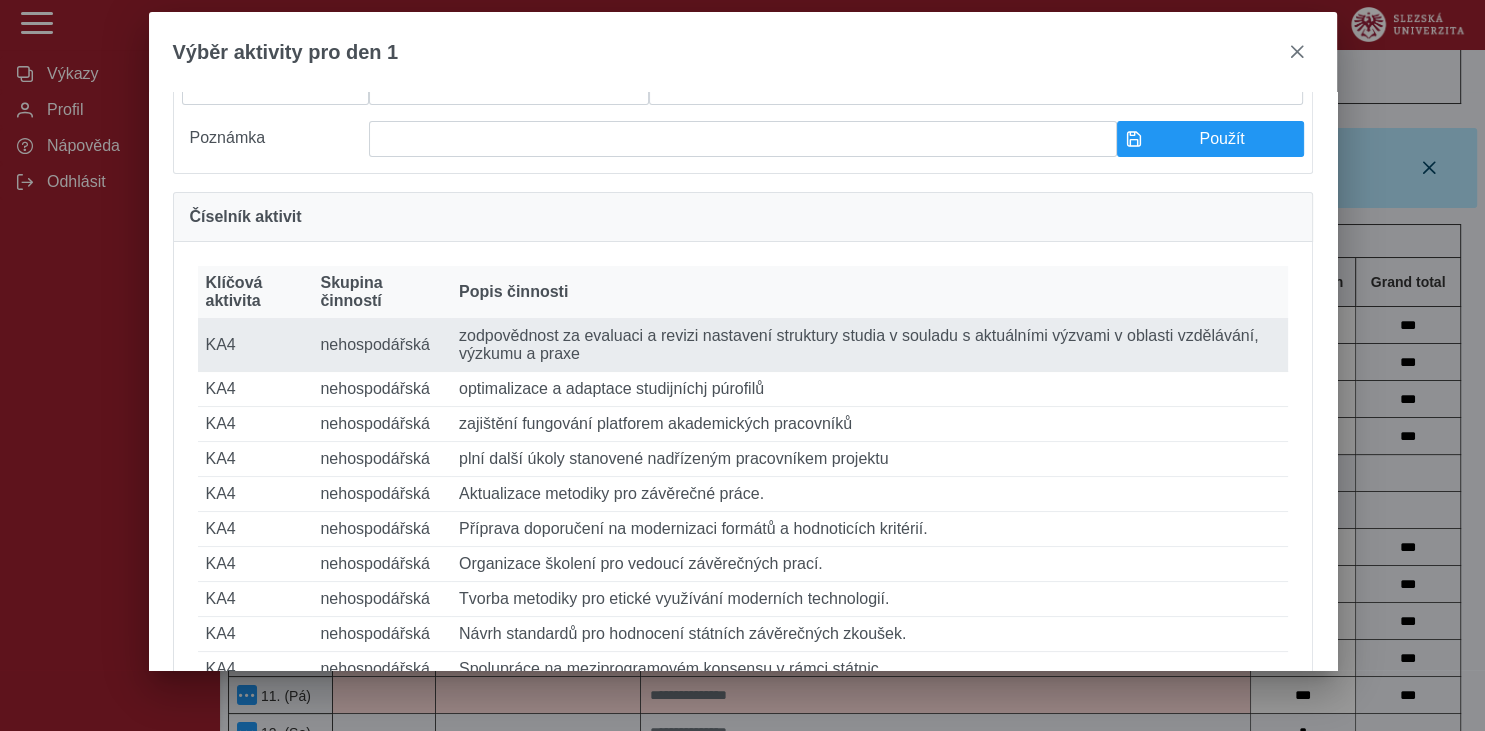 scroll, scrollTop: 259, scrollLeft: 0, axis: vertical 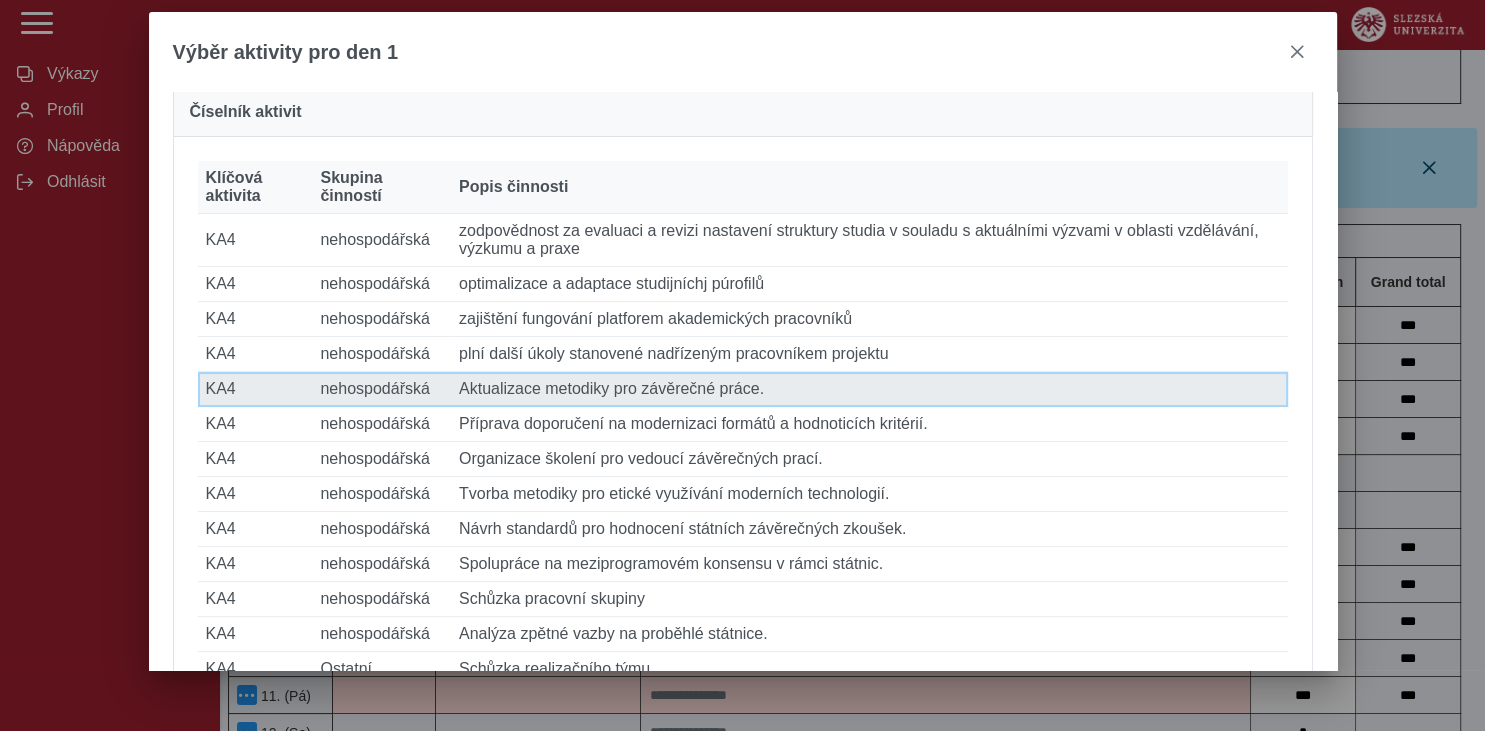 click on "Popis činnosti Aktualizace metodiky pro závěrečné práce." at bounding box center (869, 389) 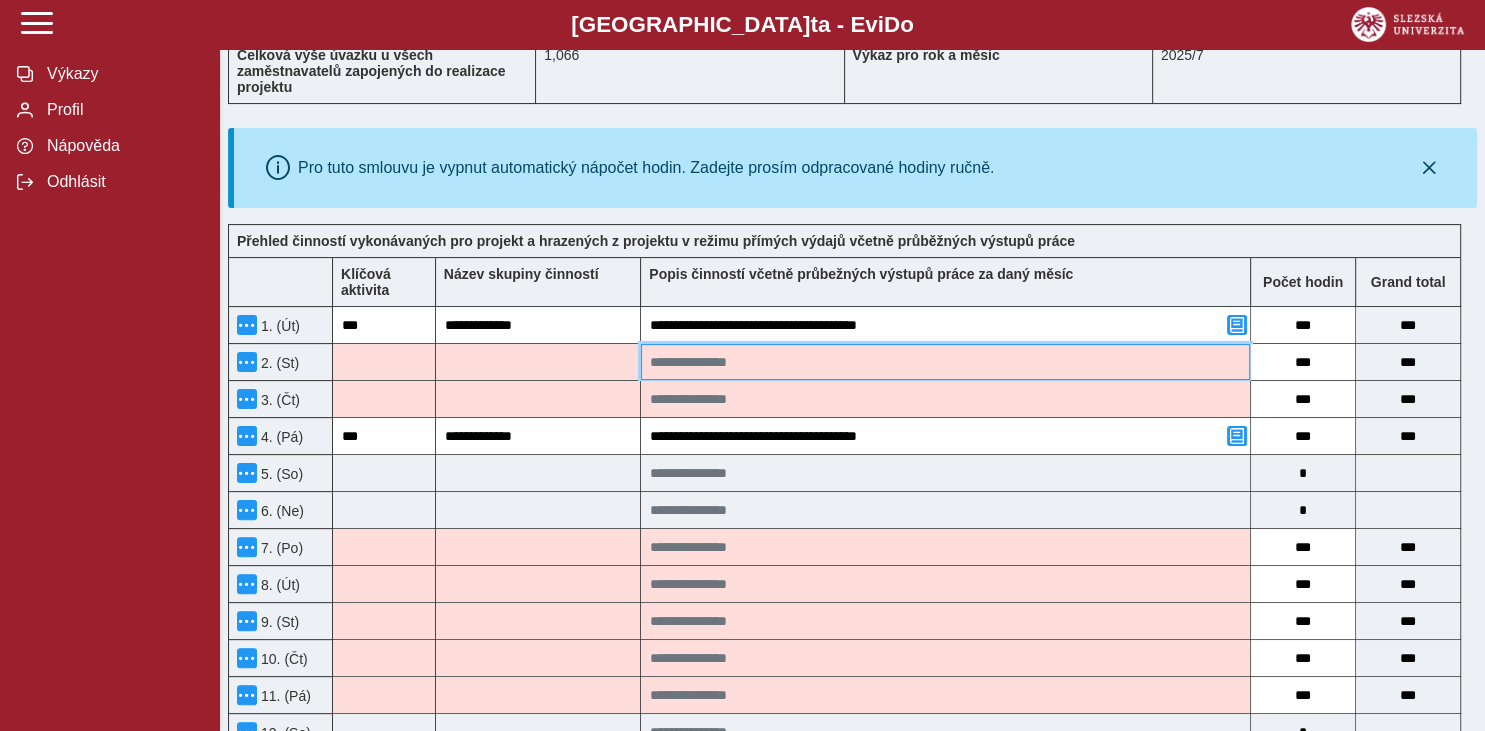 click at bounding box center (945, 362) 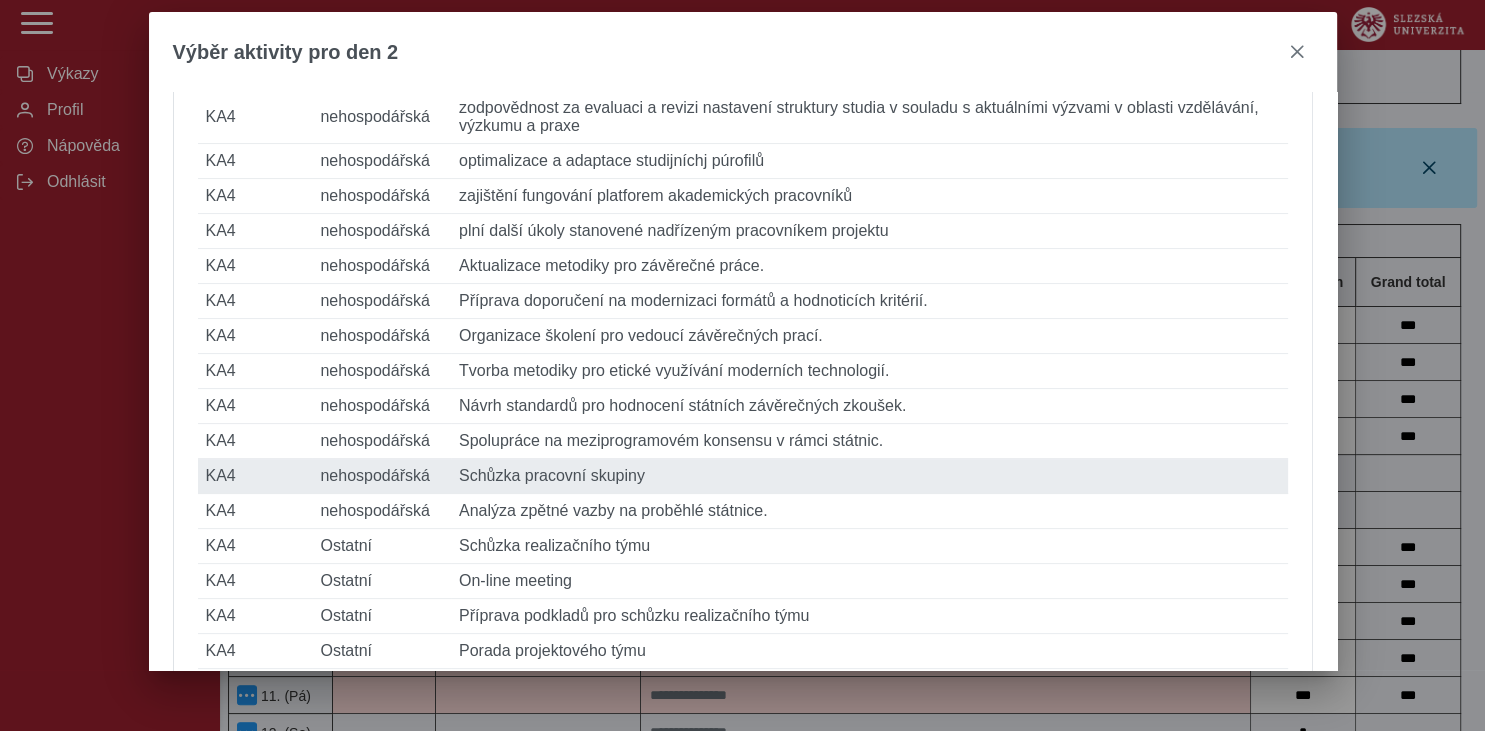 scroll, scrollTop: 389, scrollLeft: 0, axis: vertical 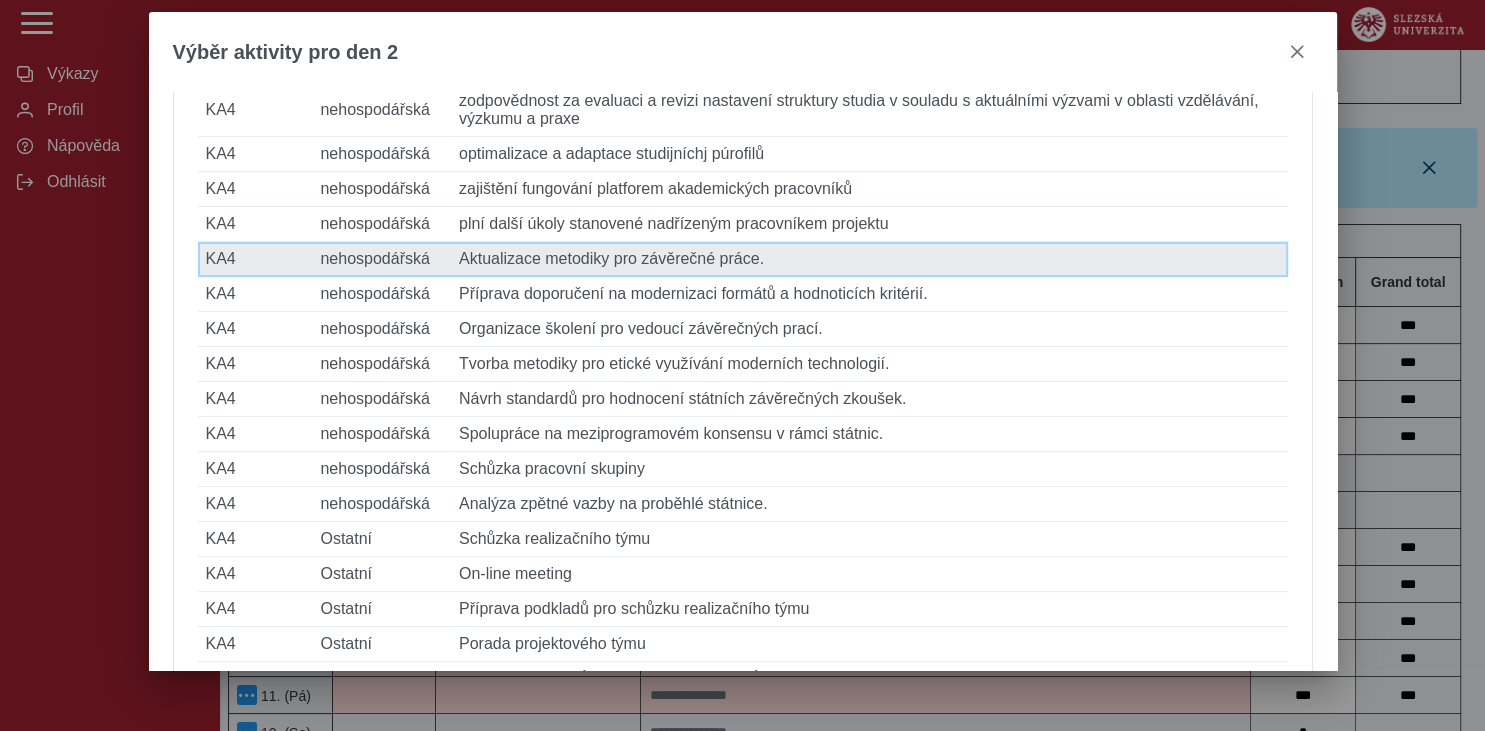 click on "Popis činnosti Aktualizace metodiky pro závěrečné práce." at bounding box center [869, 259] 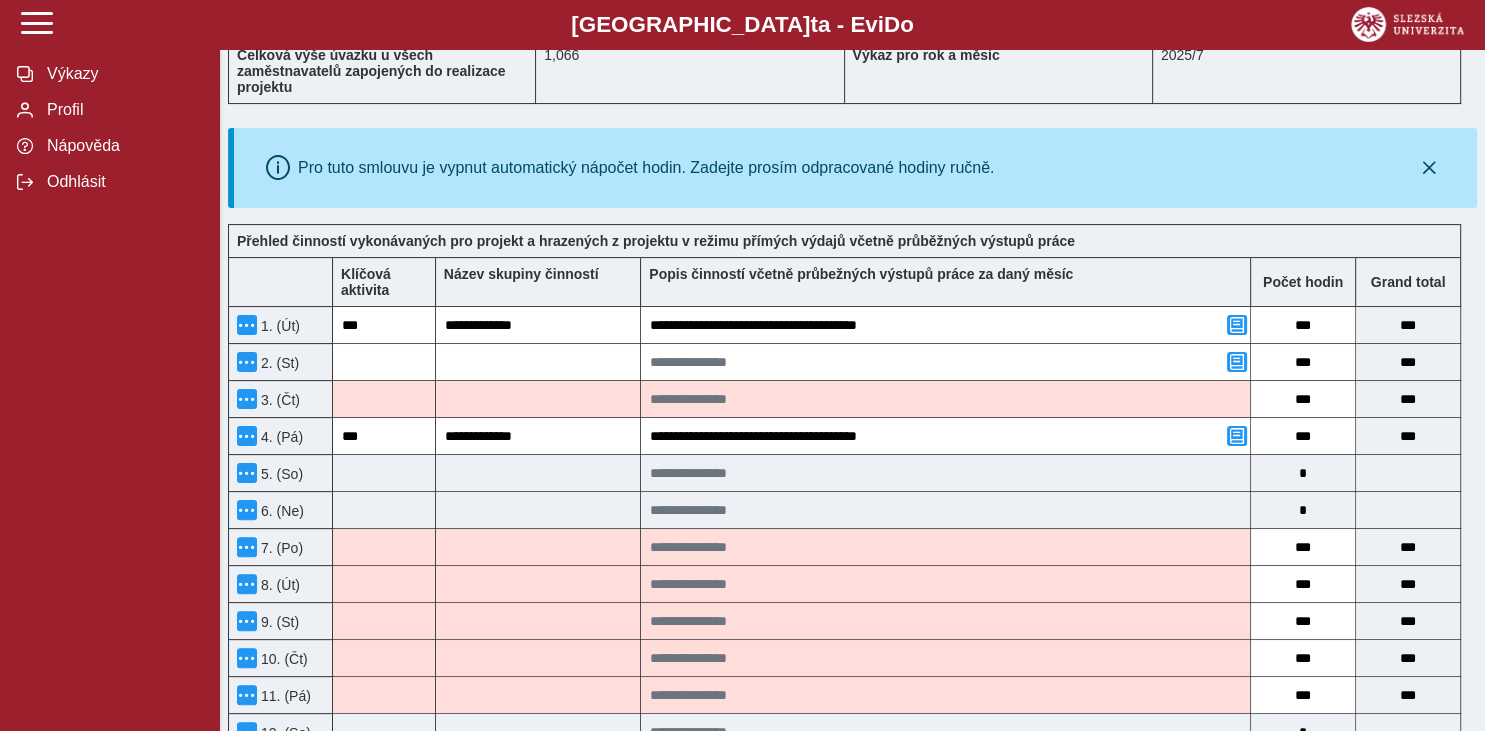 type on "***" 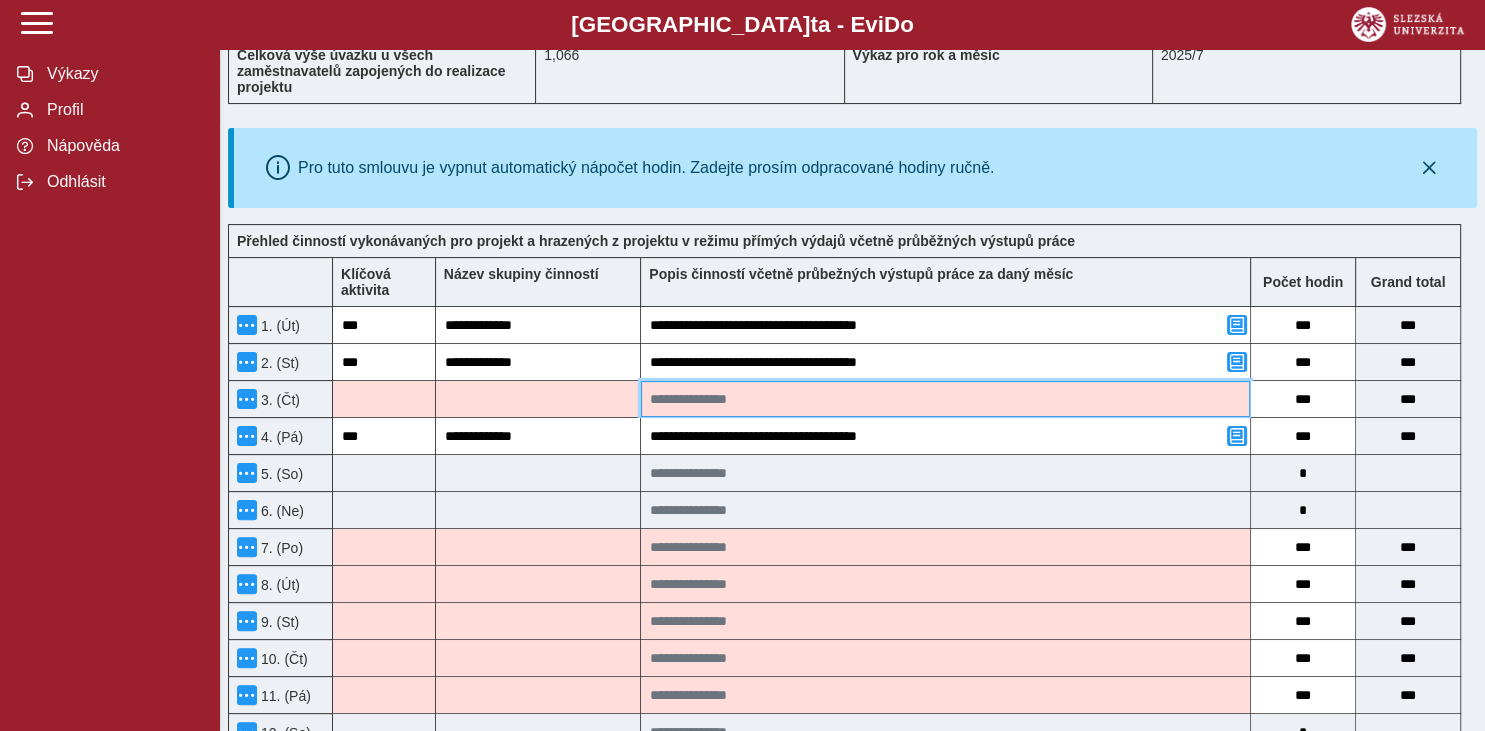 click at bounding box center [945, 399] 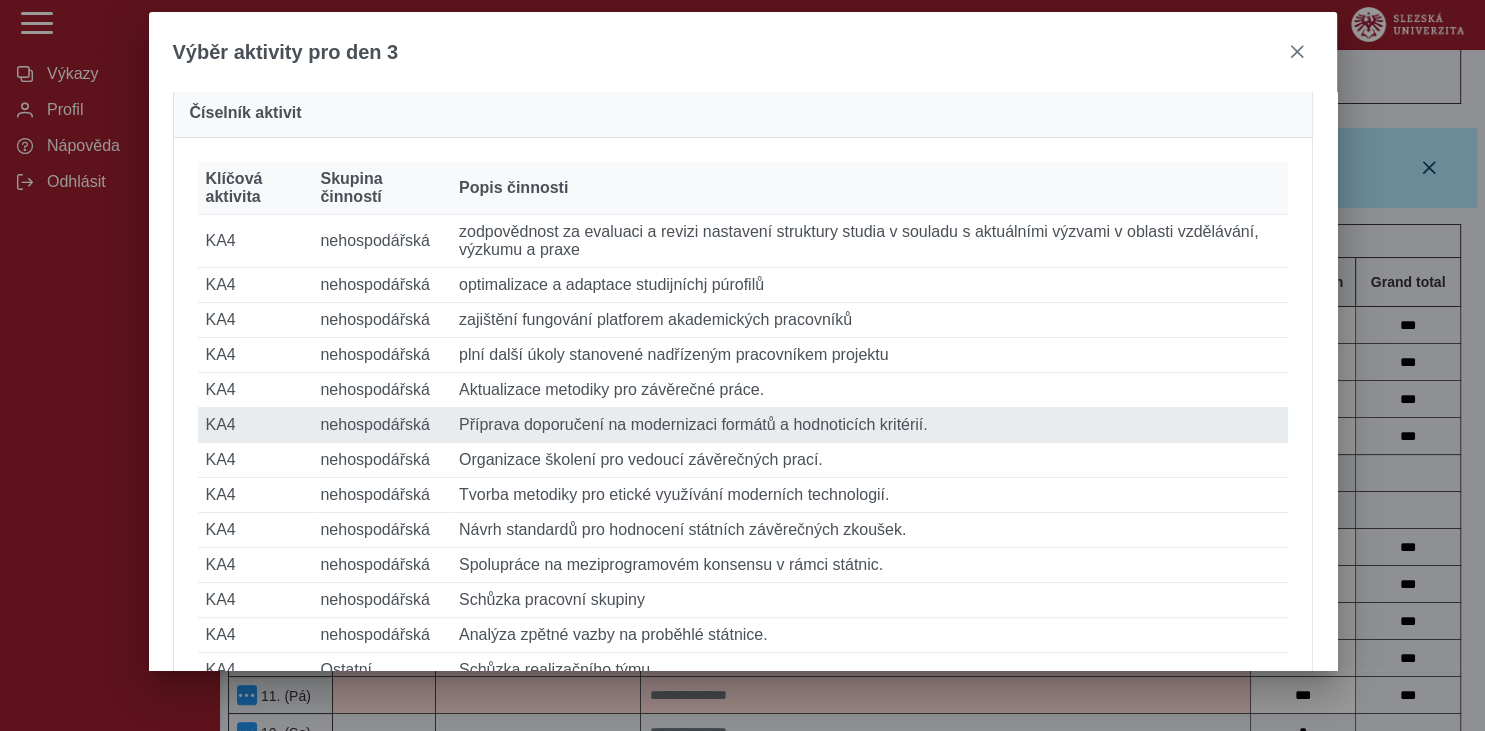 scroll, scrollTop: 259, scrollLeft: 0, axis: vertical 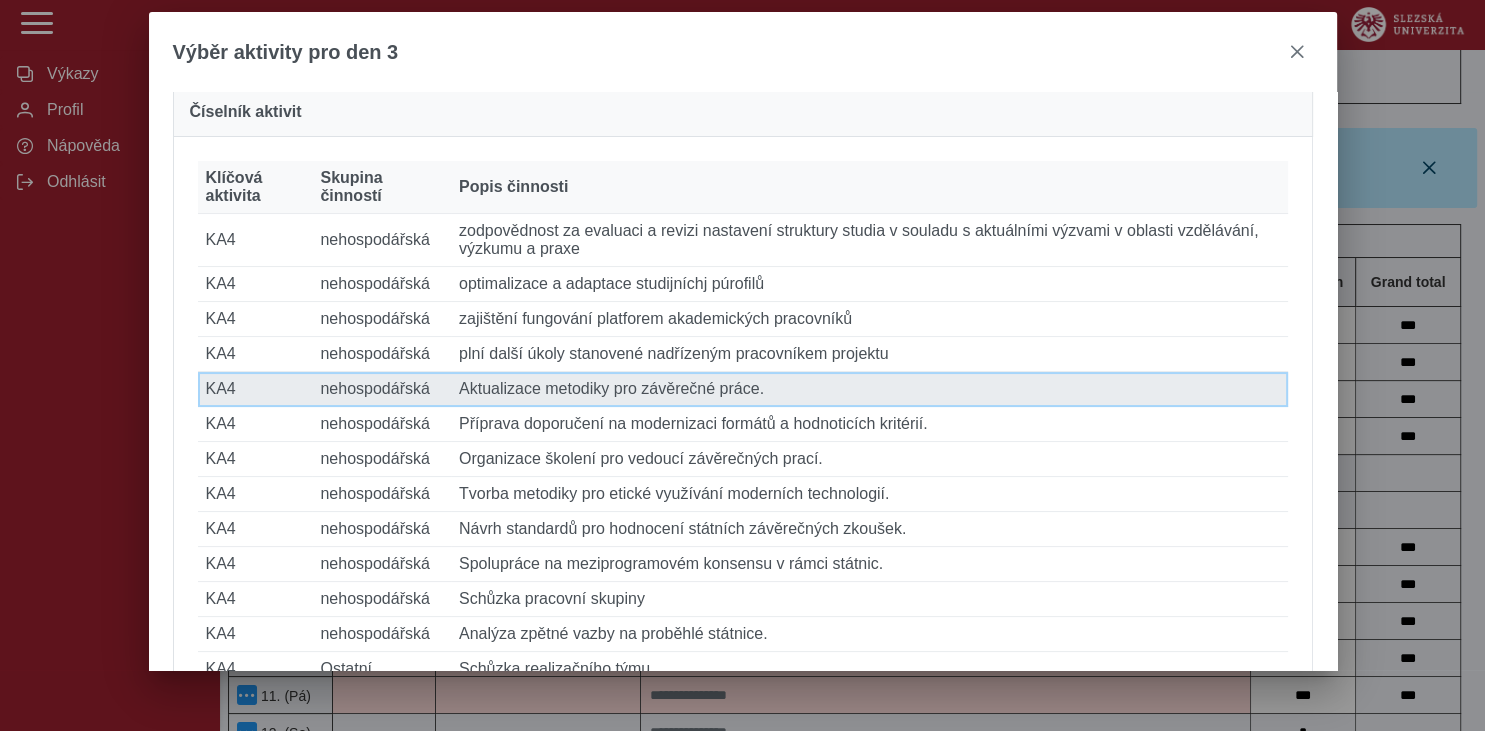 click on "Popis činnosti Aktualizace metodiky pro závěrečné práce." at bounding box center [869, 389] 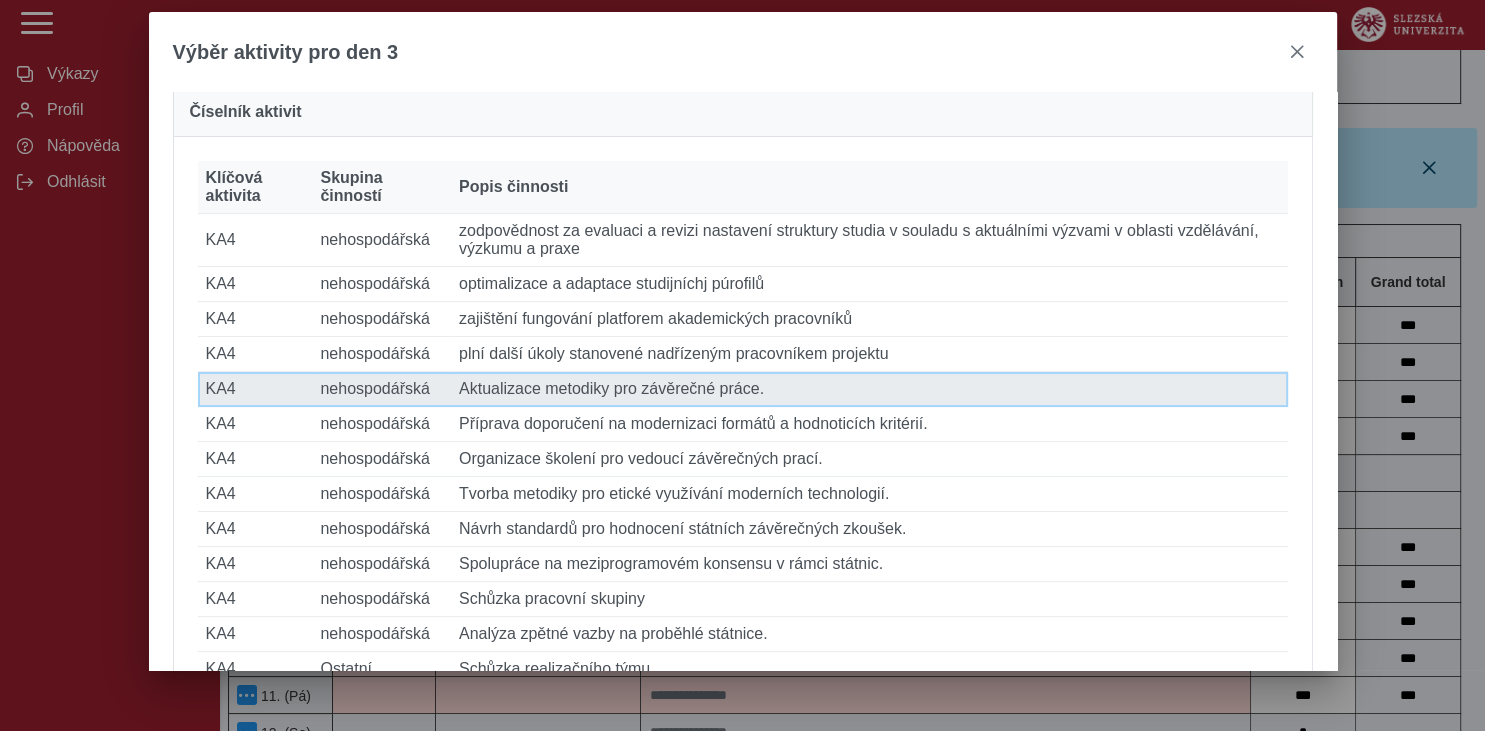 type on "**********" 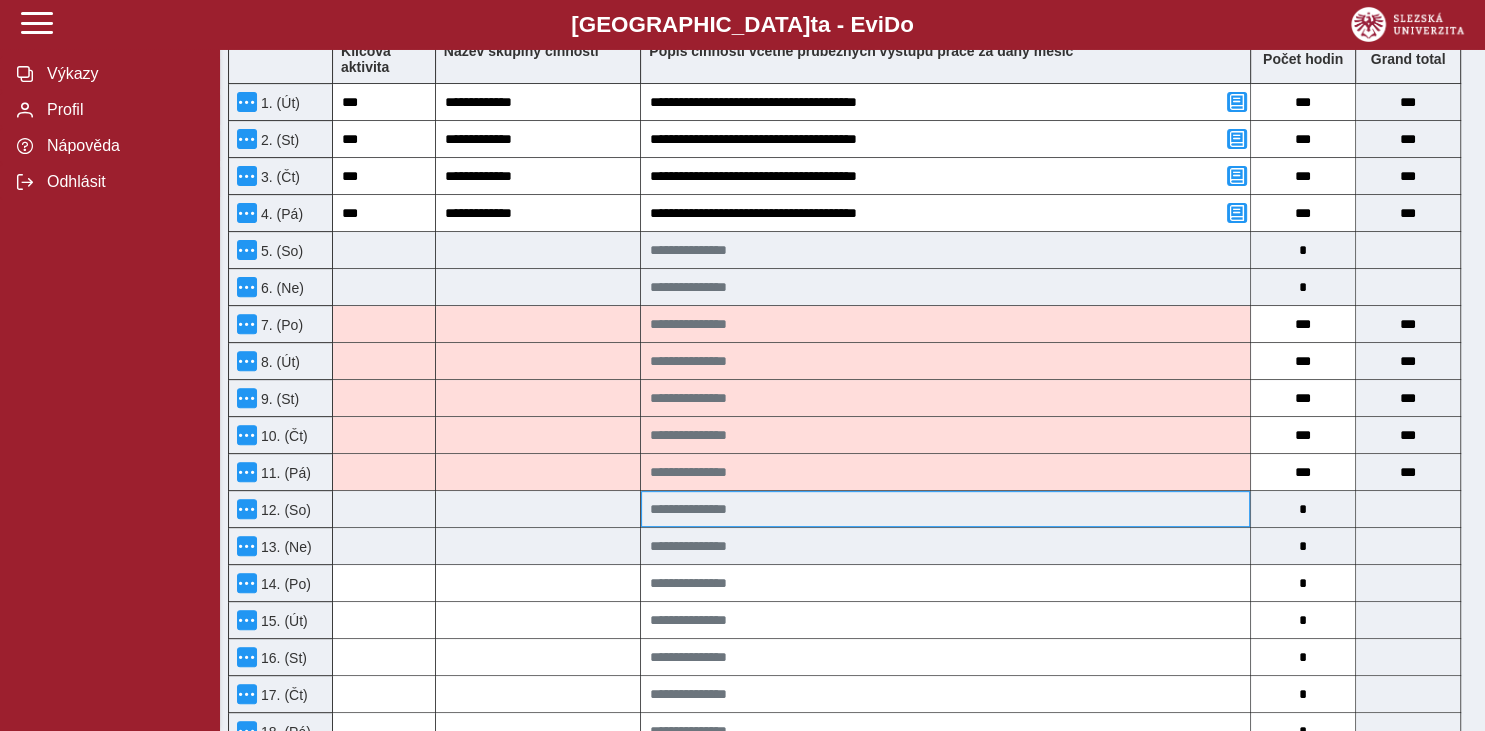 scroll, scrollTop: 633, scrollLeft: 0, axis: vertical 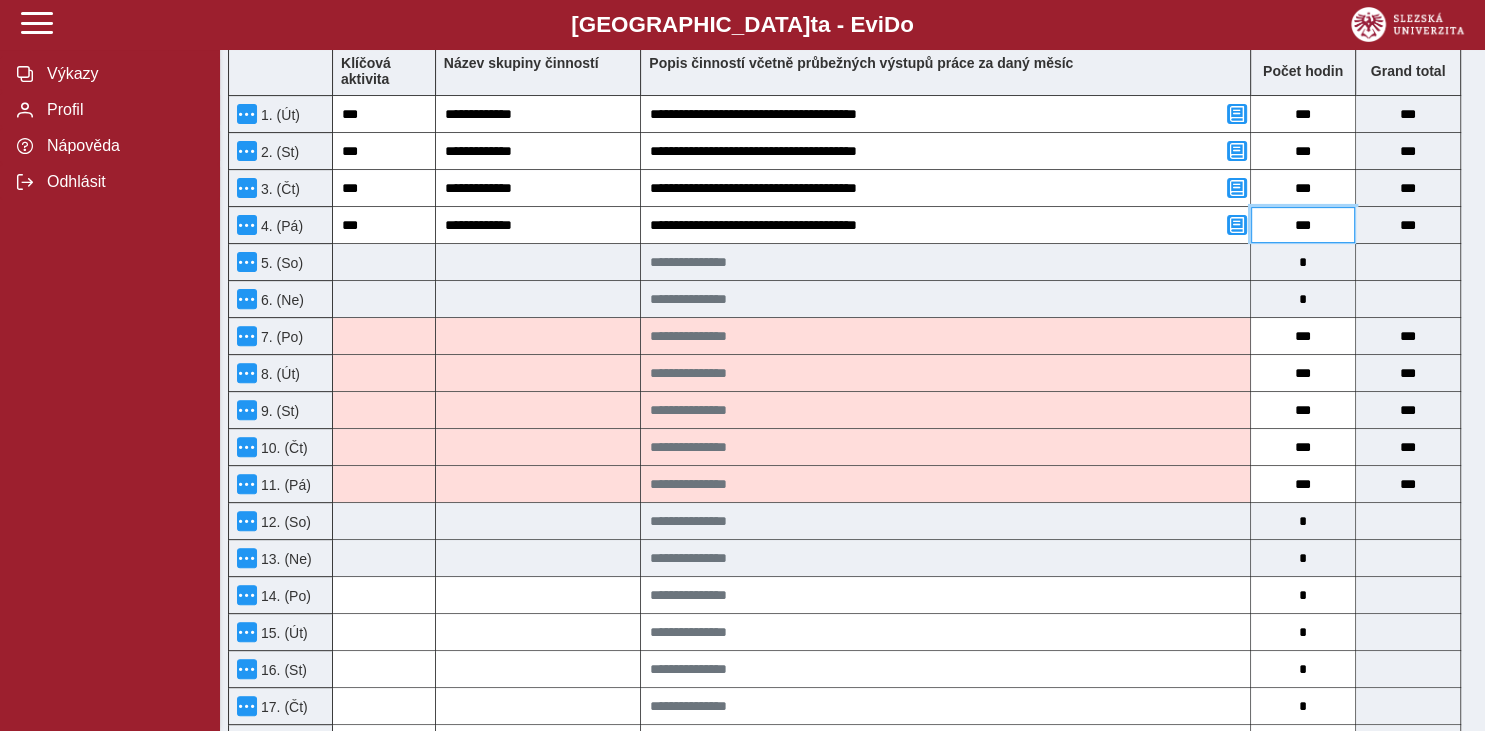 click on "***" at bounding box center (1303, 225) 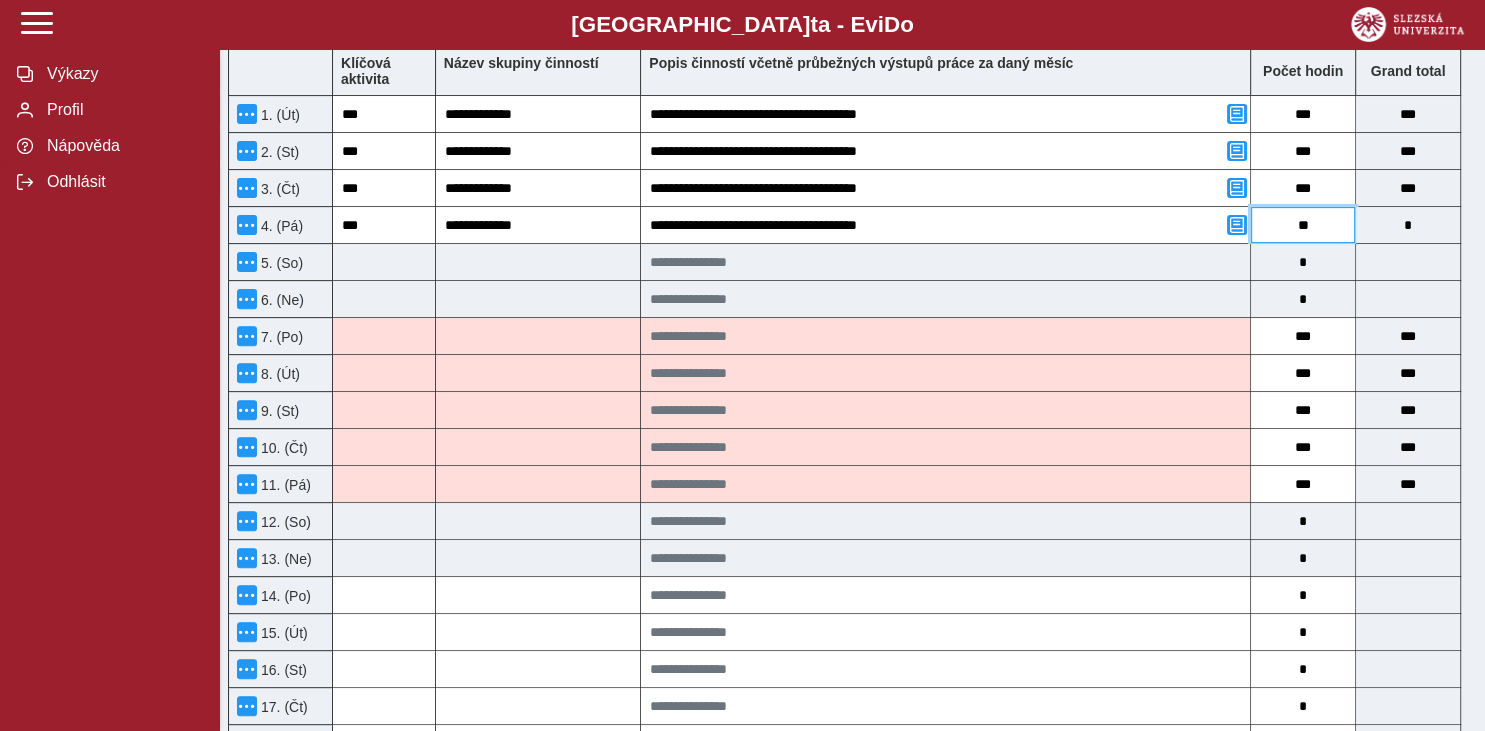 type on "*" 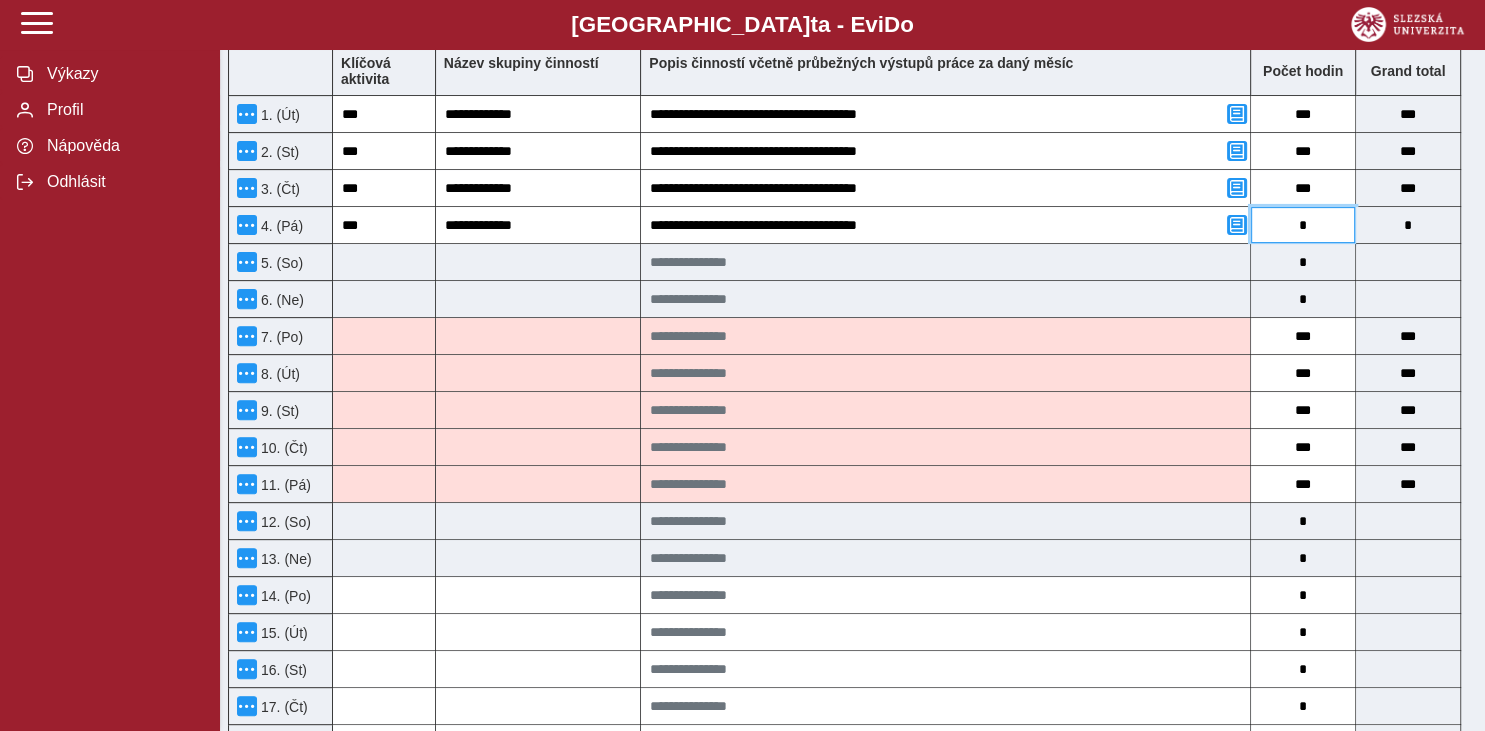 type 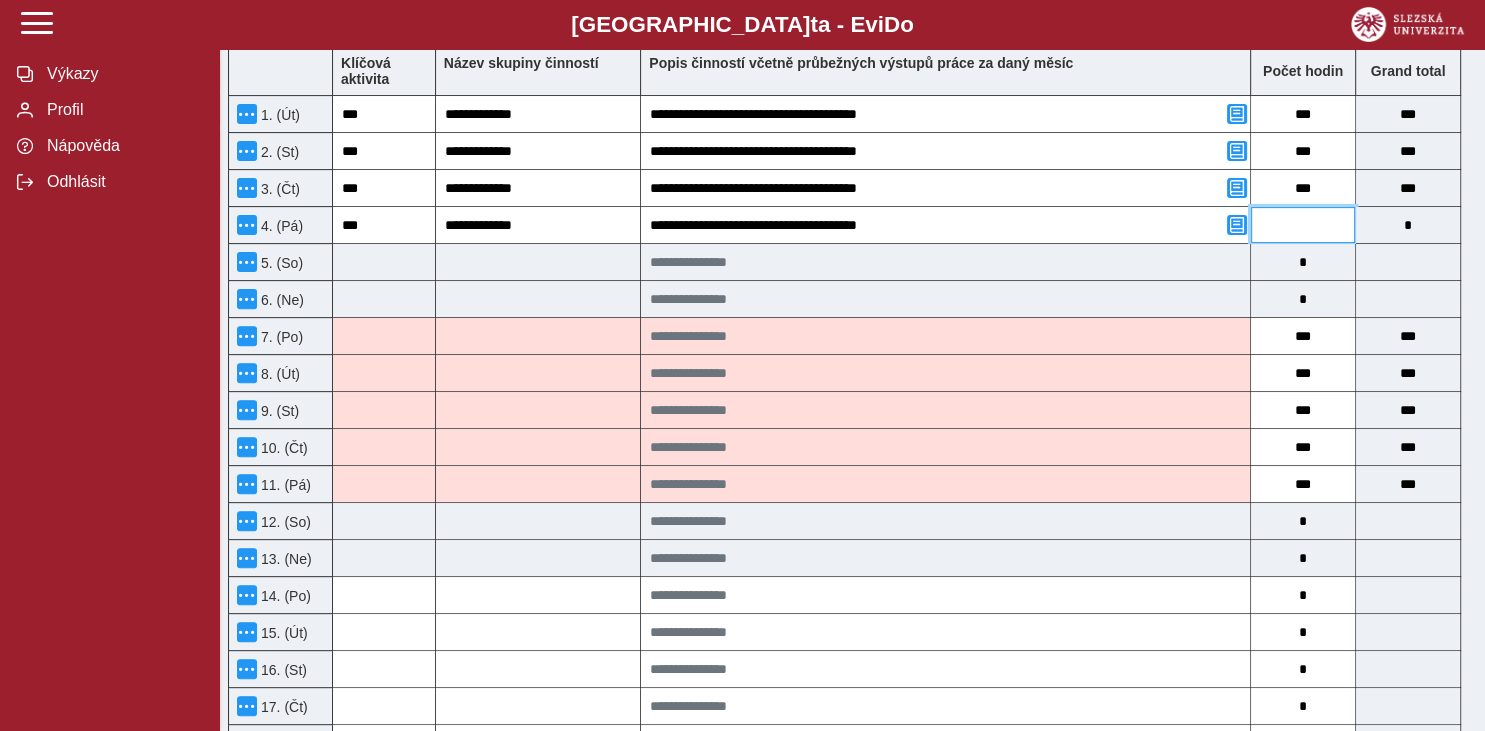 type on "*" 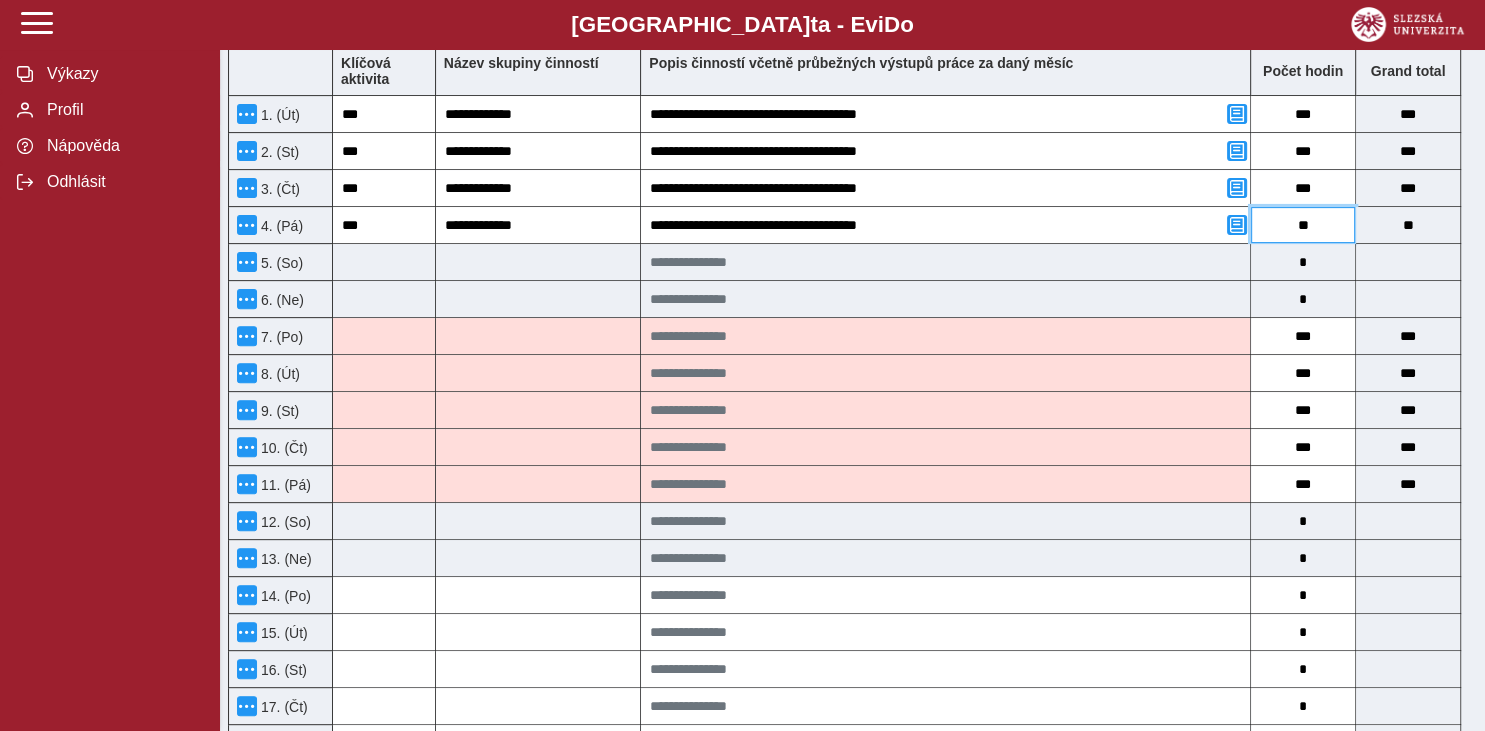 type 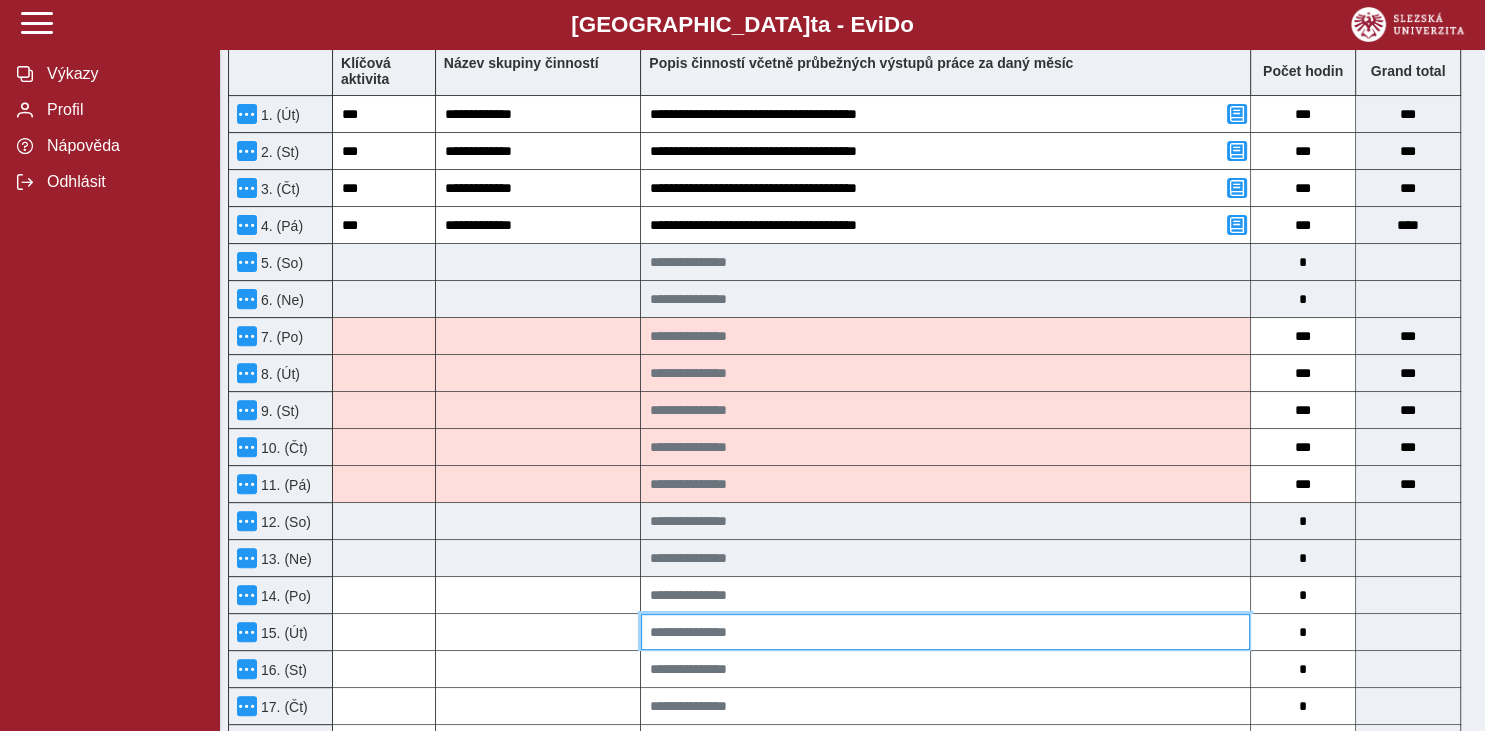click at bounding box center [945, 632] 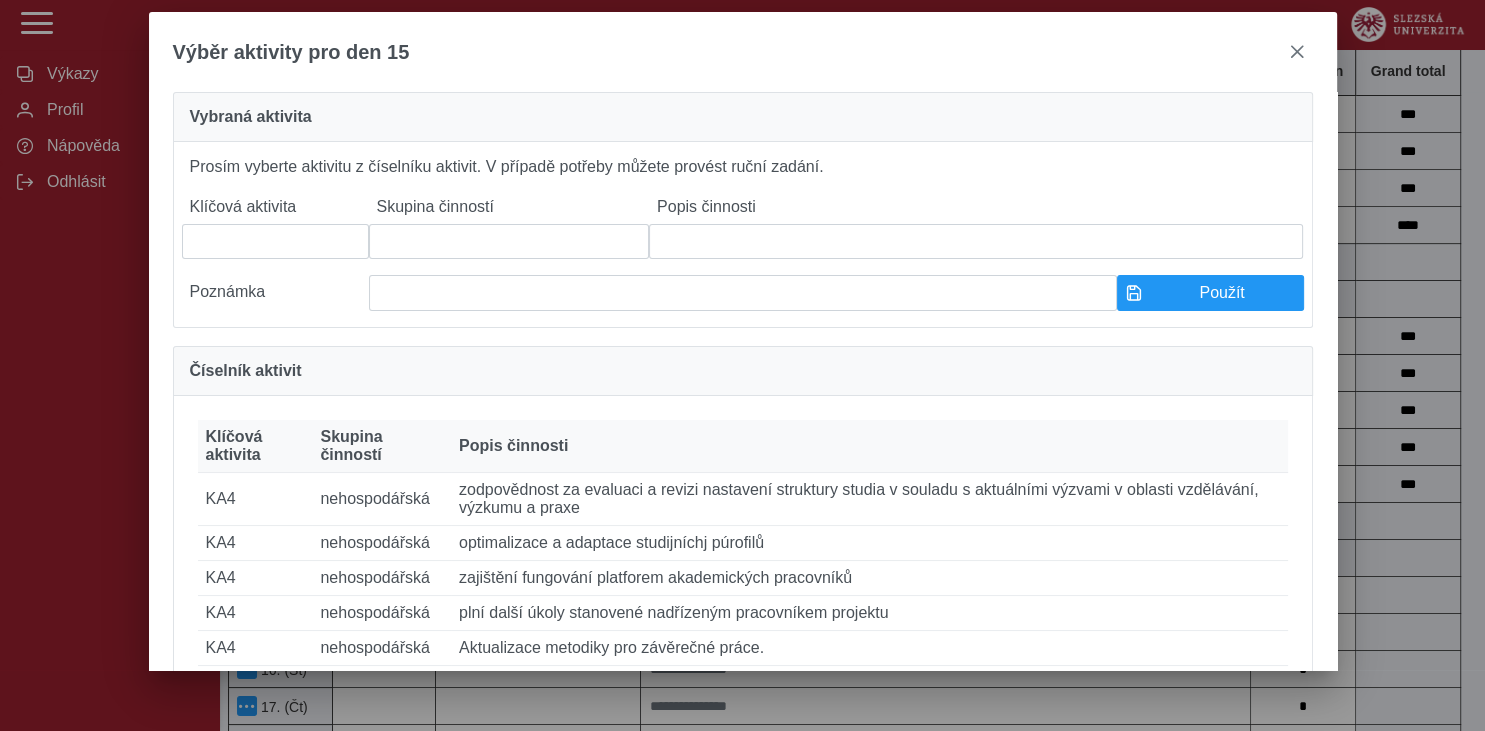 drag, startPoint x: 1391, startPoint y: 584, endPoint x: 1423, endPoint y: 586, distance: 32.06244 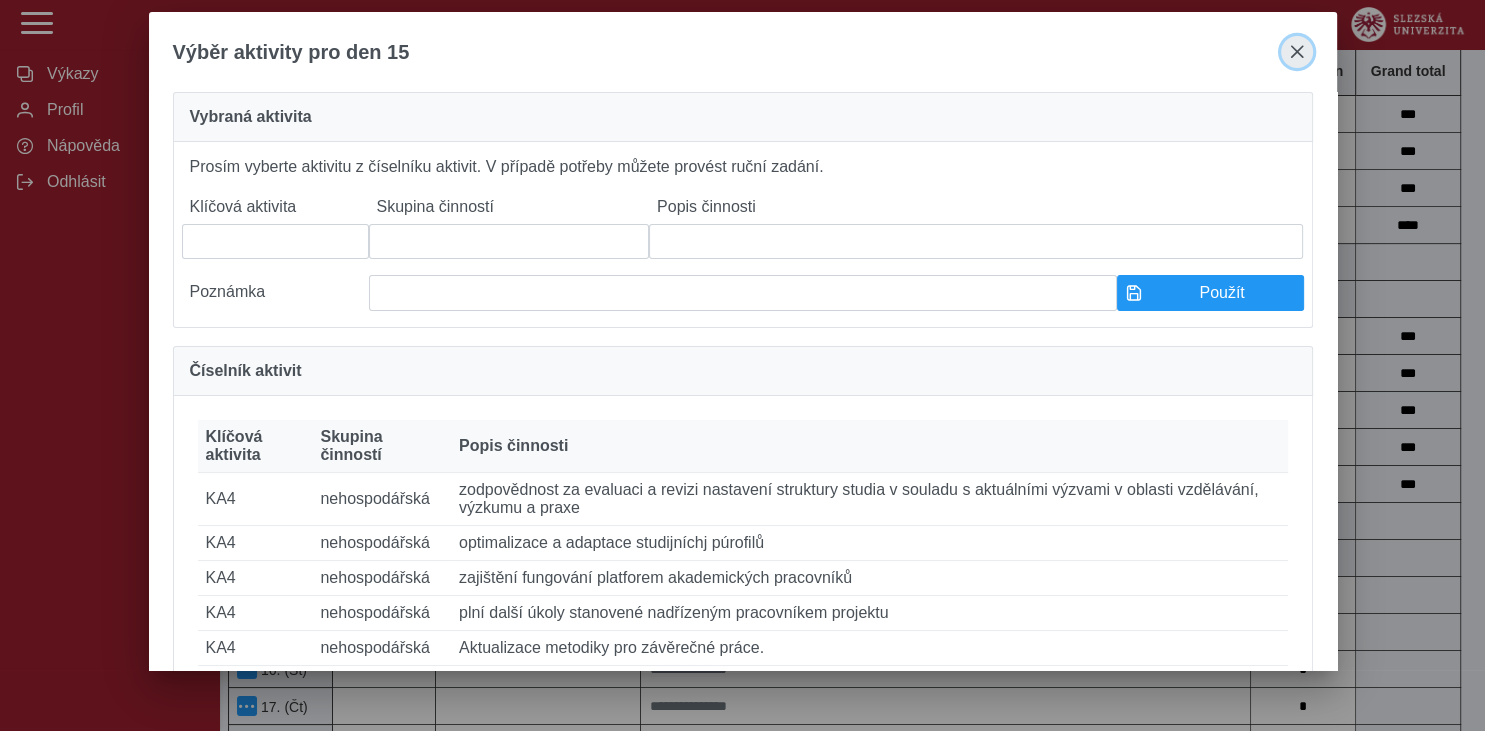click at bounding box center (1297, 52) 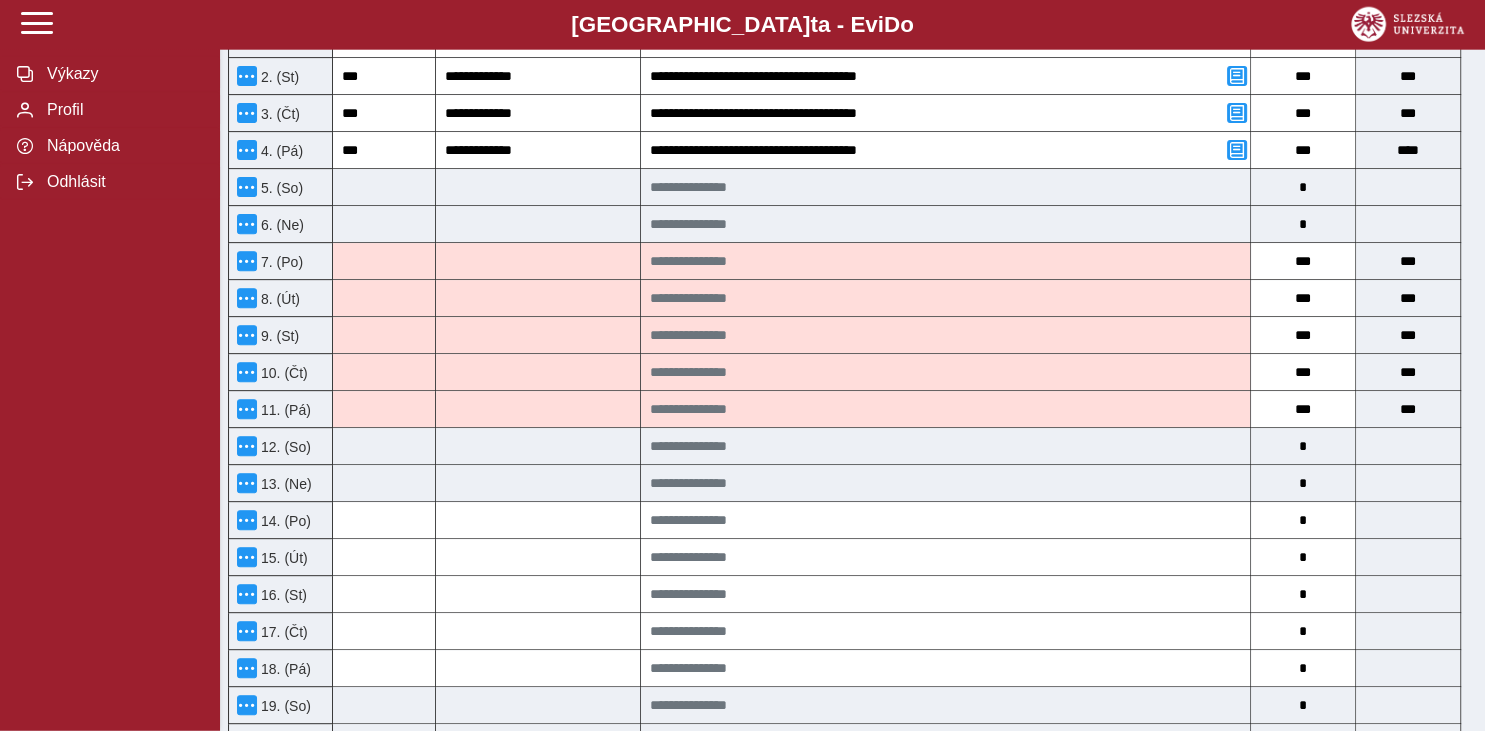 scroll, scrollTop: 633, scrollLeft: 0, axis: vertical 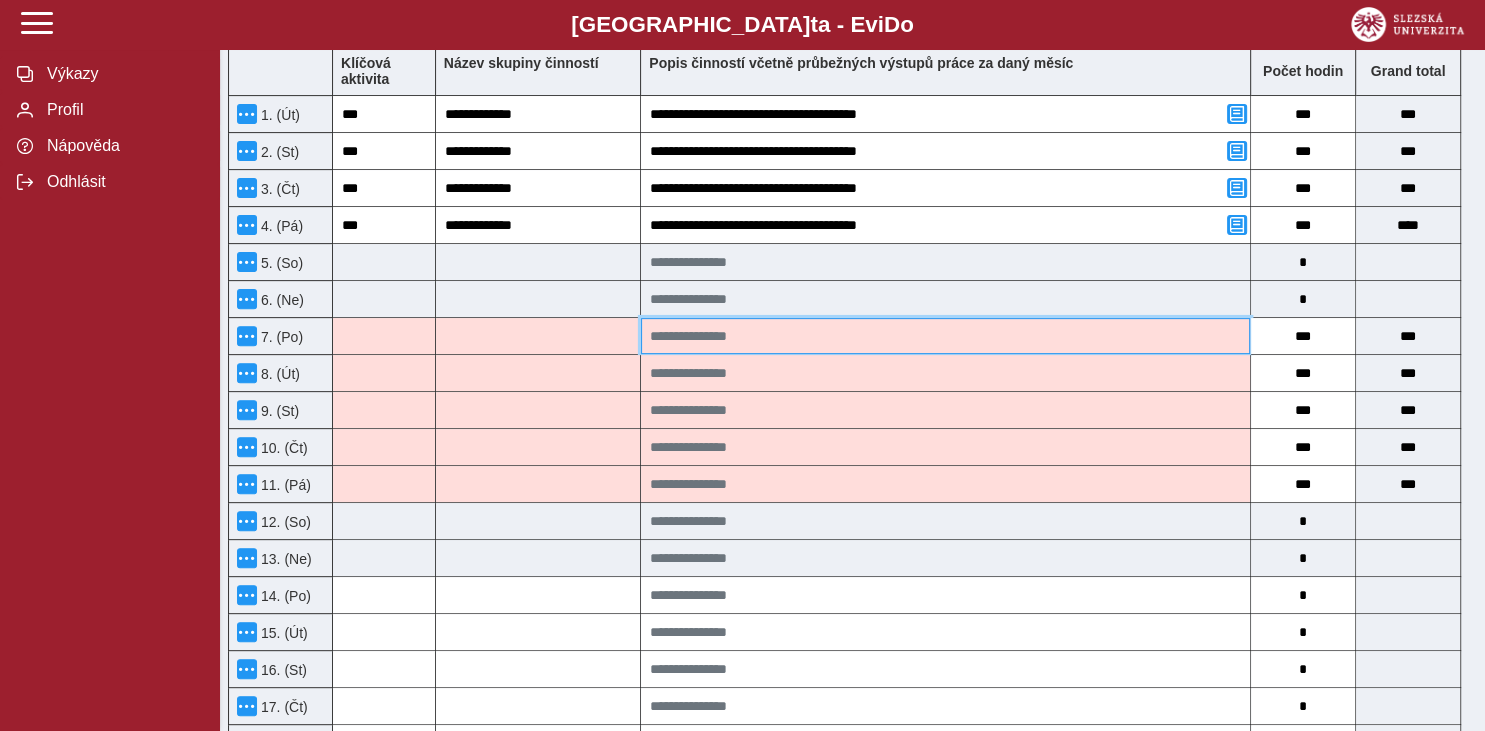 click at bounding box center [945, 336] 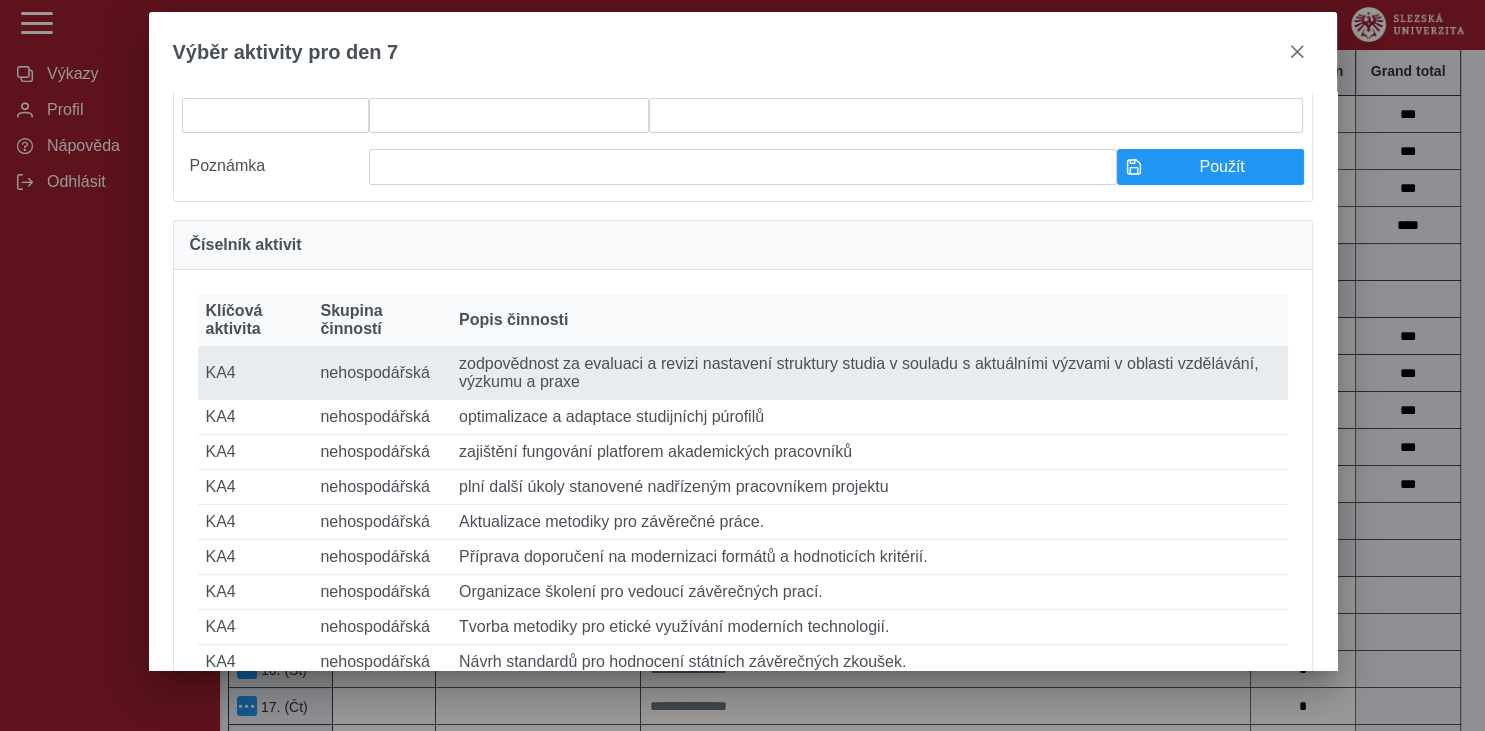 scroll, scrollTop: 259, scrollLeft: 0, axis: vertical 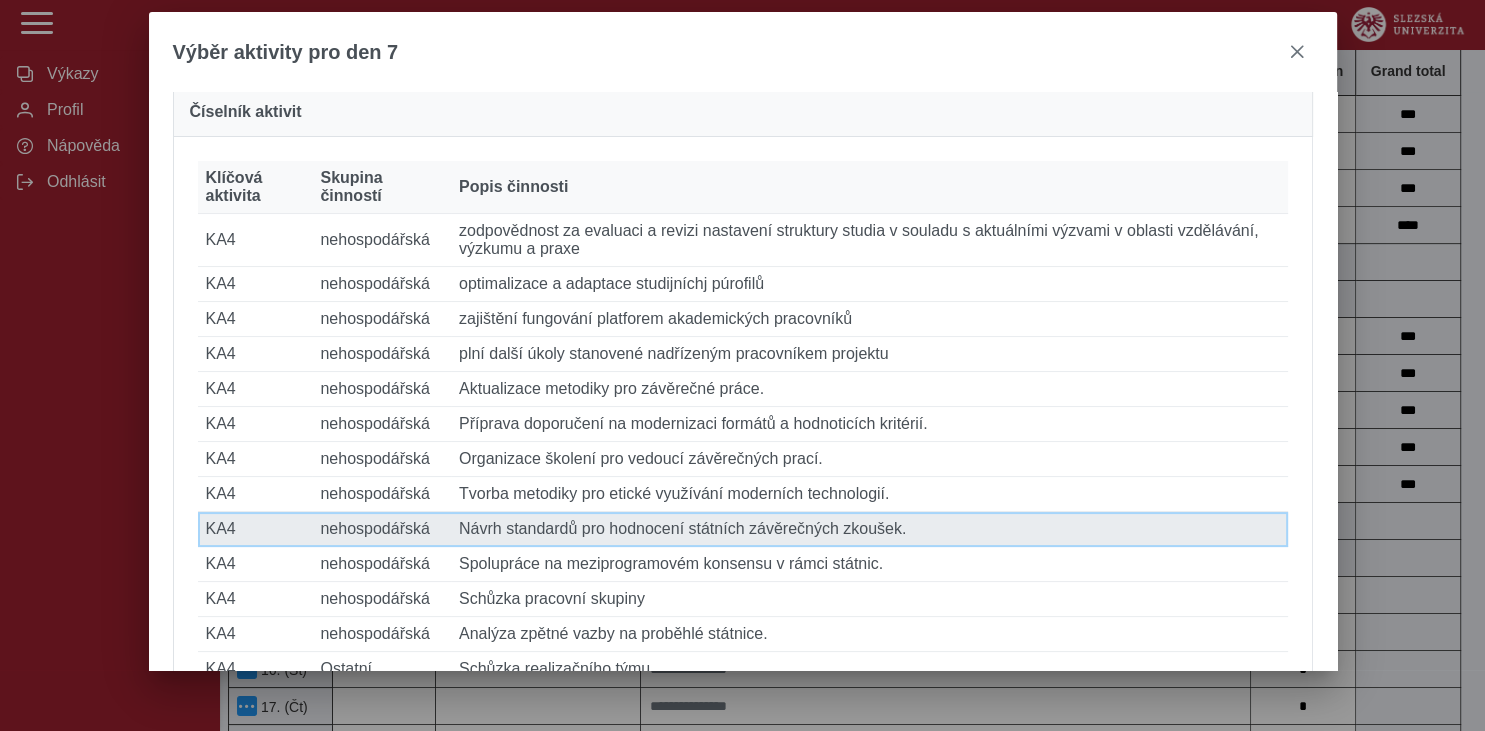 click on "Popis činnosti Návrh standardů pro hodnocení státních závěrečných zkoušek." at bounding box center (869, 529) 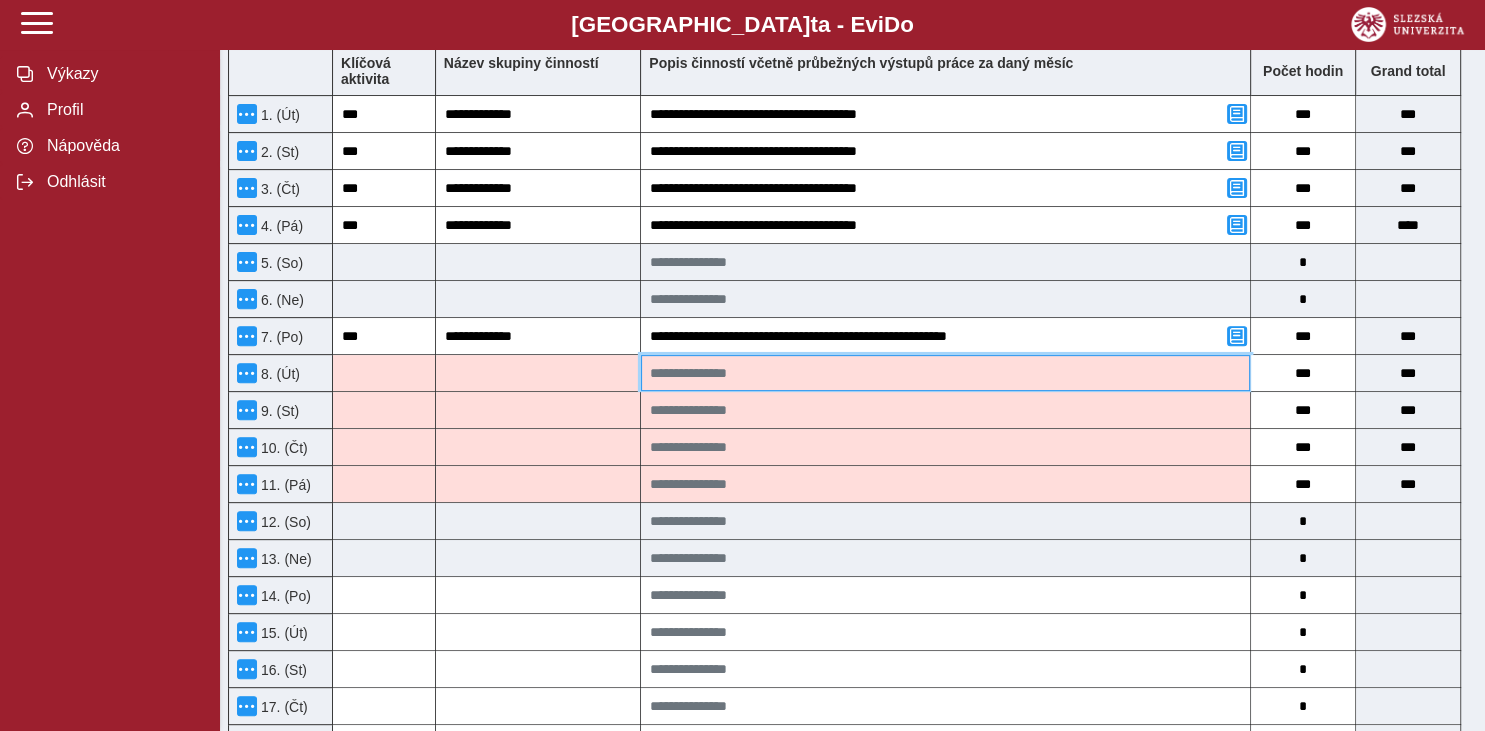 click at bounding box center (945, 373) 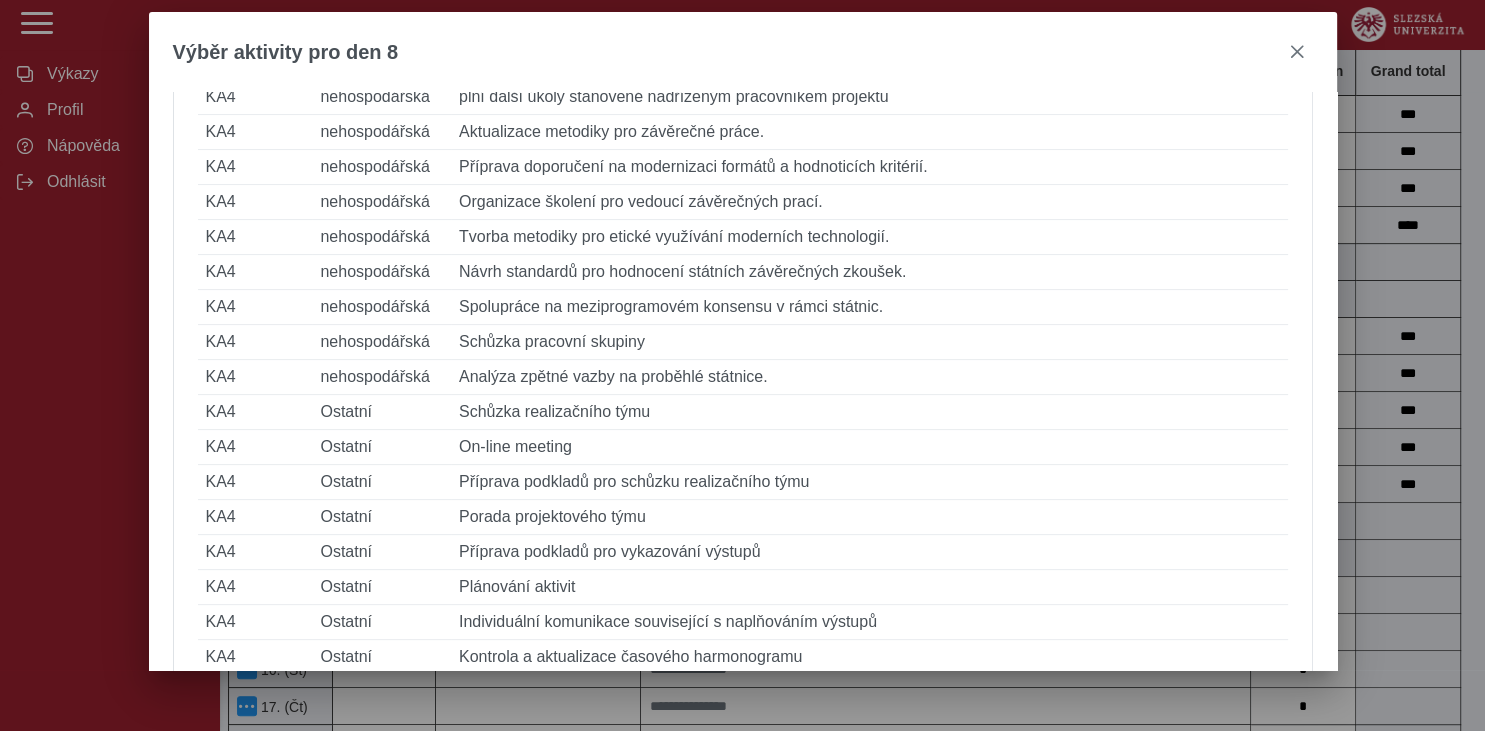 scroll, scrollTop: 518, scrollLeft: 0, axis: vertical 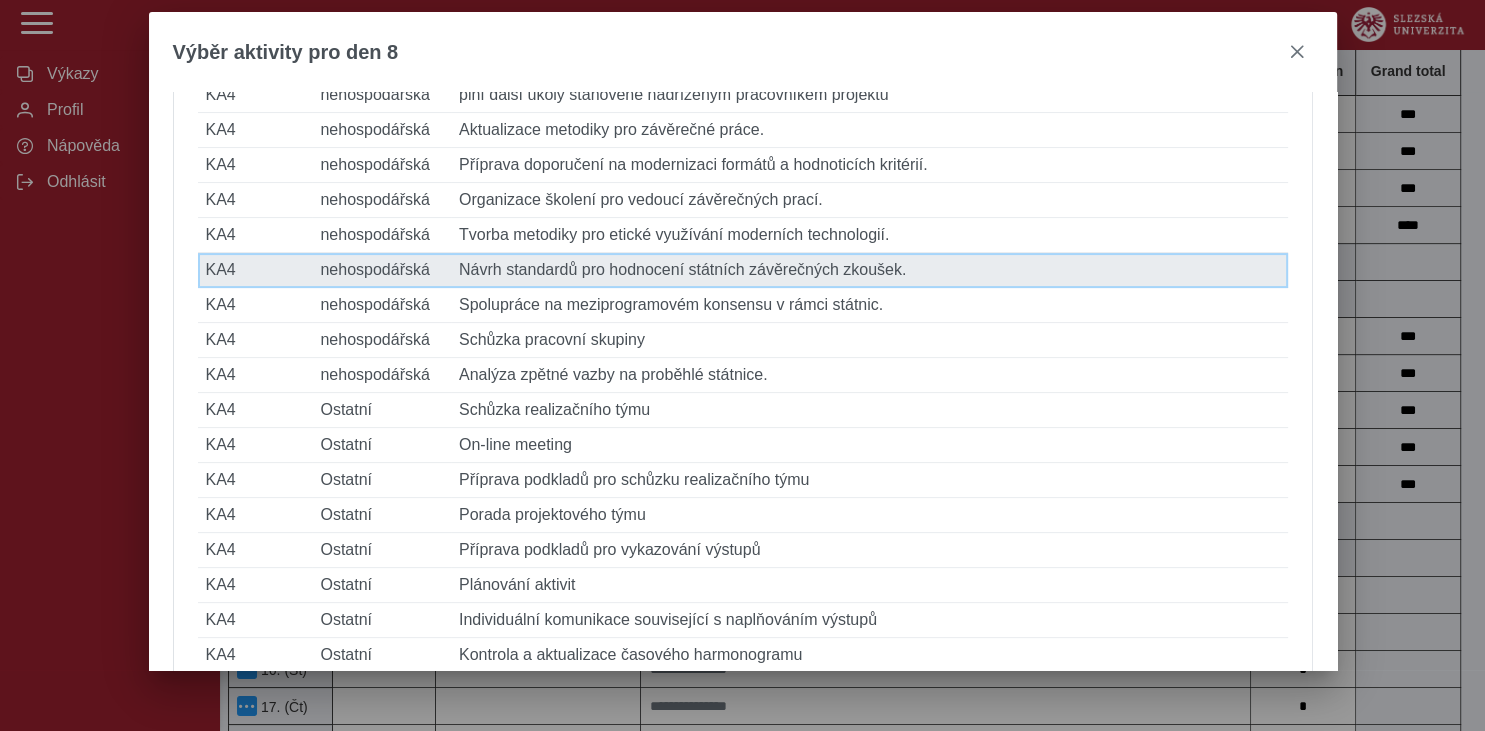 click on "Popis činnosti Návrh standardů pro hodnocení státních závěrečných zkoušek." at bounding box center (869, 270) 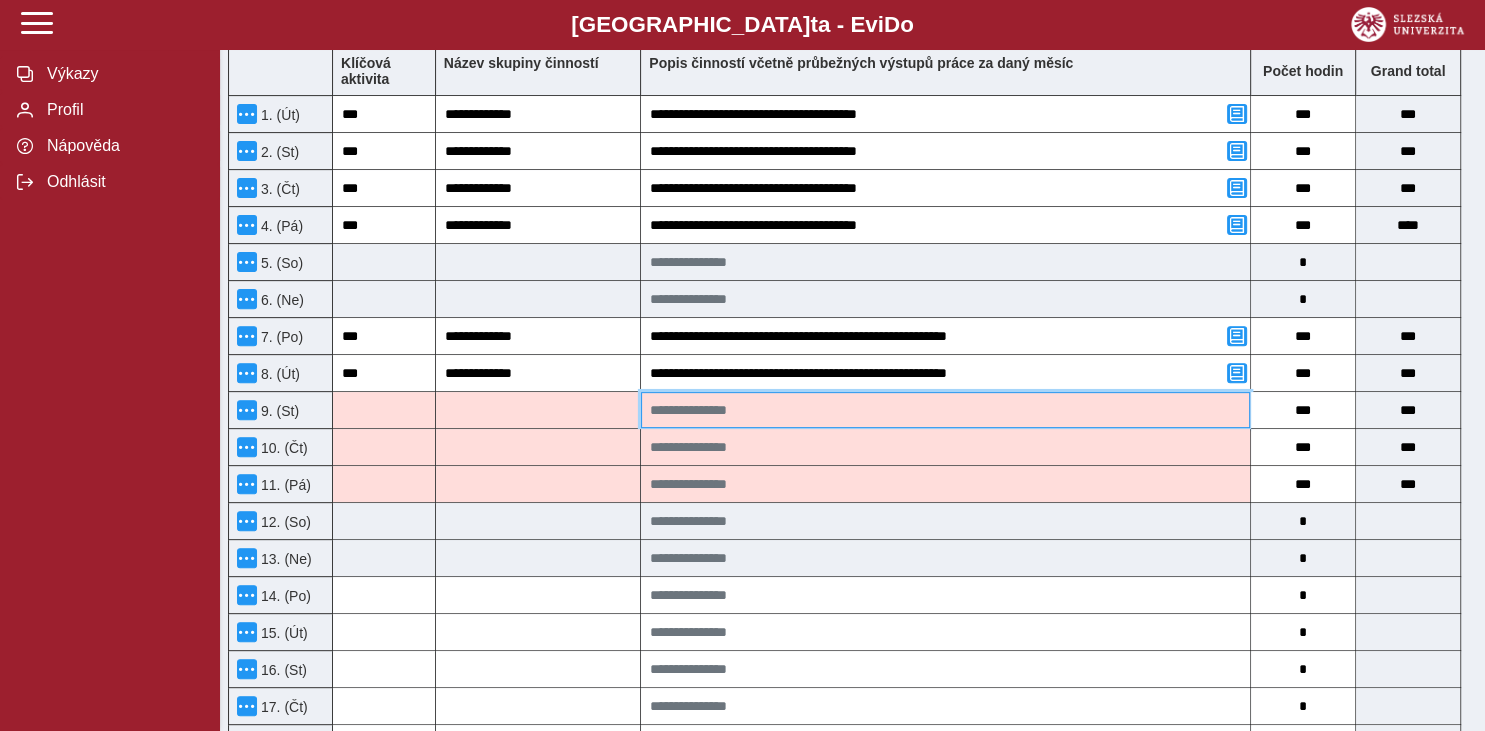 click at bounding box center (945, 410) 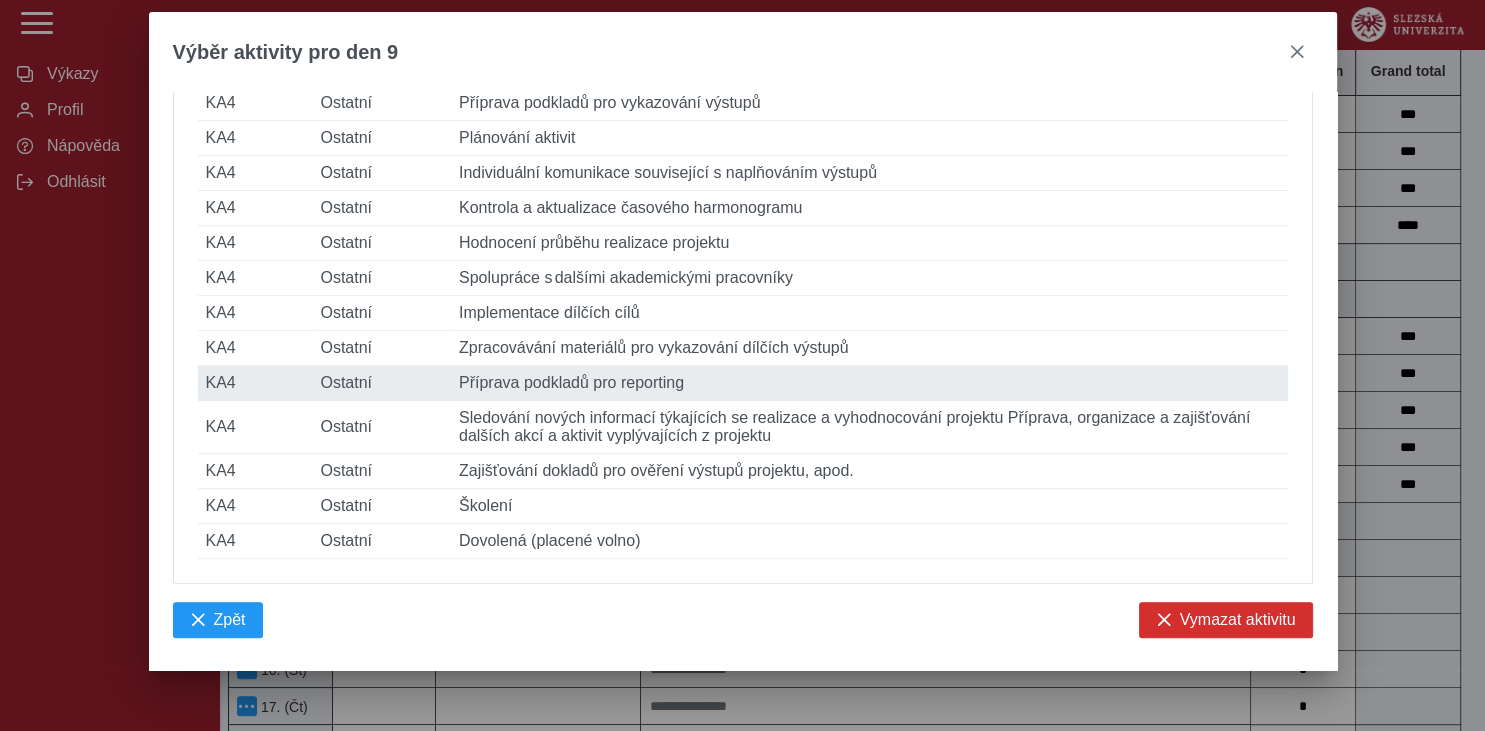 scroll, scrollTop: 1037, scrollLeft: 0, axis: vertical 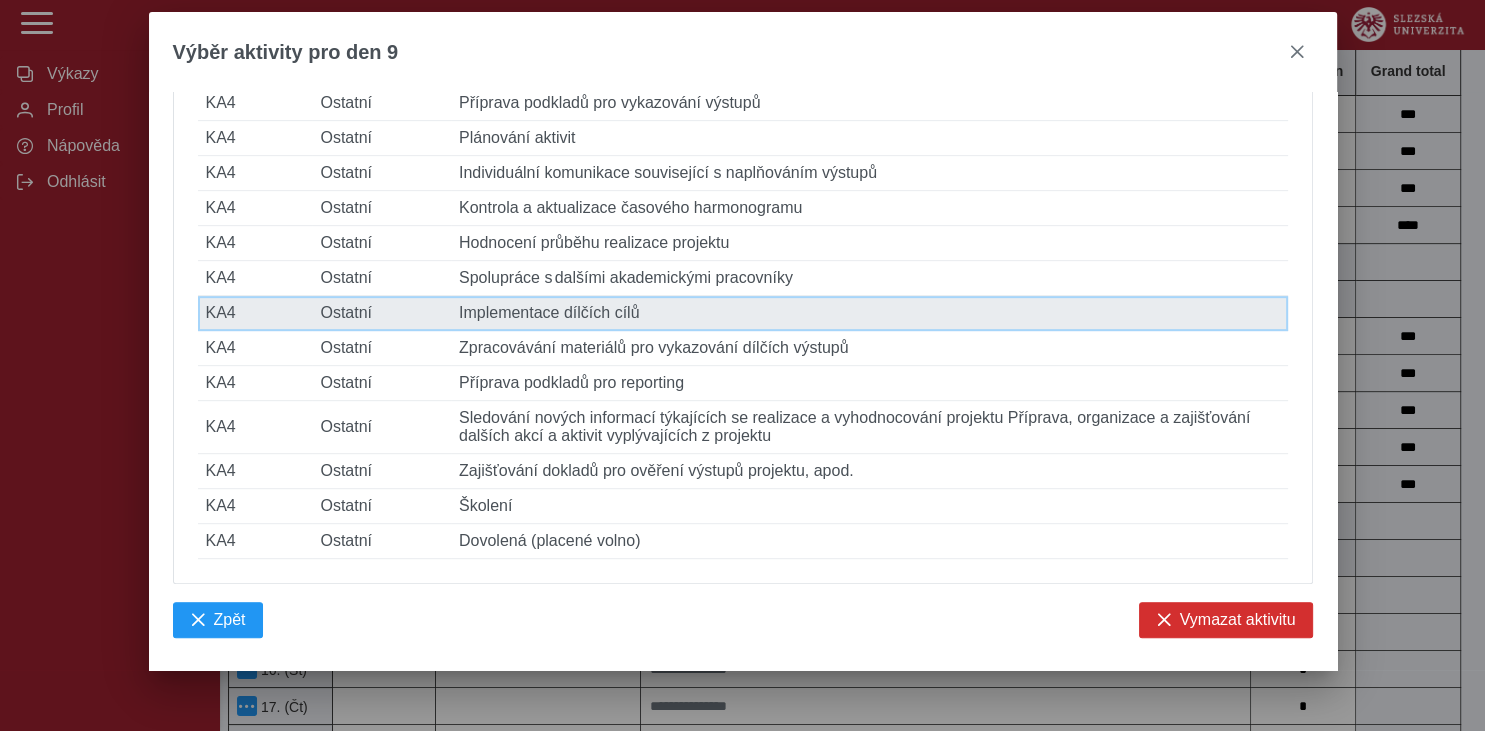 click on "Popis činnosti Implementace dílčích cílů" at bounding box center [869, 313] 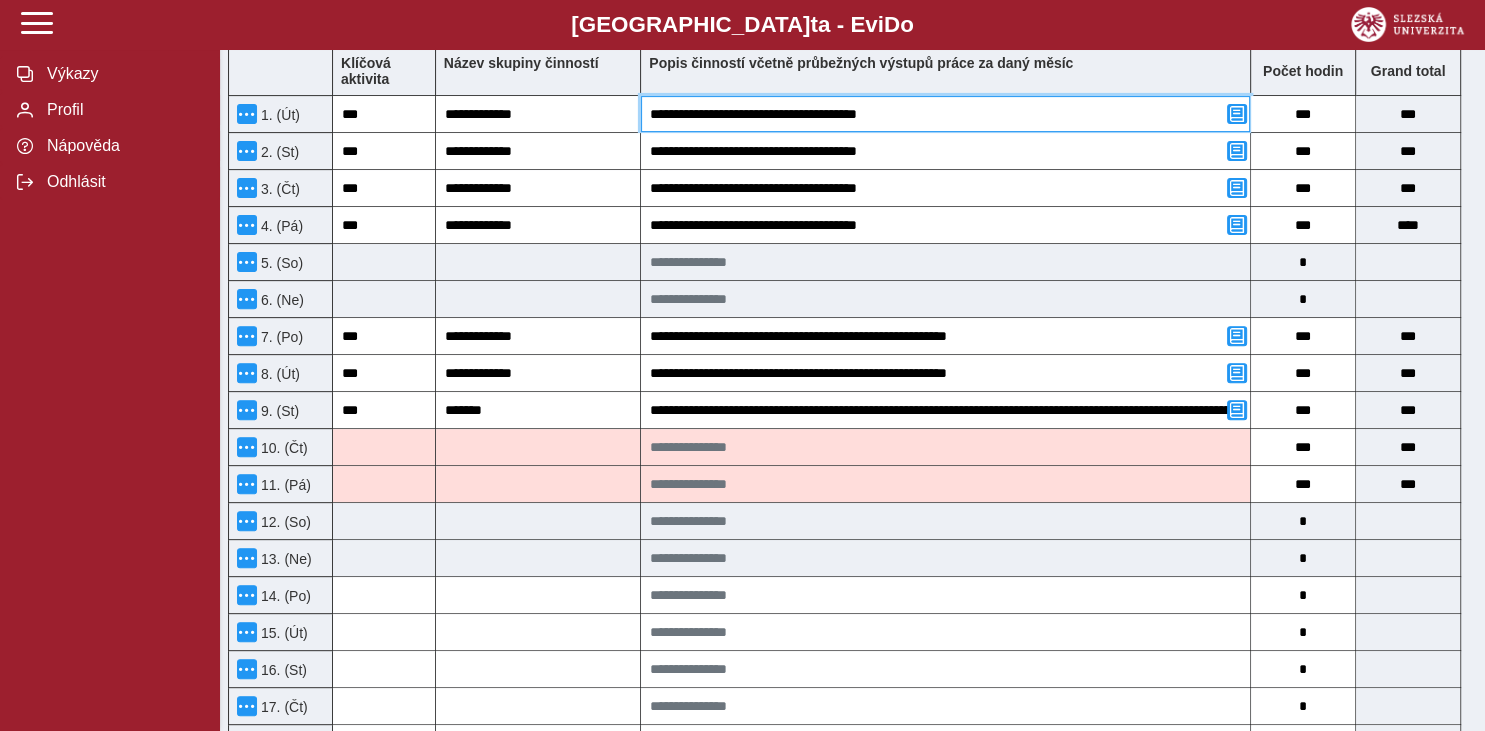 click on "**********" at bounding box center (945, 114) 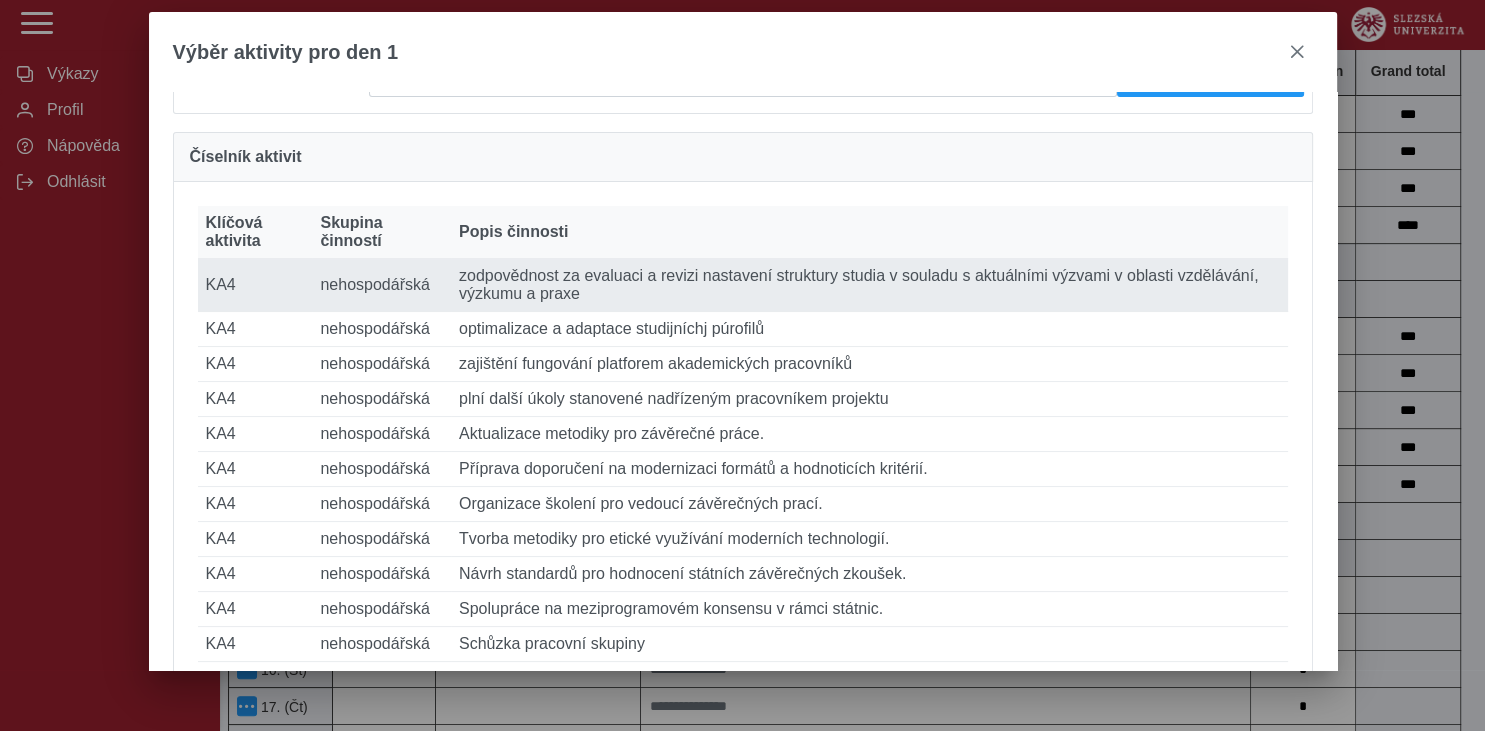 scroll, scrollTop: 259, scrollLeft: 0, axis: vertical 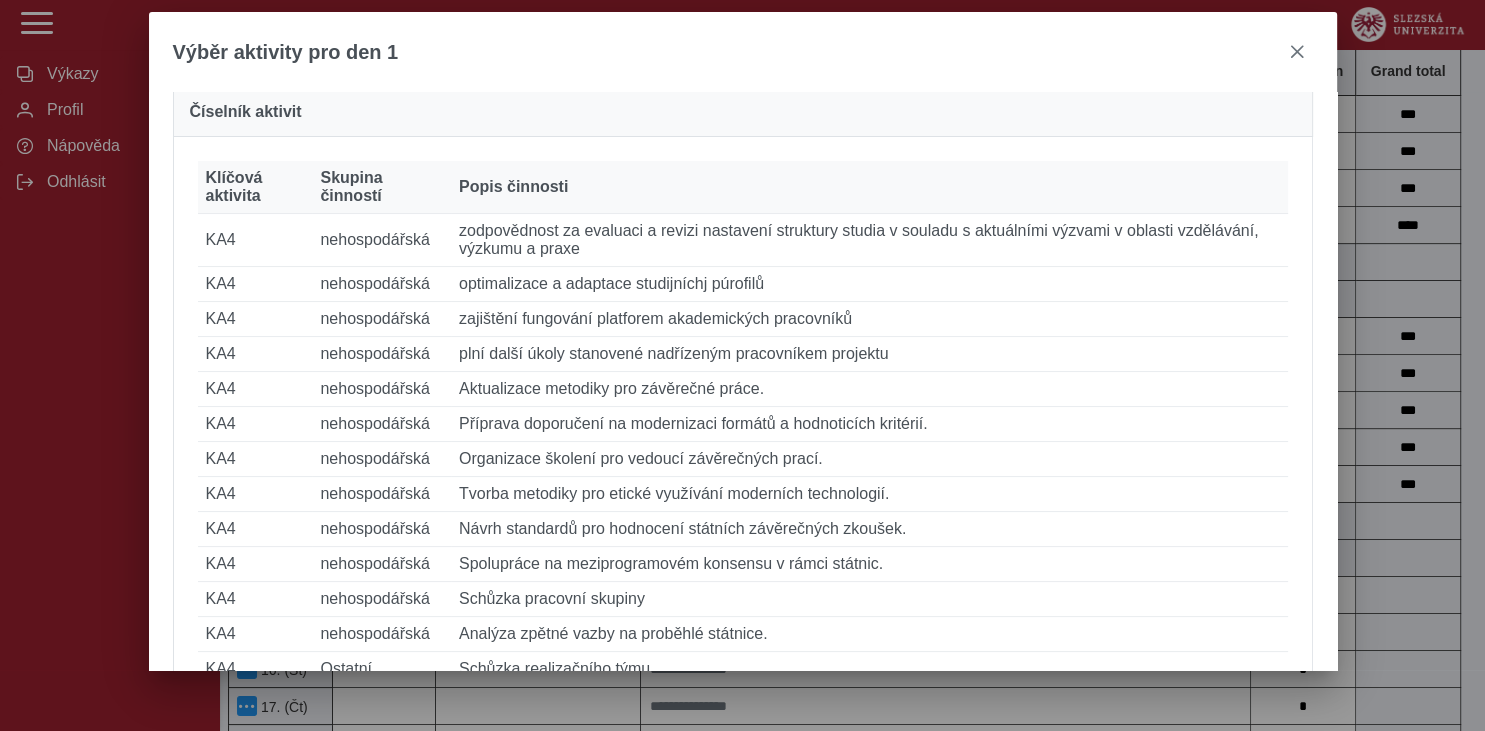 click on "**********" at bounding box center (742, 365) 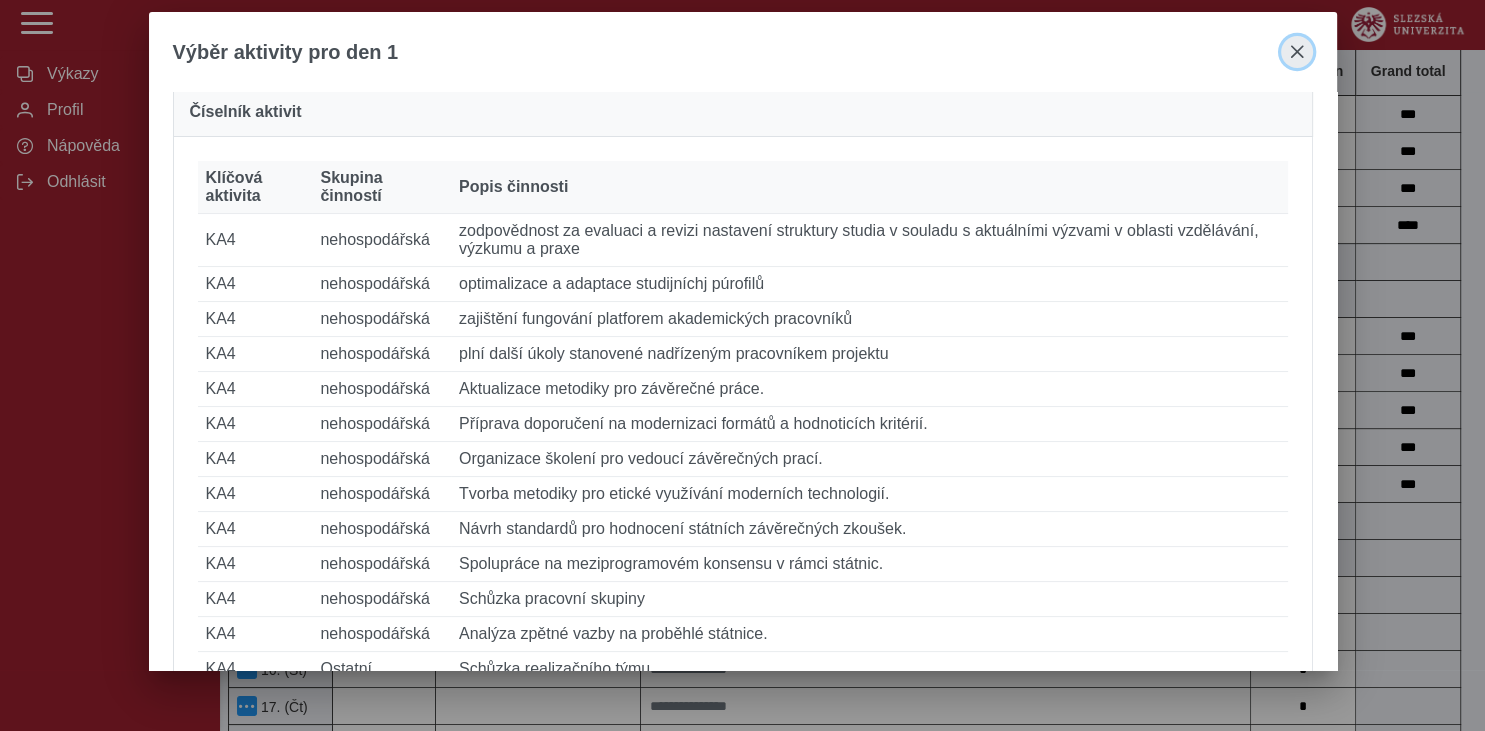 click at bounding box center [1297, 52] 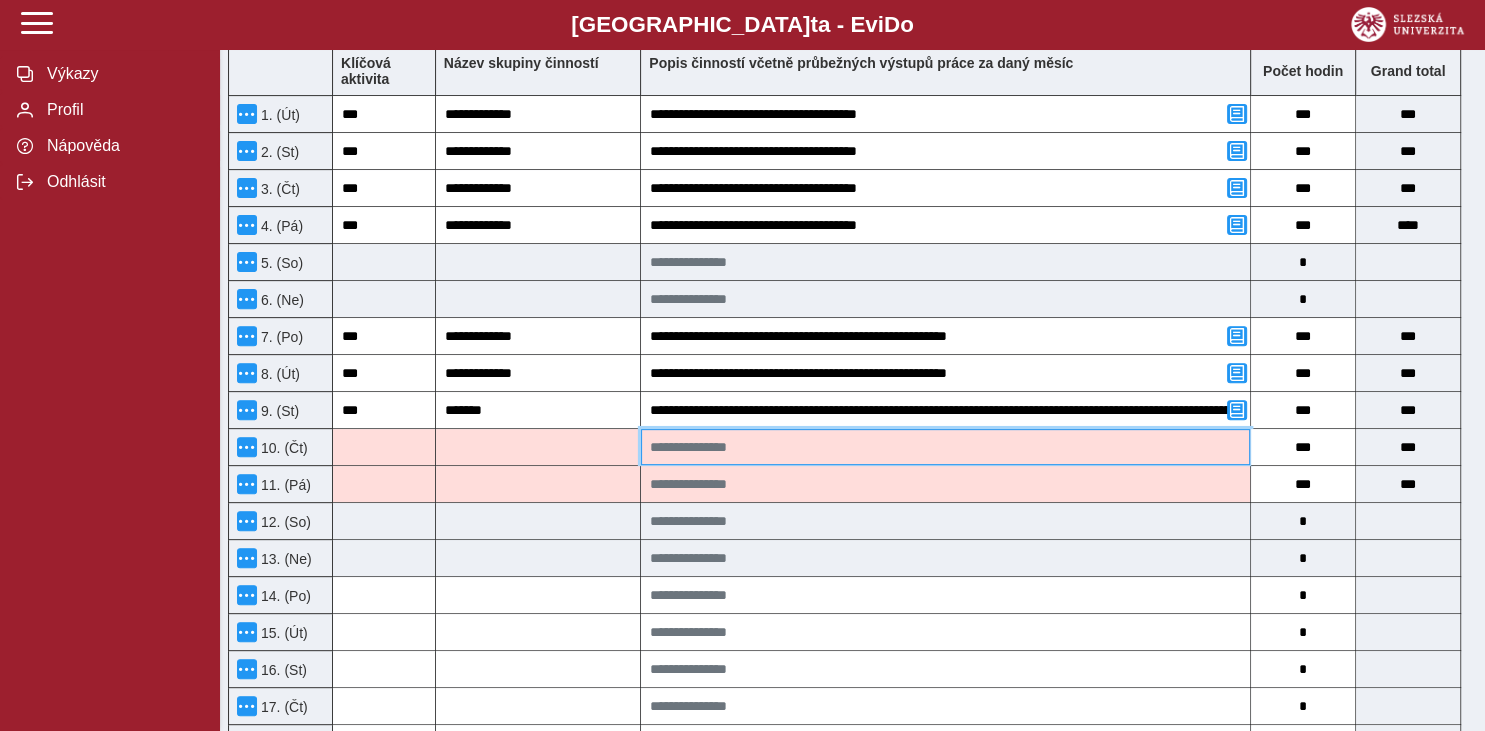 click at bounding box center [945, 447] 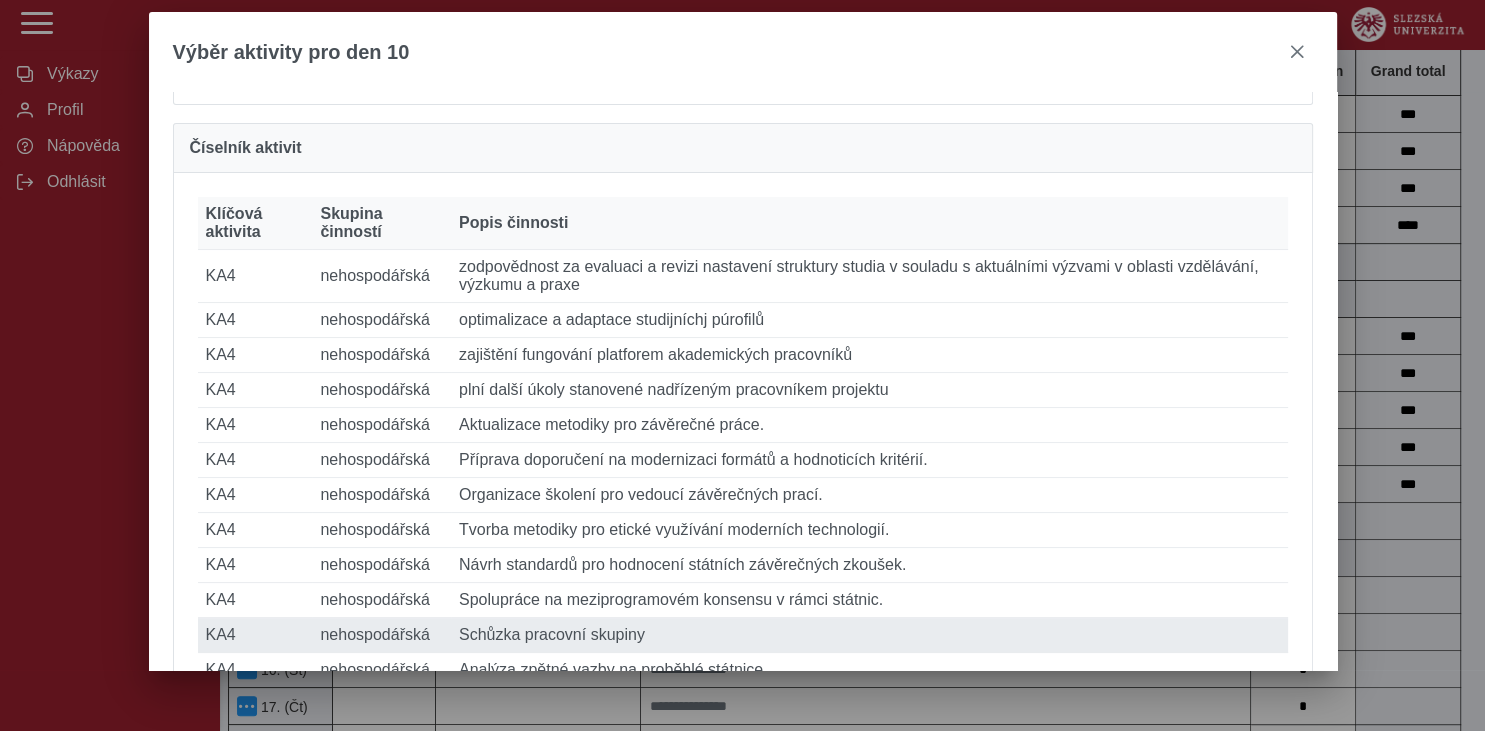 scroll, scrollTop: 389, scrollLeft: 0, axis: vertical 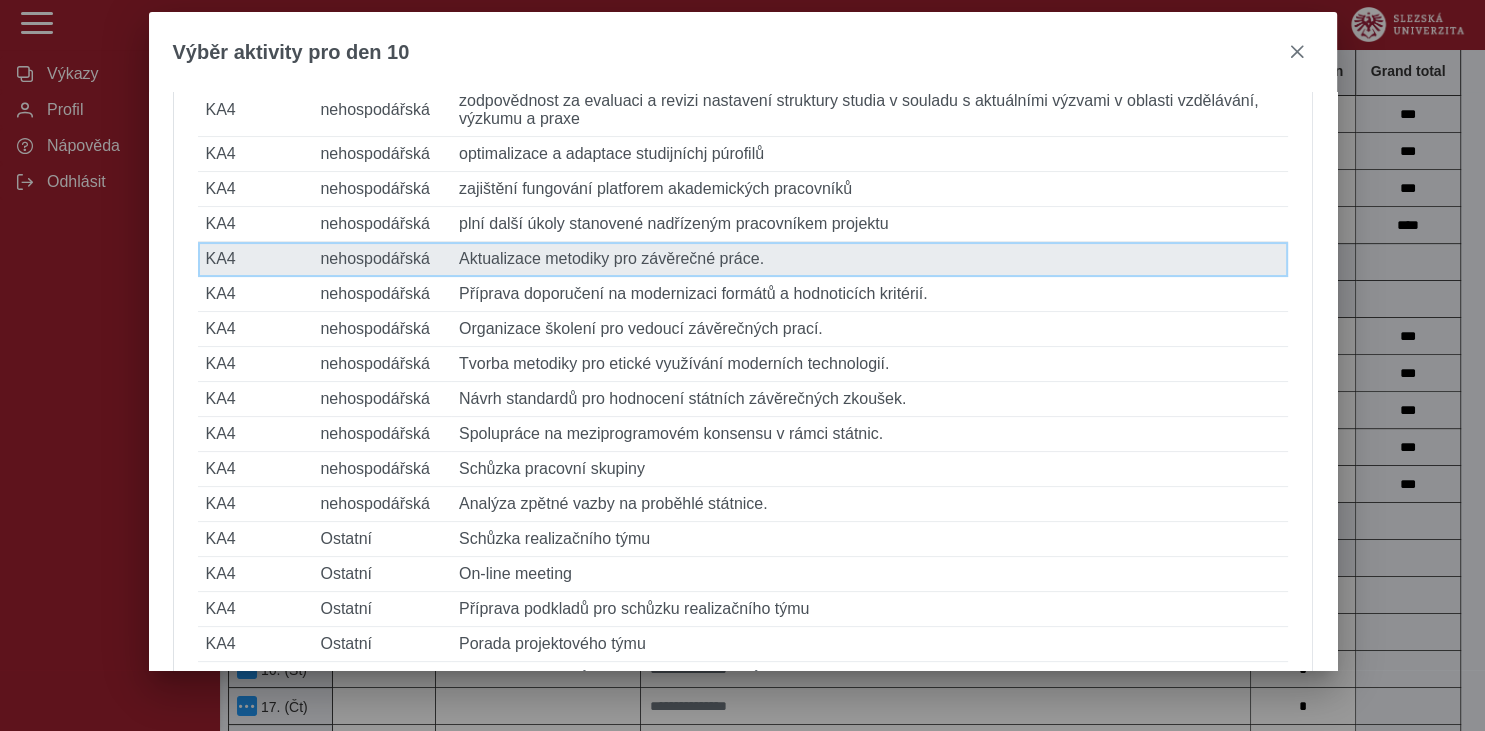 click on "Popis činnosti Aktualizace metodiky pro závěrečné práce." at bounding box center [869, 259] 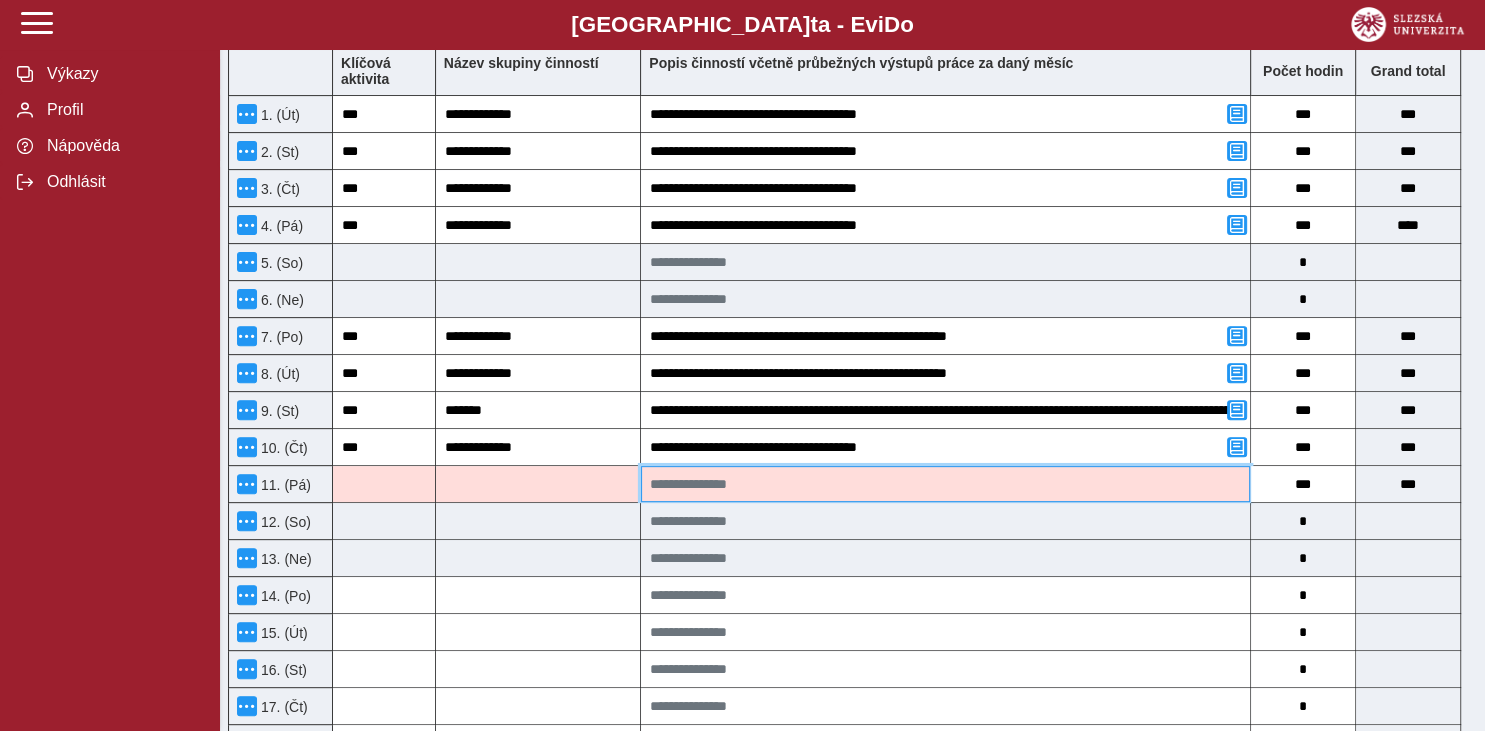 click at bounding box center [945, 484] 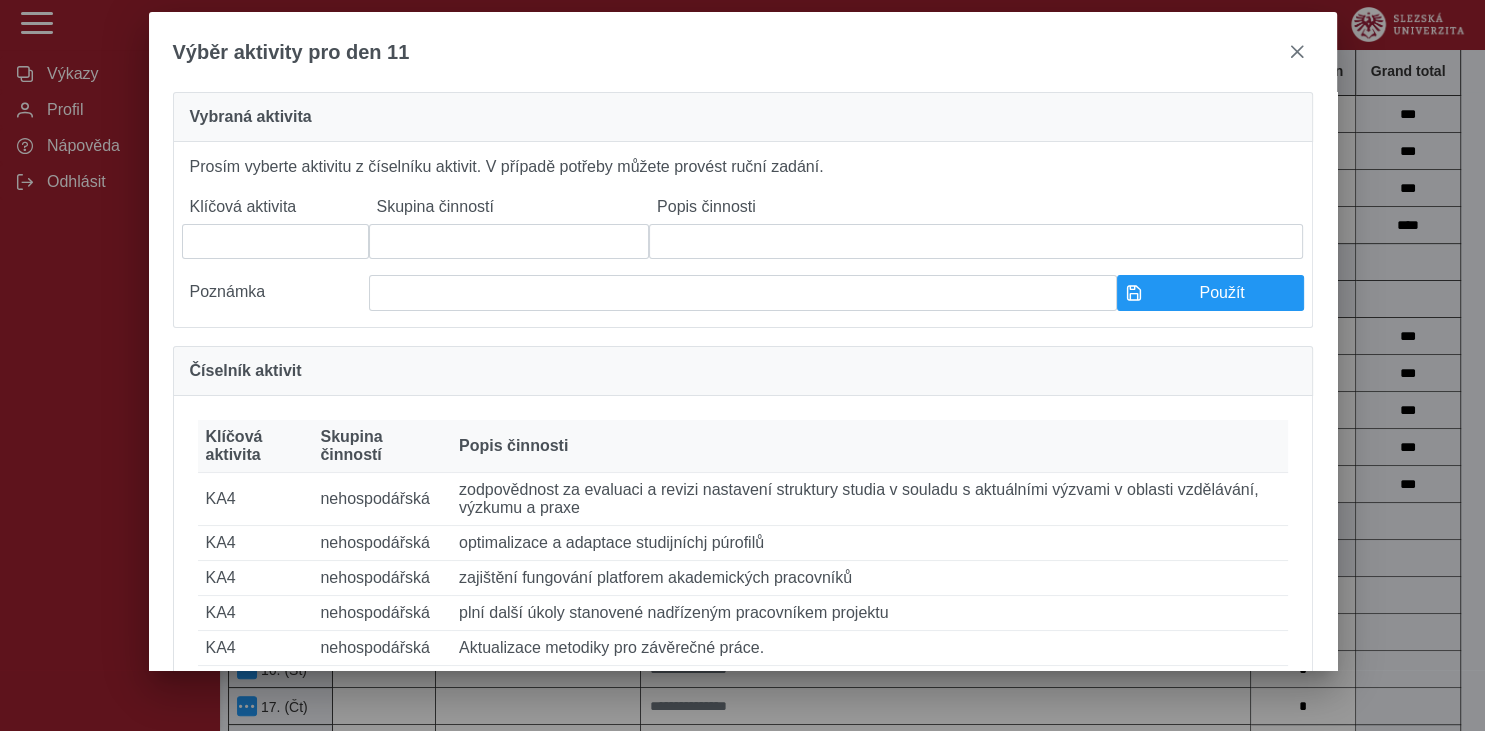scroll, scrollTop: 389, scrollLeft: 0, axis: vertical 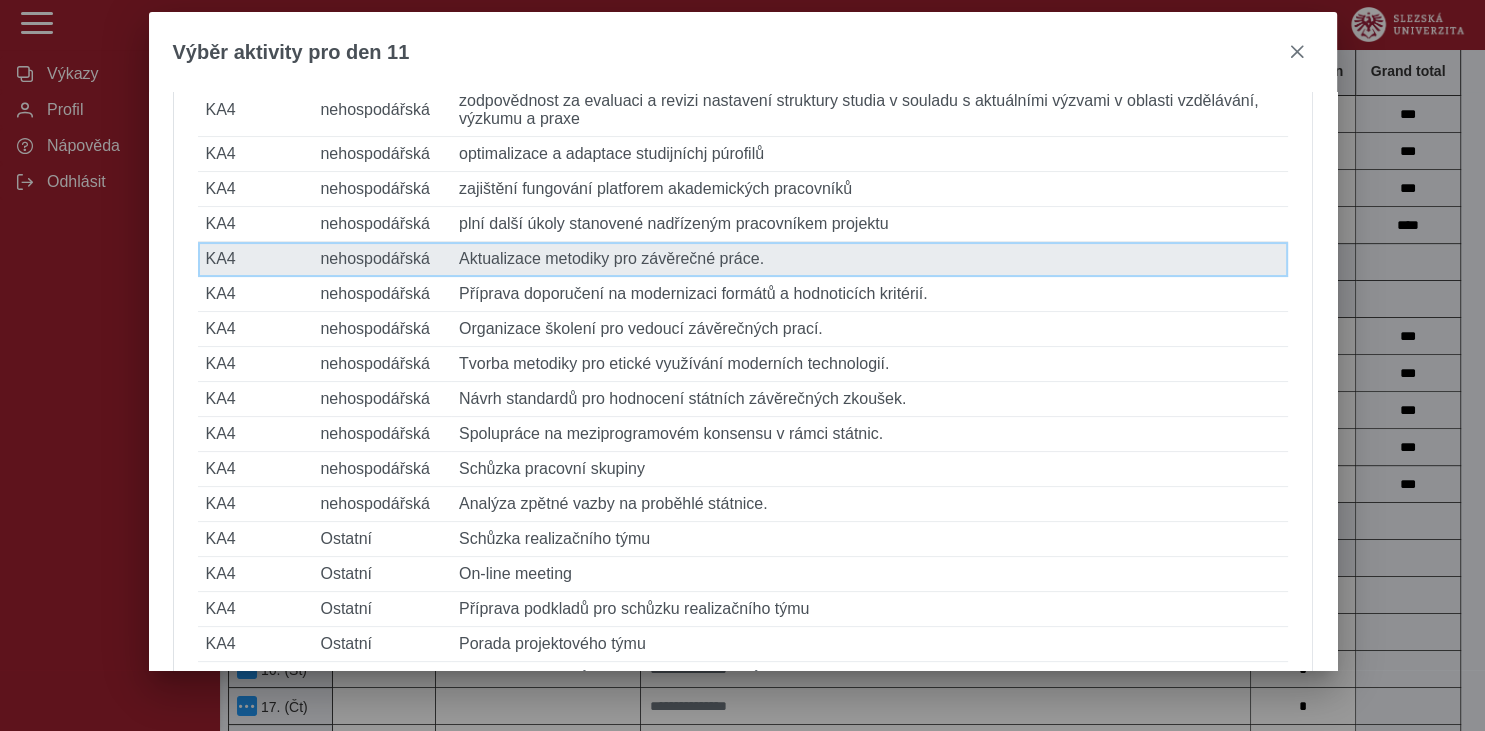 click on "Popis činnosti Aktualizace metodiky pro závěrečné práce." at bounding box center [869, 259] 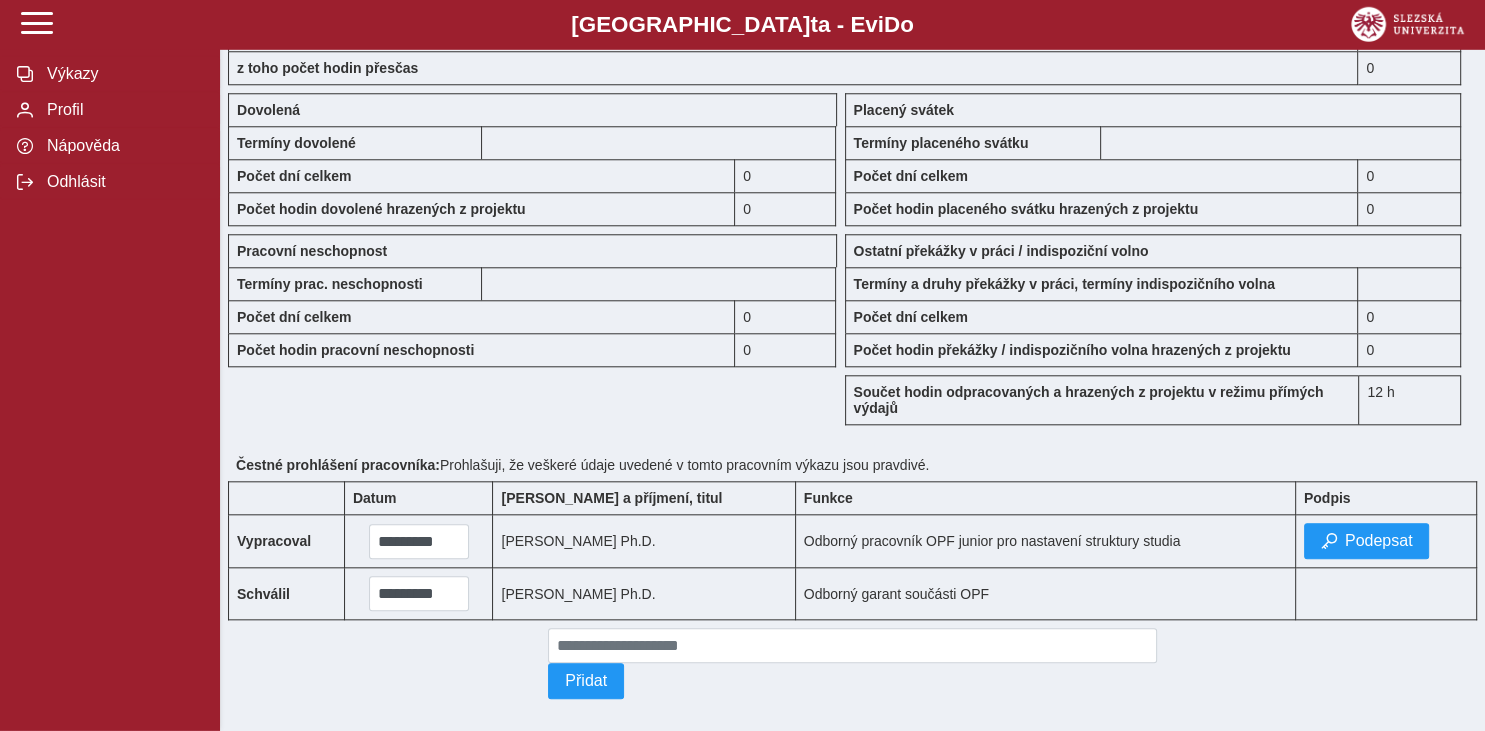 scroll, scrollTop: 1900, scrollLeft: 0, axis: vertical 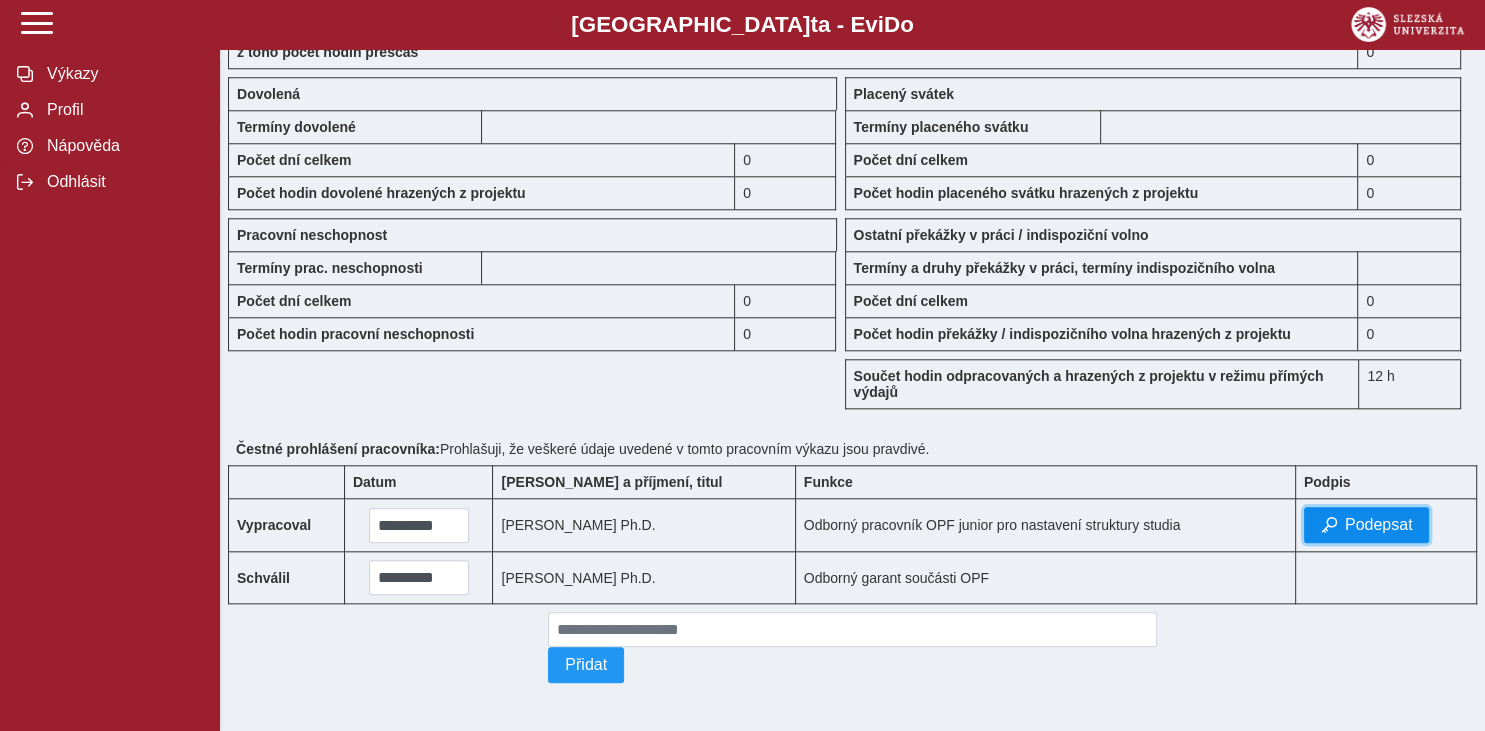 click on "Podepsat" at bounding box center [1379, 525] 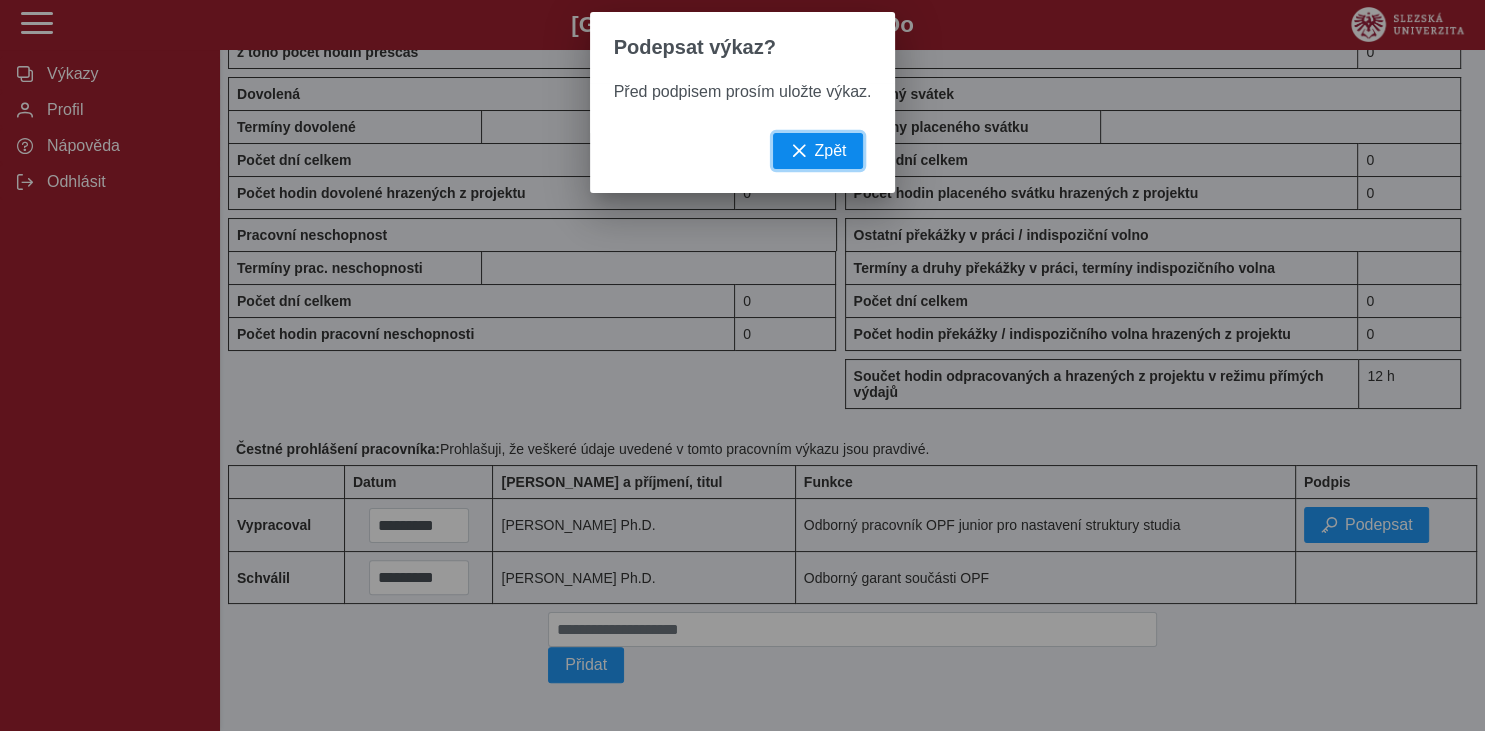 click on "Zpět" at bounding box center (818, 151) 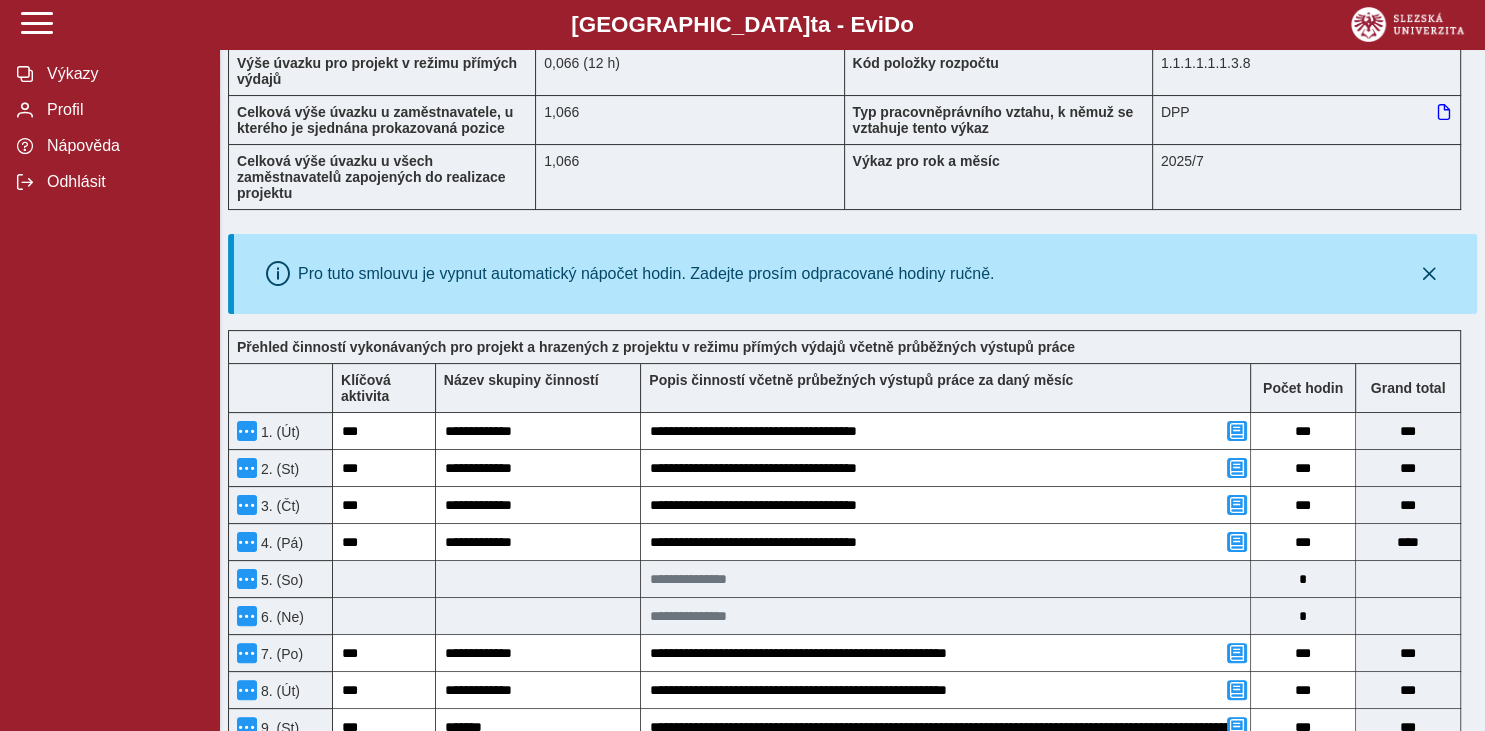 scroll, scrollTop: 0, scrollLeft: 0, axis: both 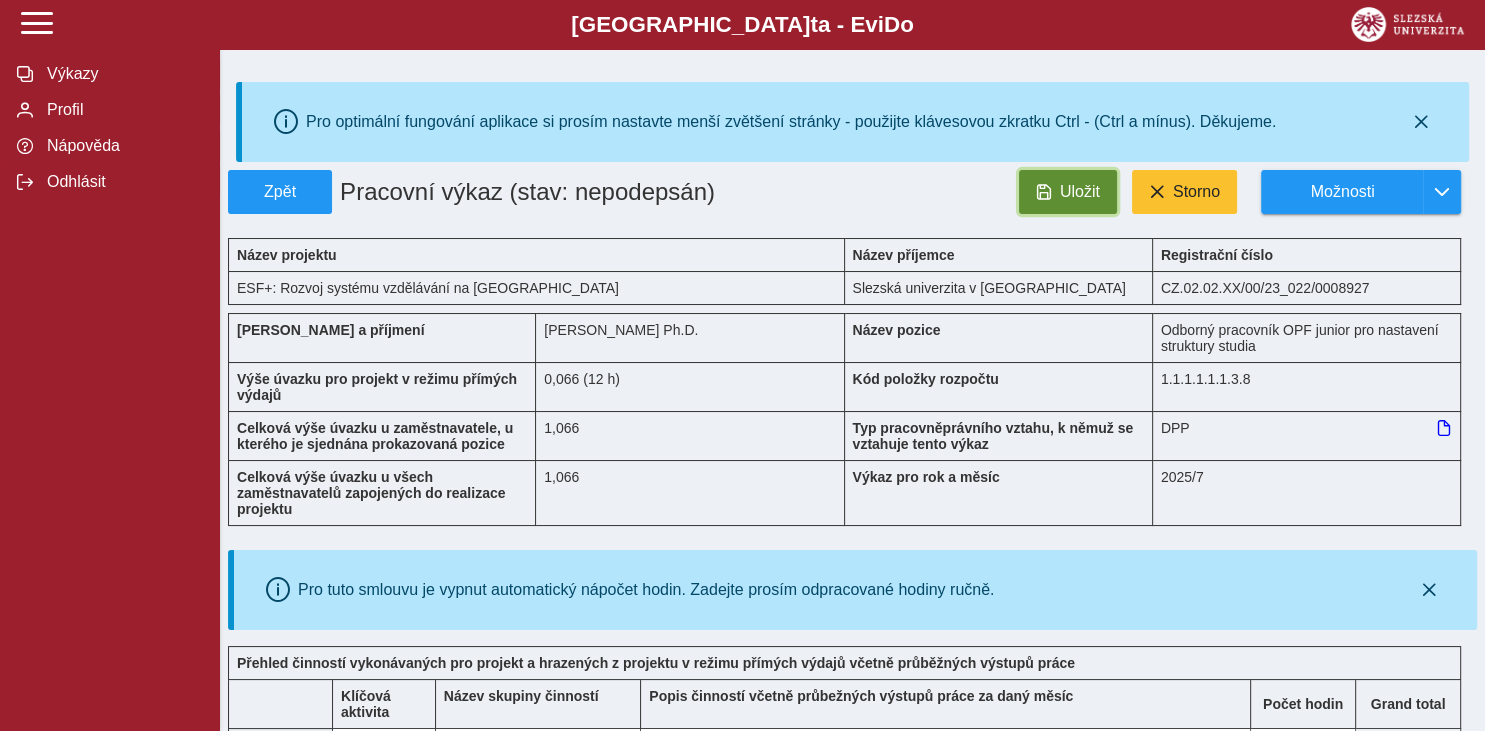 click on "Uložit" at bounding box center (1080, 192) 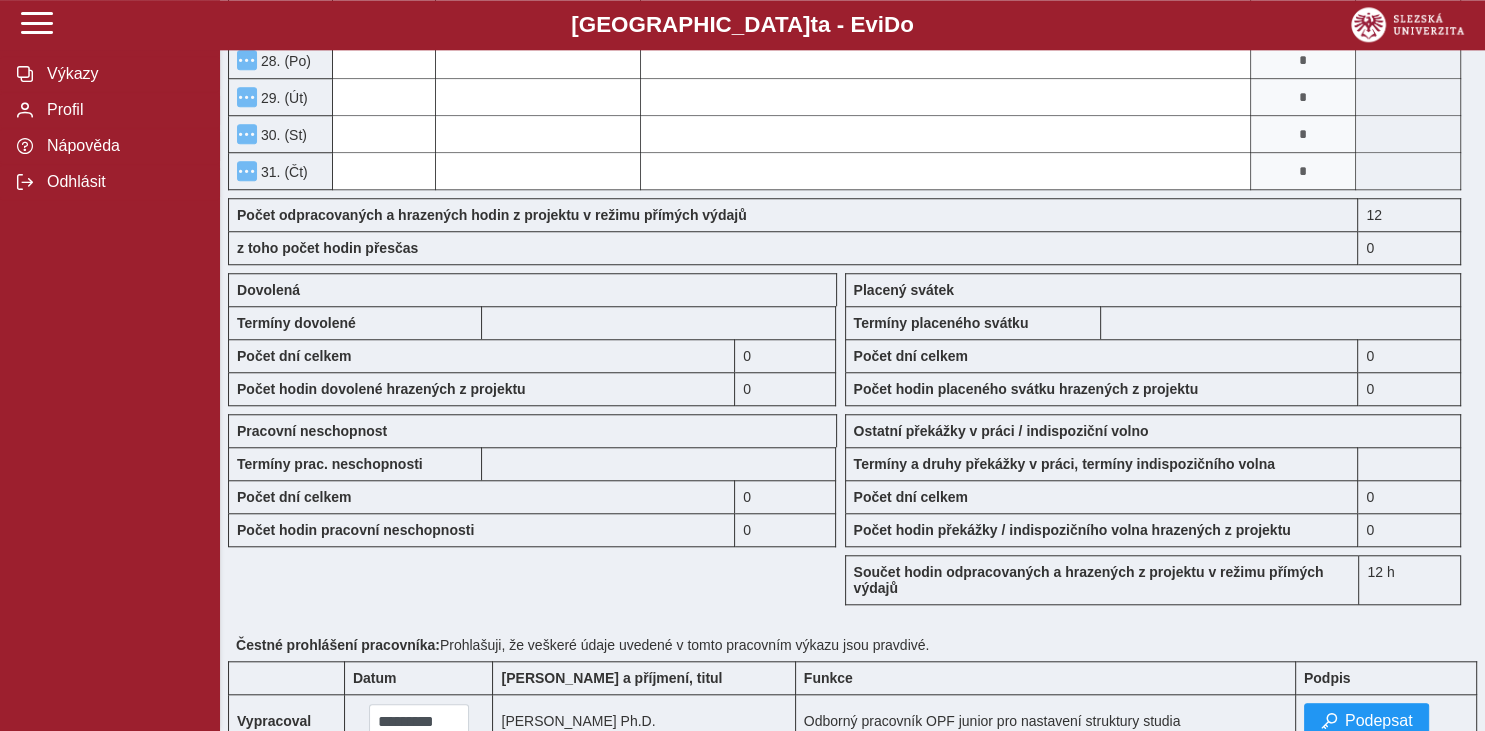 scroll, scrollTop: 1794, scrollLeft: 0, axis: vertical 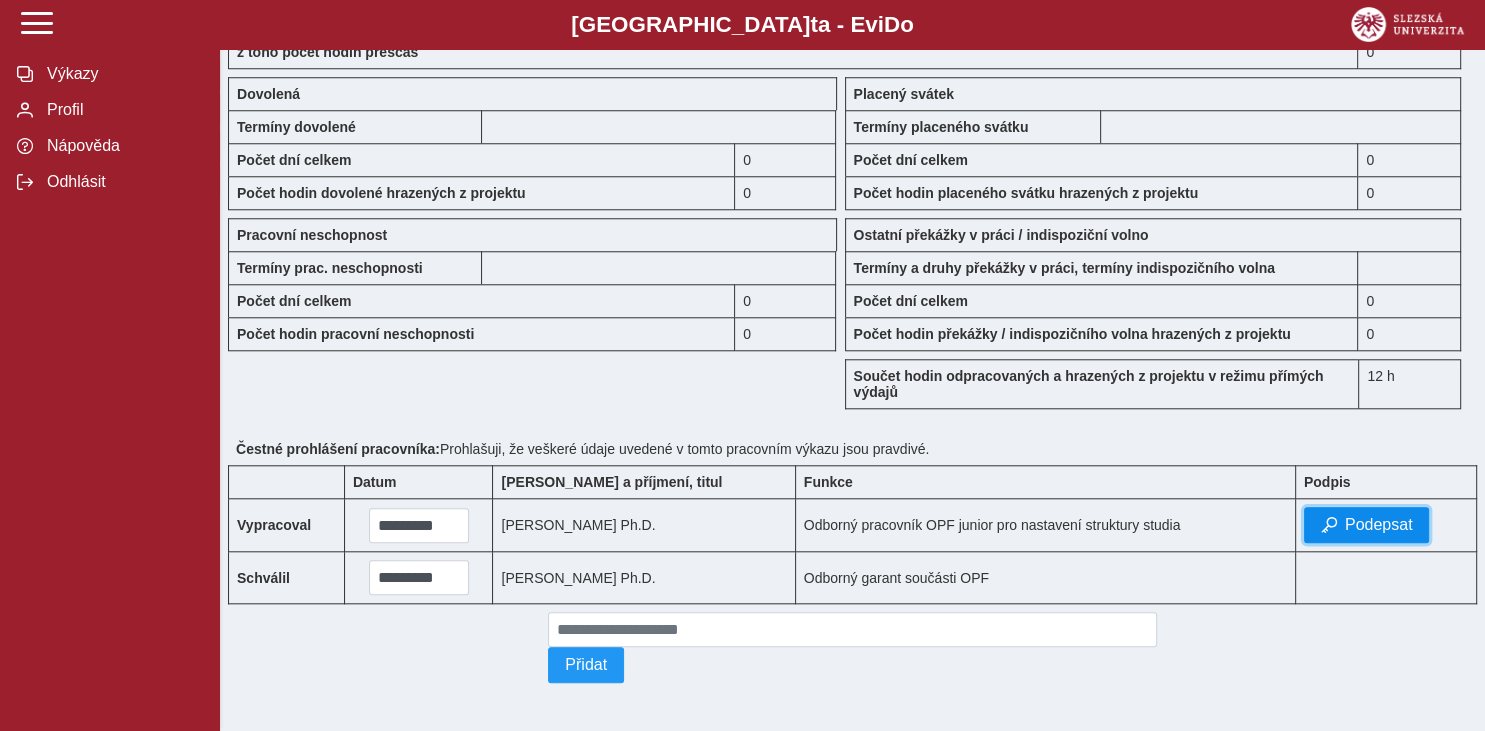 click on "Podepsat" at bounding box center [1379, 525] 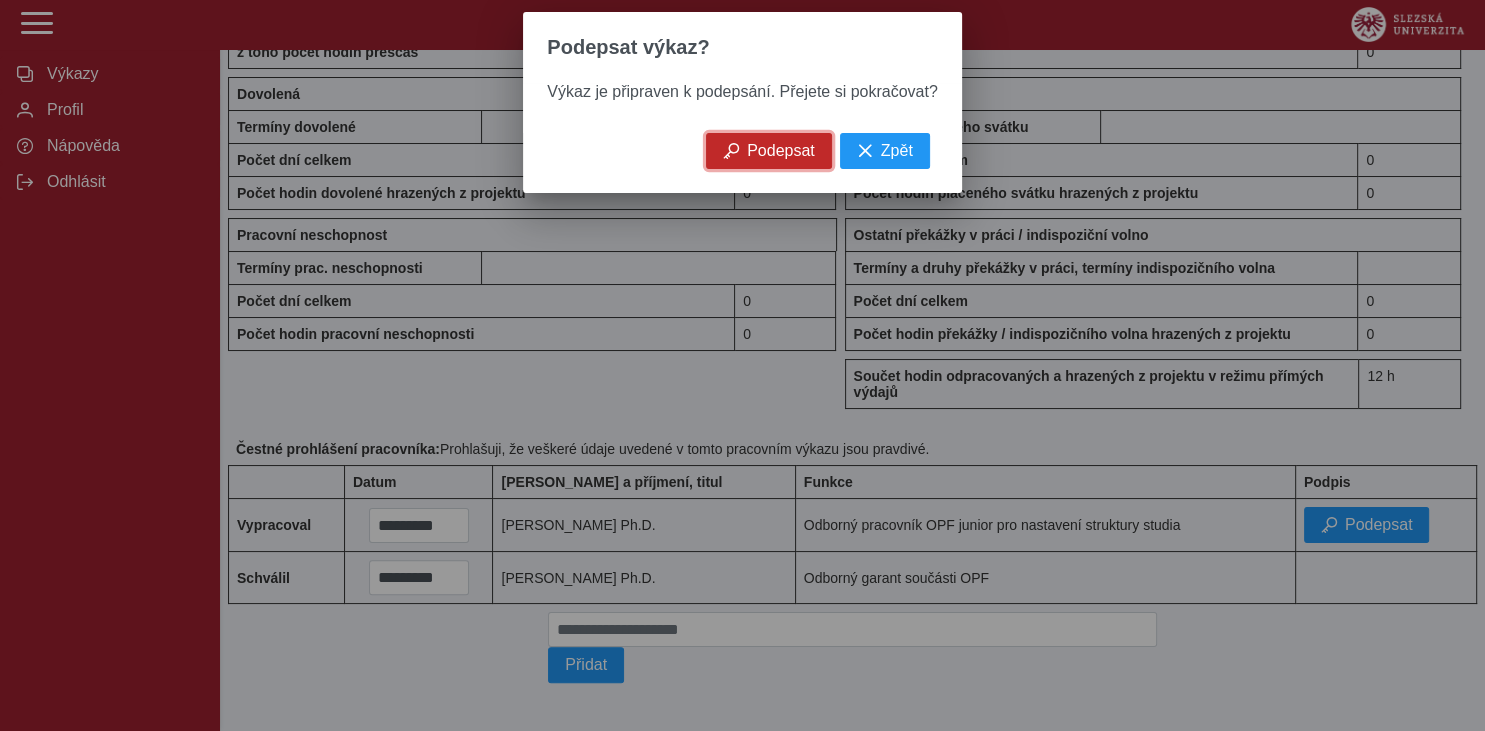 click on "Podepsat" at bounding box center [781, 151] 